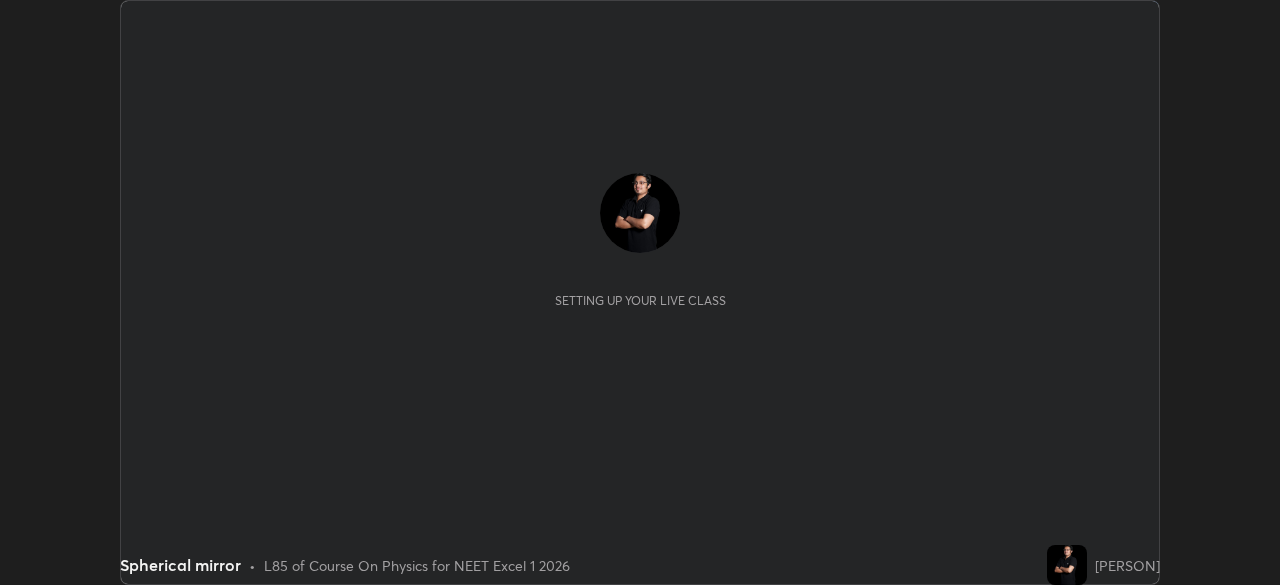 scroll, scrollTop: 0, scrollLeft: 0, axis: both 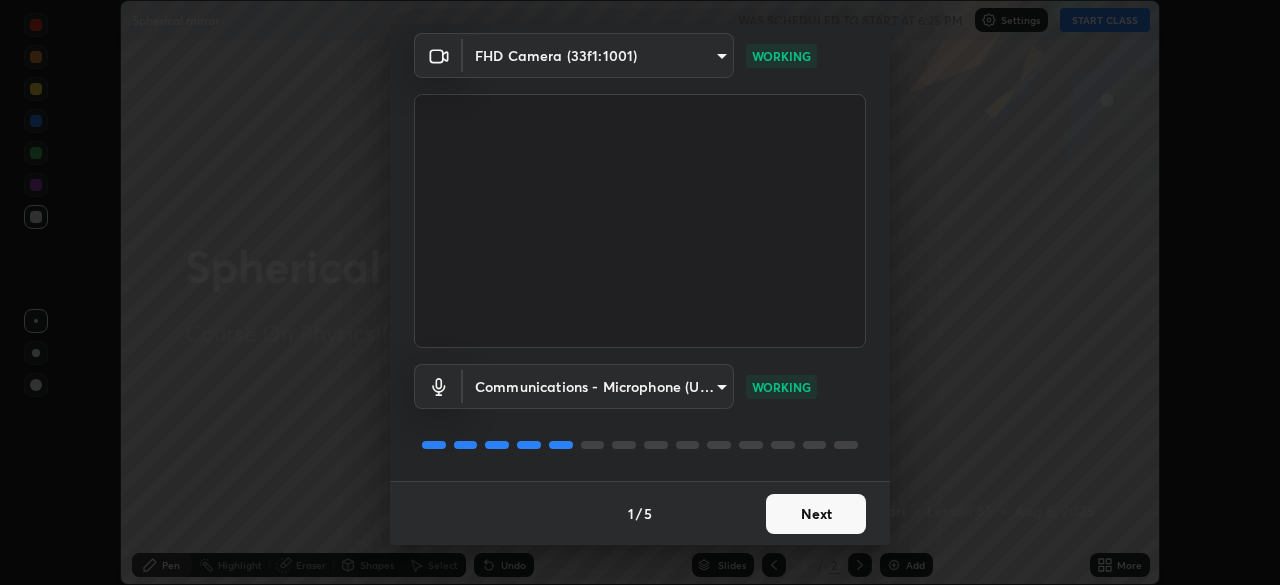 click on "Next" at bounding box center (816, 514) 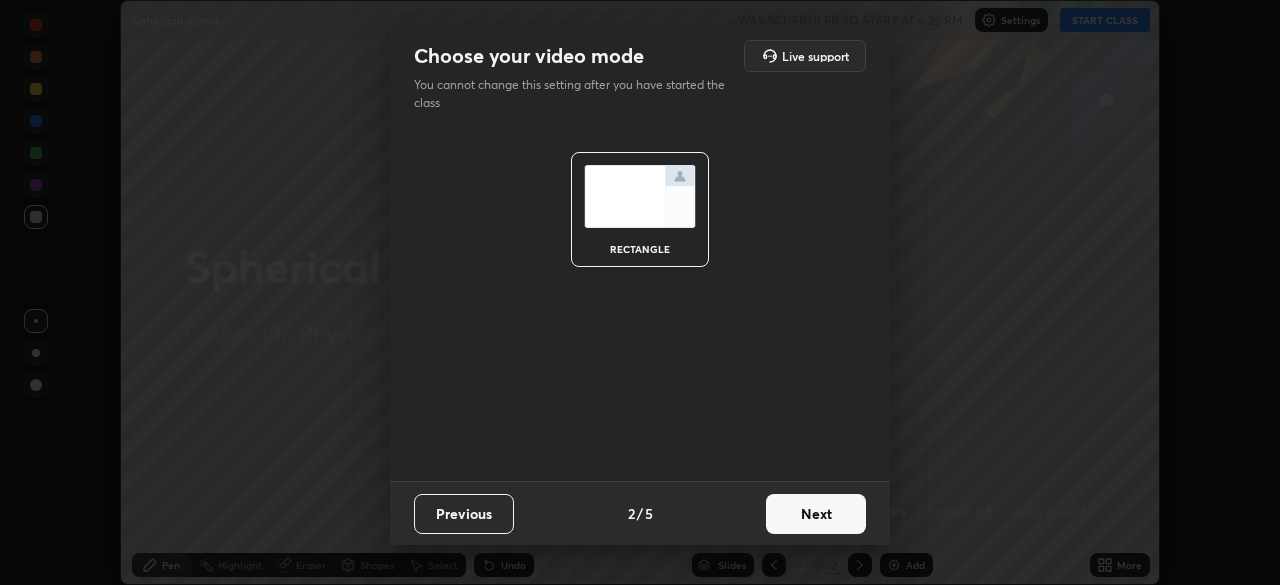 scroll, scrollTop: 0, scrollLeft: 0, axis: both 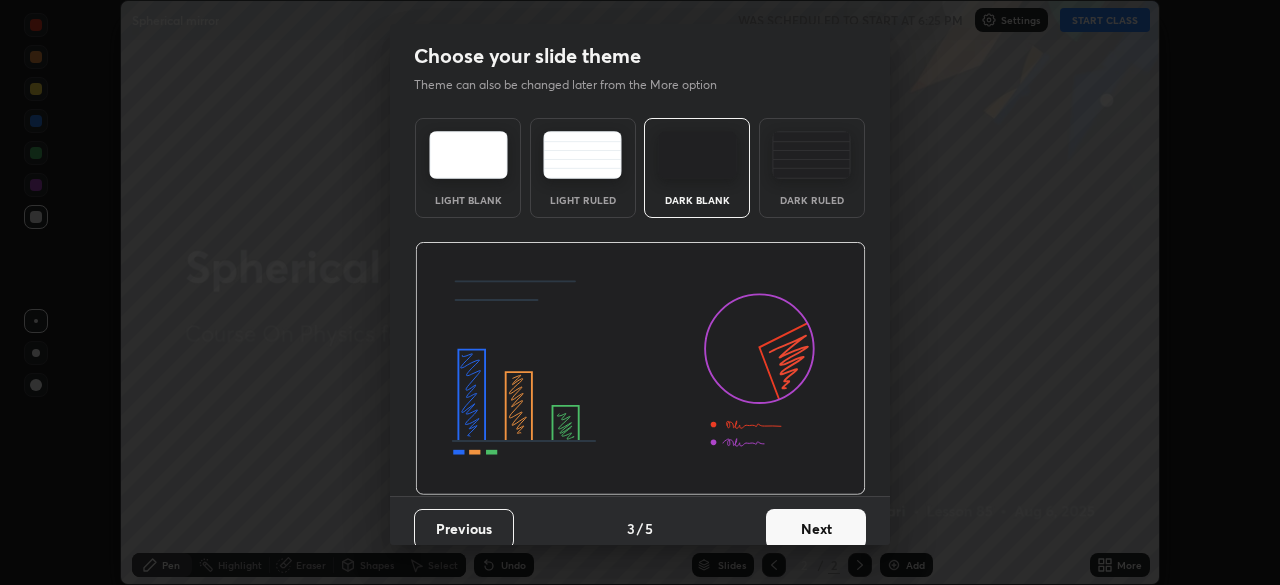 click at bounding box center [811, 155] 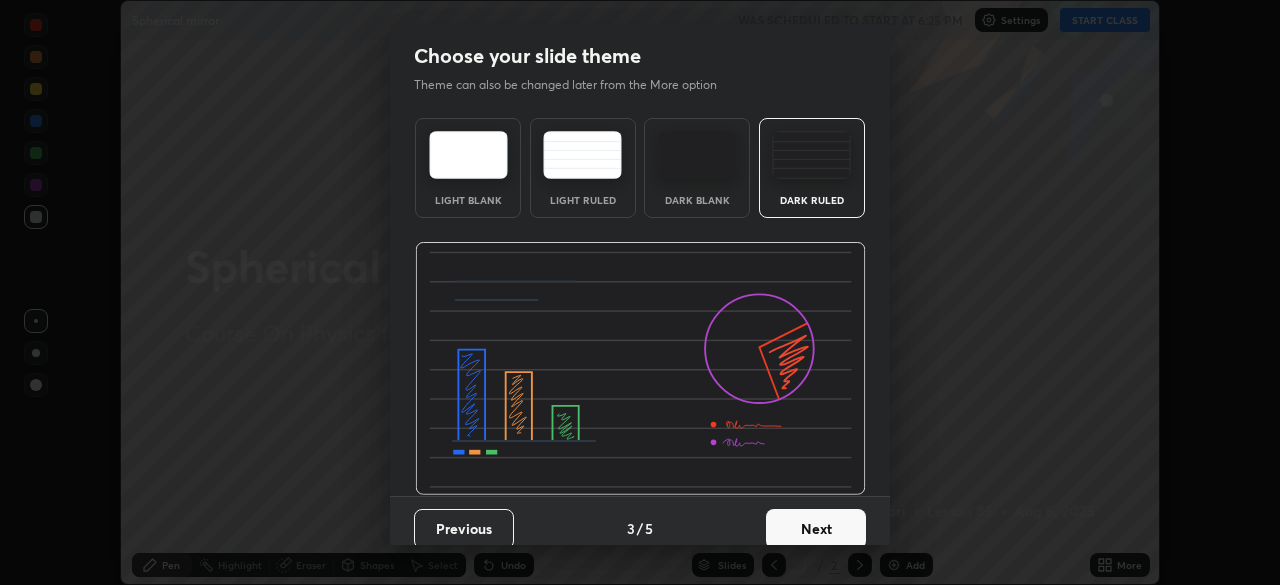scroll, scrollTop: 15, scrollLeft: 0, axis: vertical 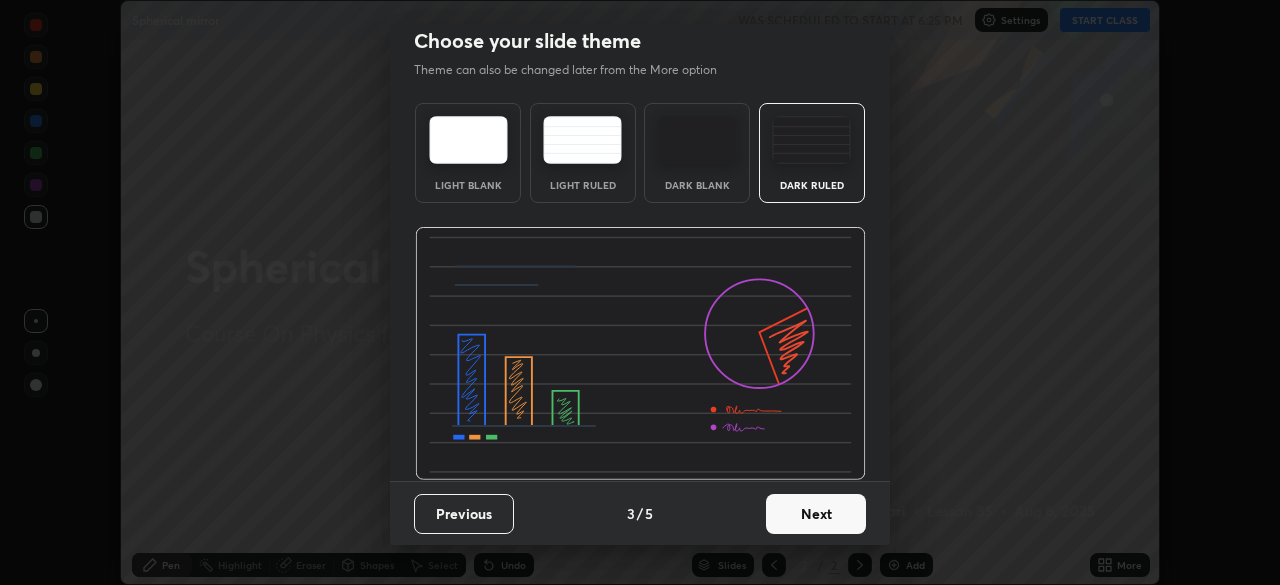 click on "Next" at bounding box center [816, 514] 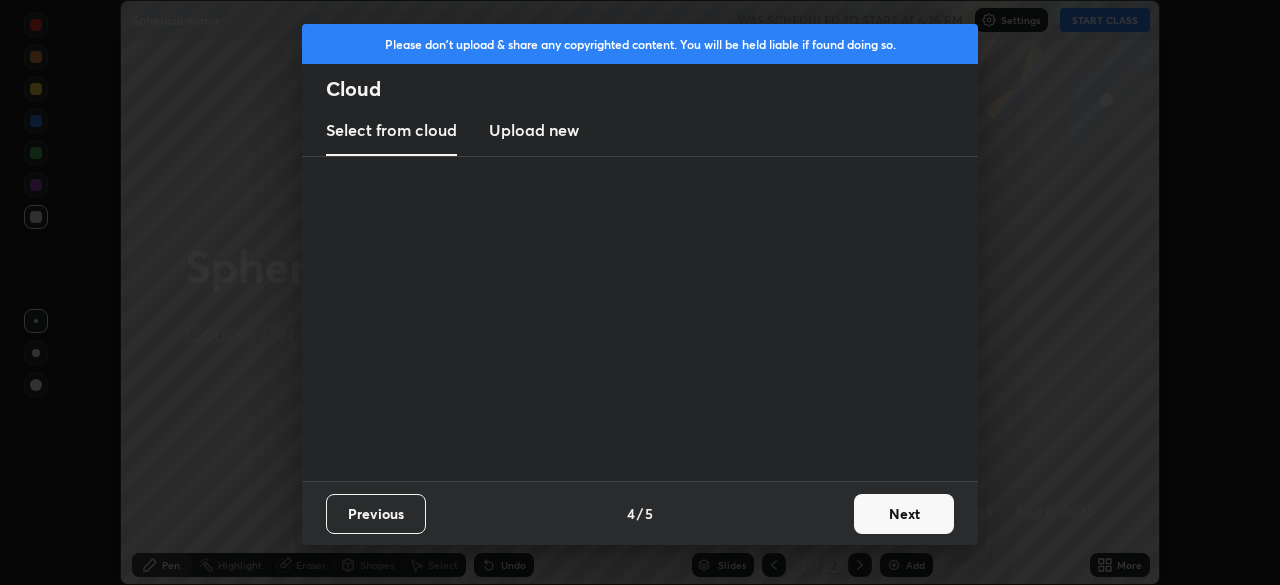 scroll, scrollTop: 0, scrollLeft: 0, axis: both 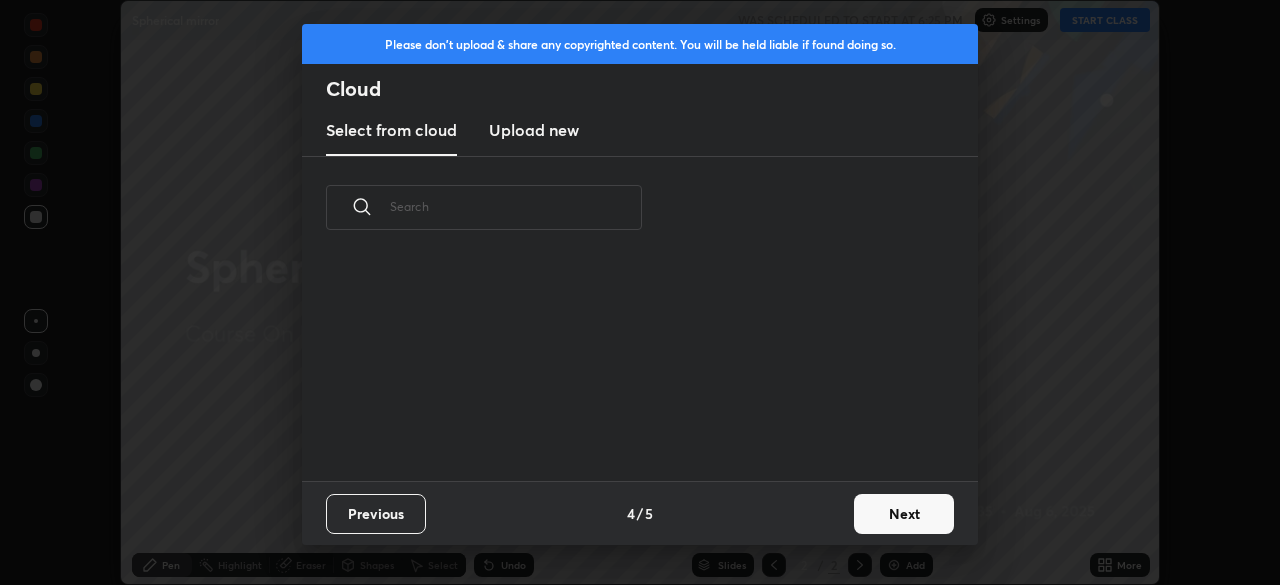 click on "Next" at bounding box center [904, 514] 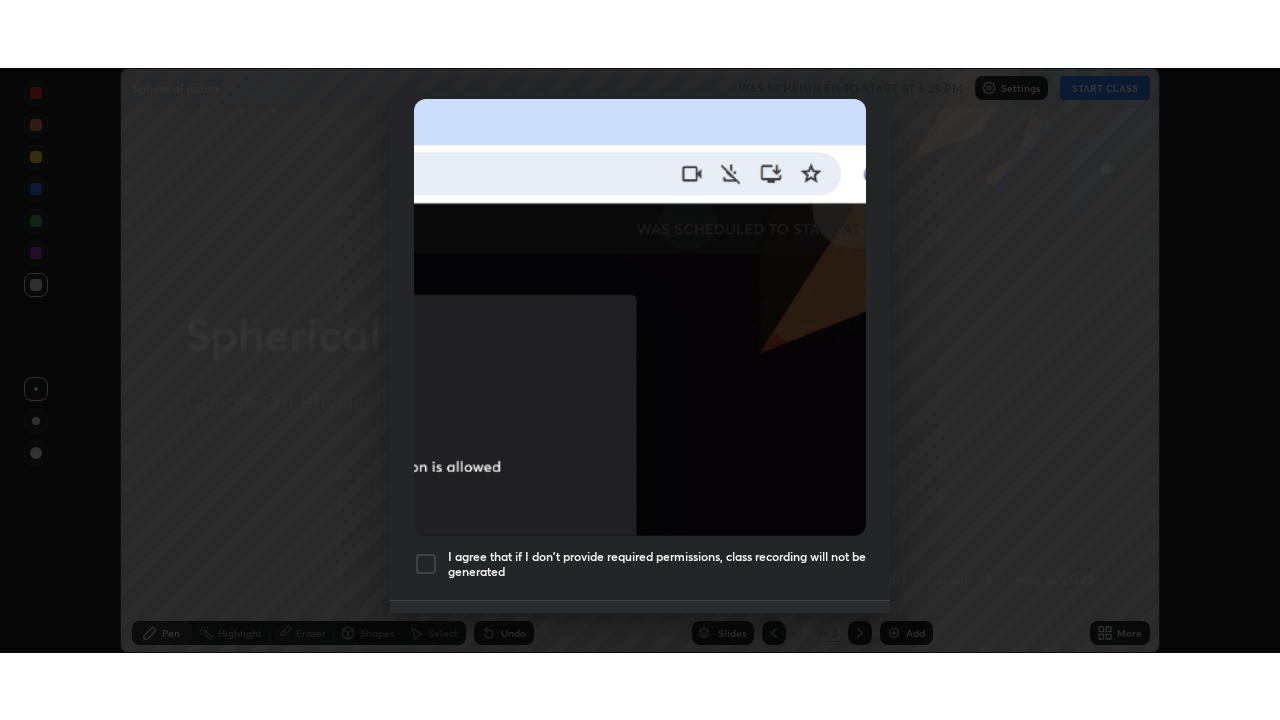 scroll, scrollTop: 479, scrollLeft: 0, axis: vertical 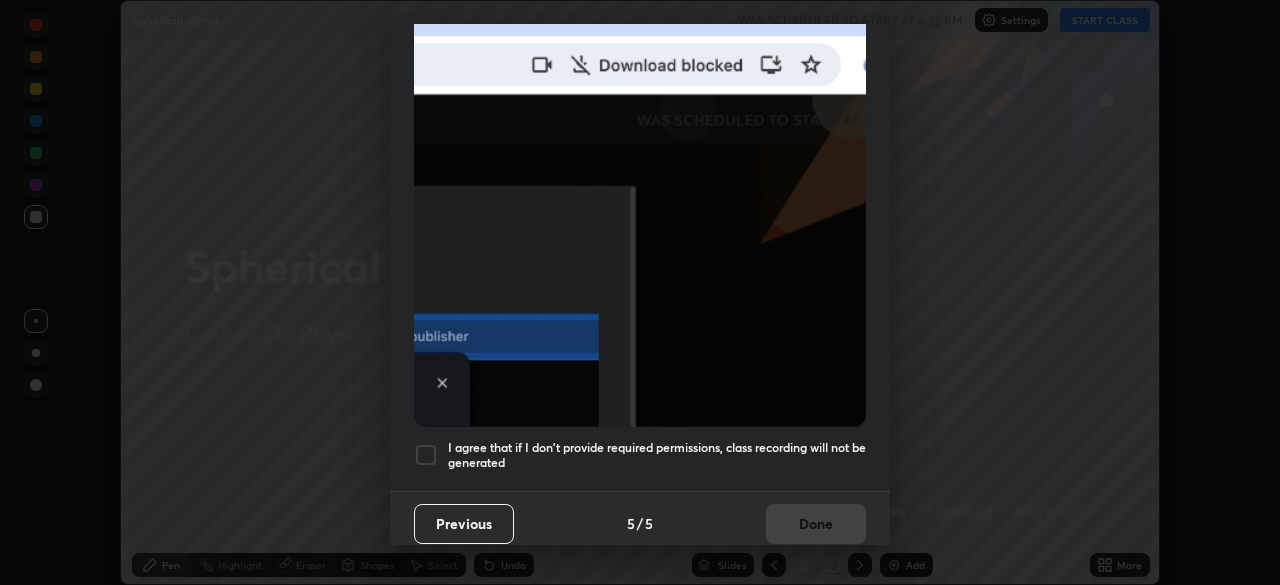 click at bounding box center [426, 455] 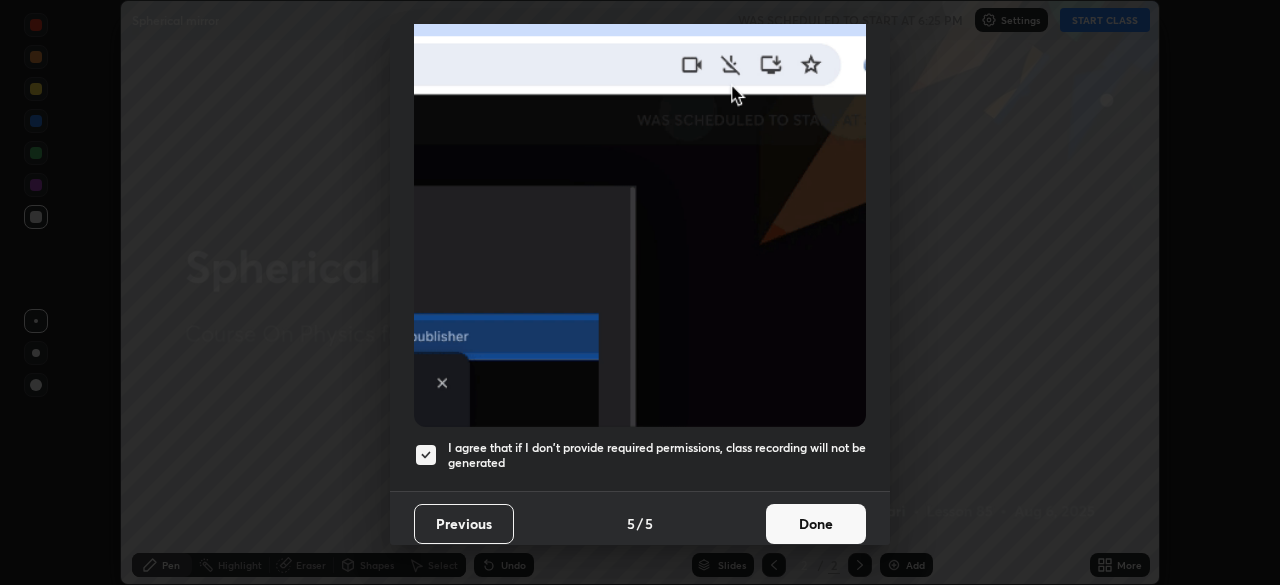 click on "Done" at bounding box center [816, 524] 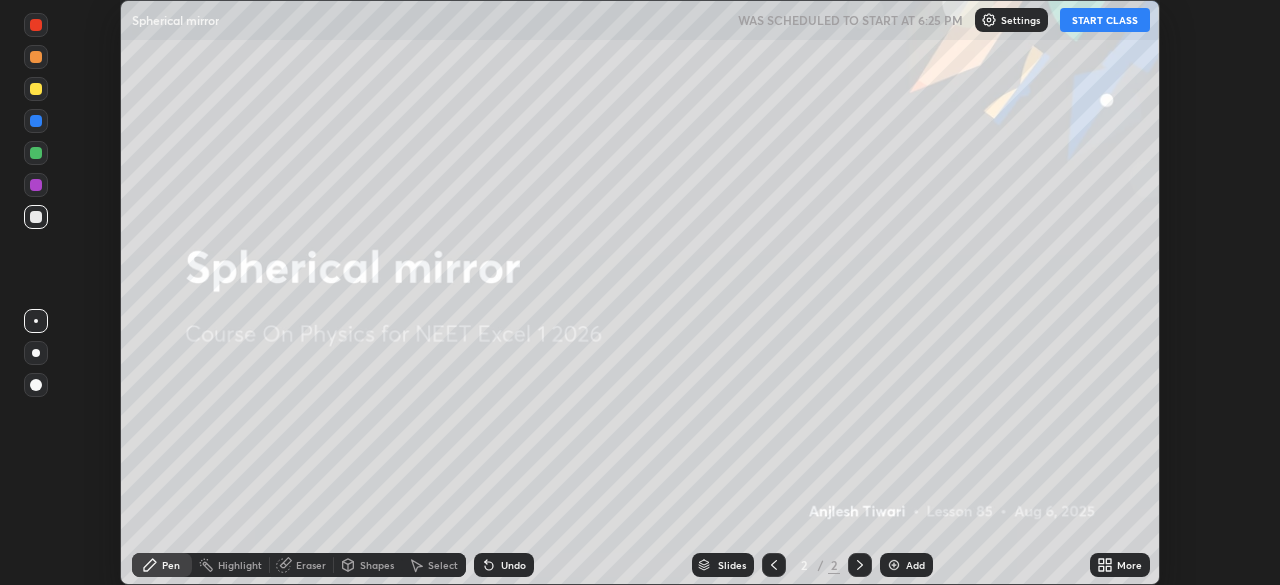 click on "Add" at bounding box center (915, 565) 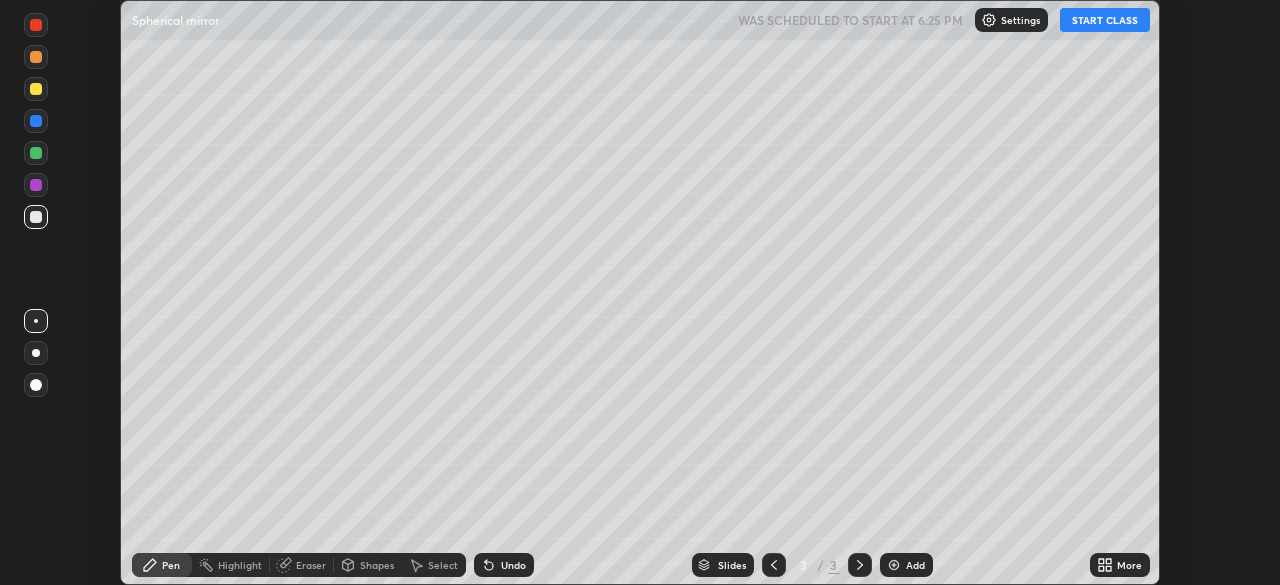 click 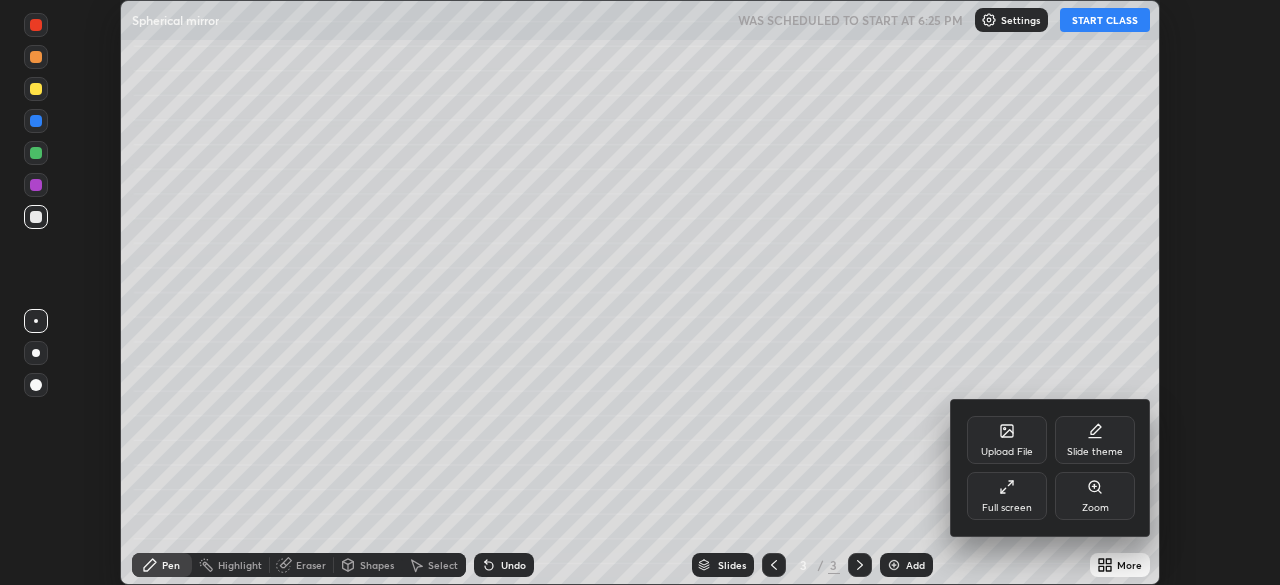 click on "Full screen" at bounding box center [1007, 496] 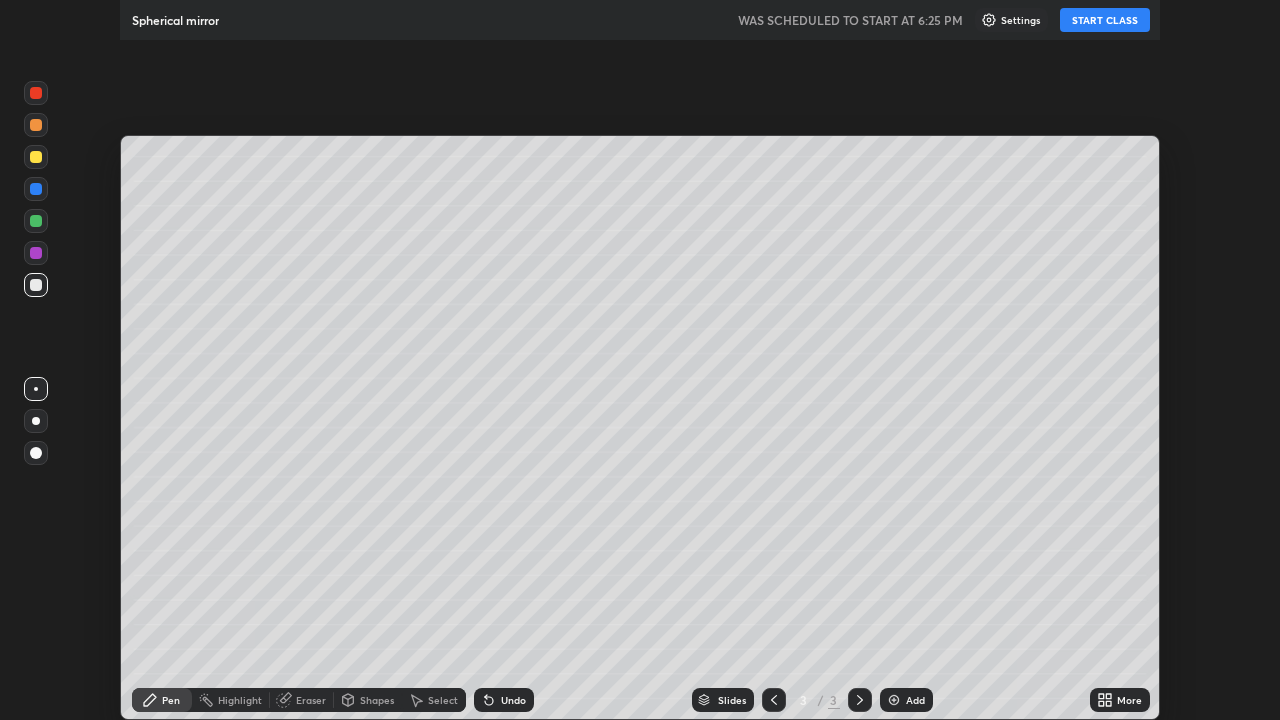 scroll, scrollTop: 99280, scrollLeft: 98720, axis: both 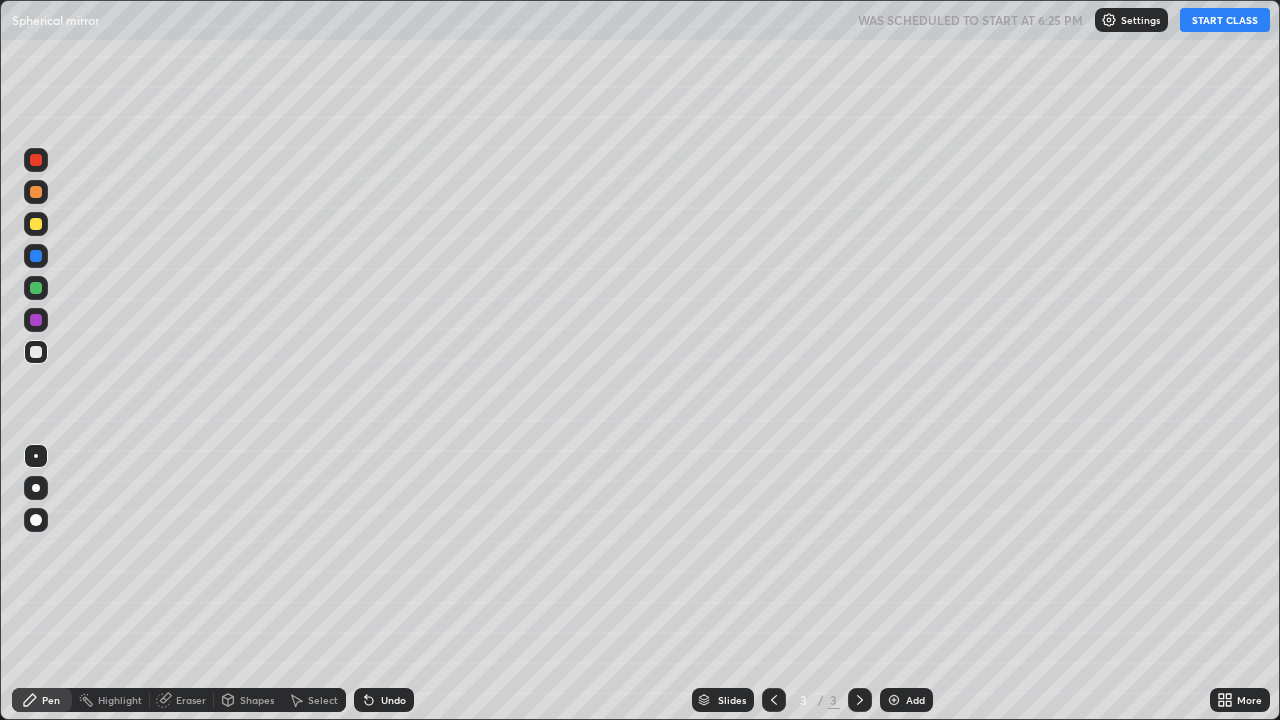 click on "START CLASS" at bounding box center (1225, 20) 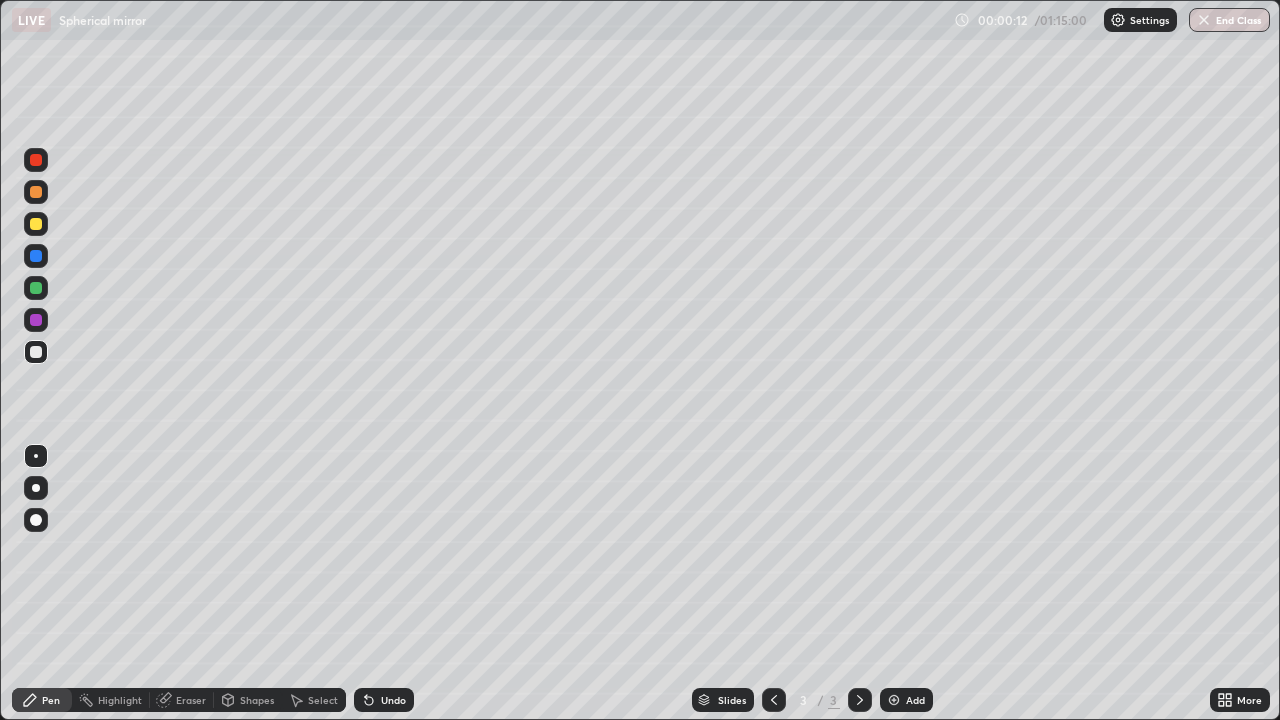click on "Shapes" at bounding box center (257, 700) 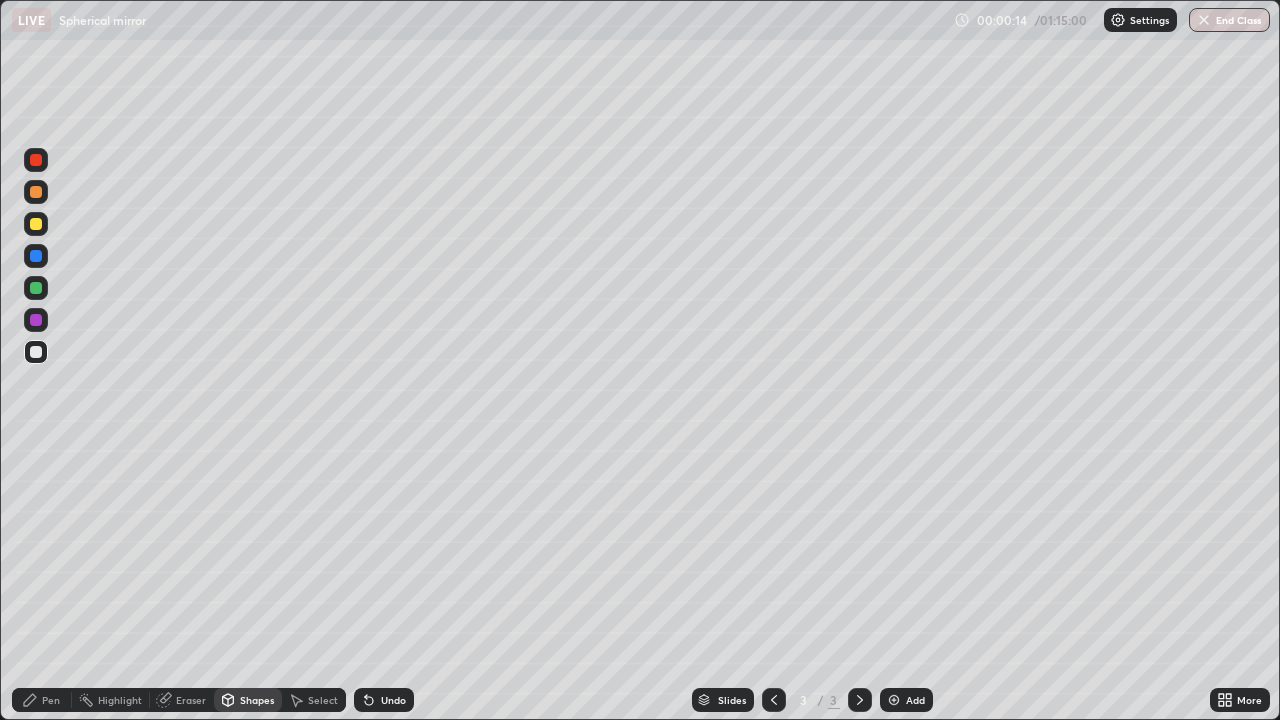 click on "Pen" at bounding box center (42, 700) 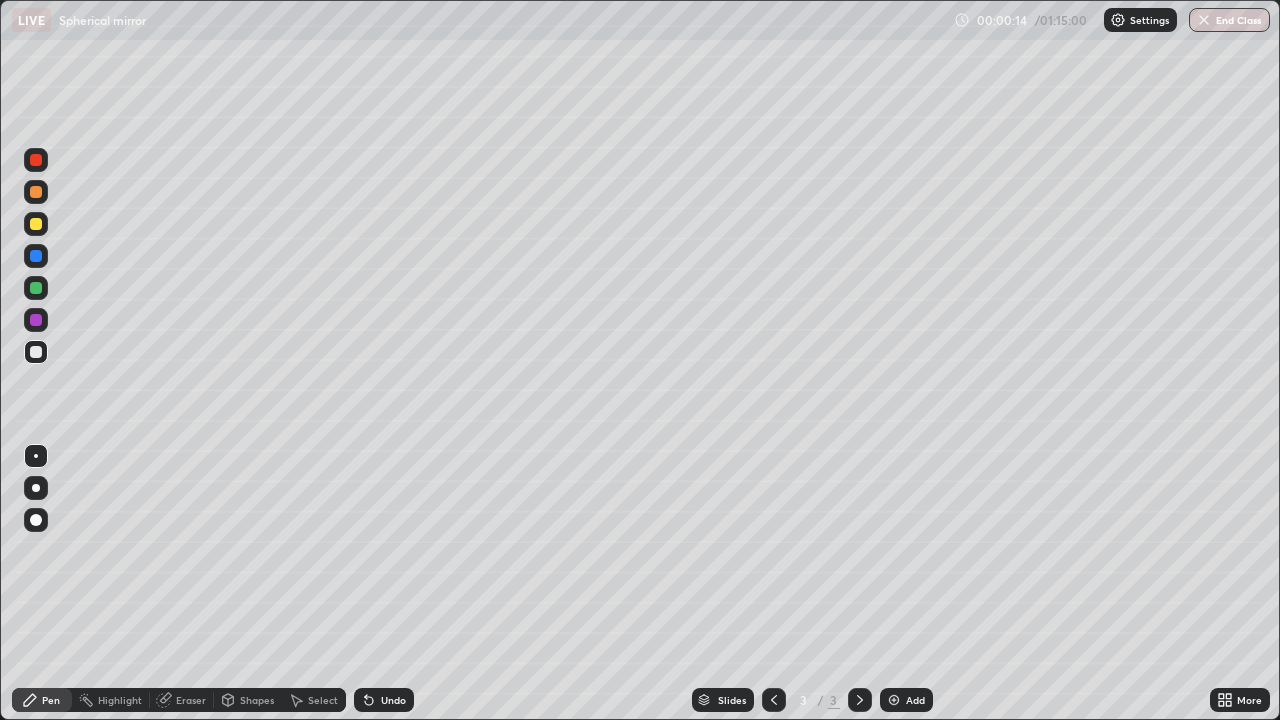 click at bounding box center [36, 488] 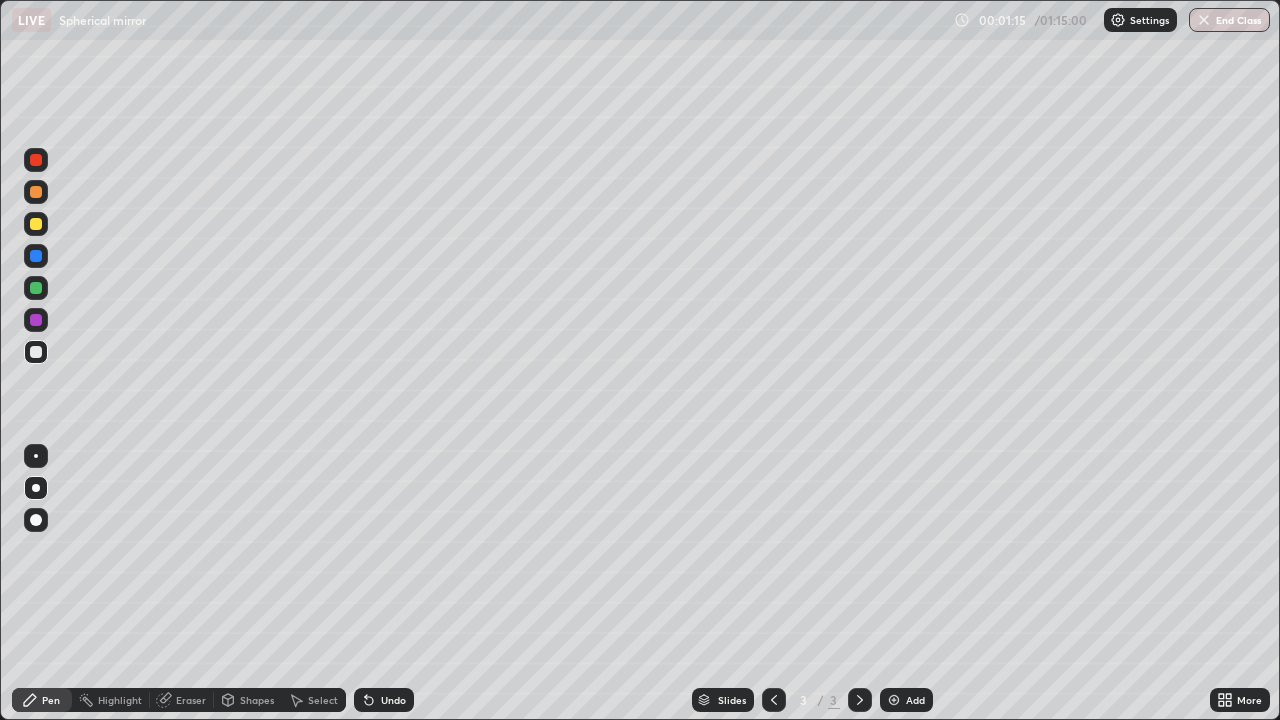 click on "Shapes" at bounding box center [257, 700] 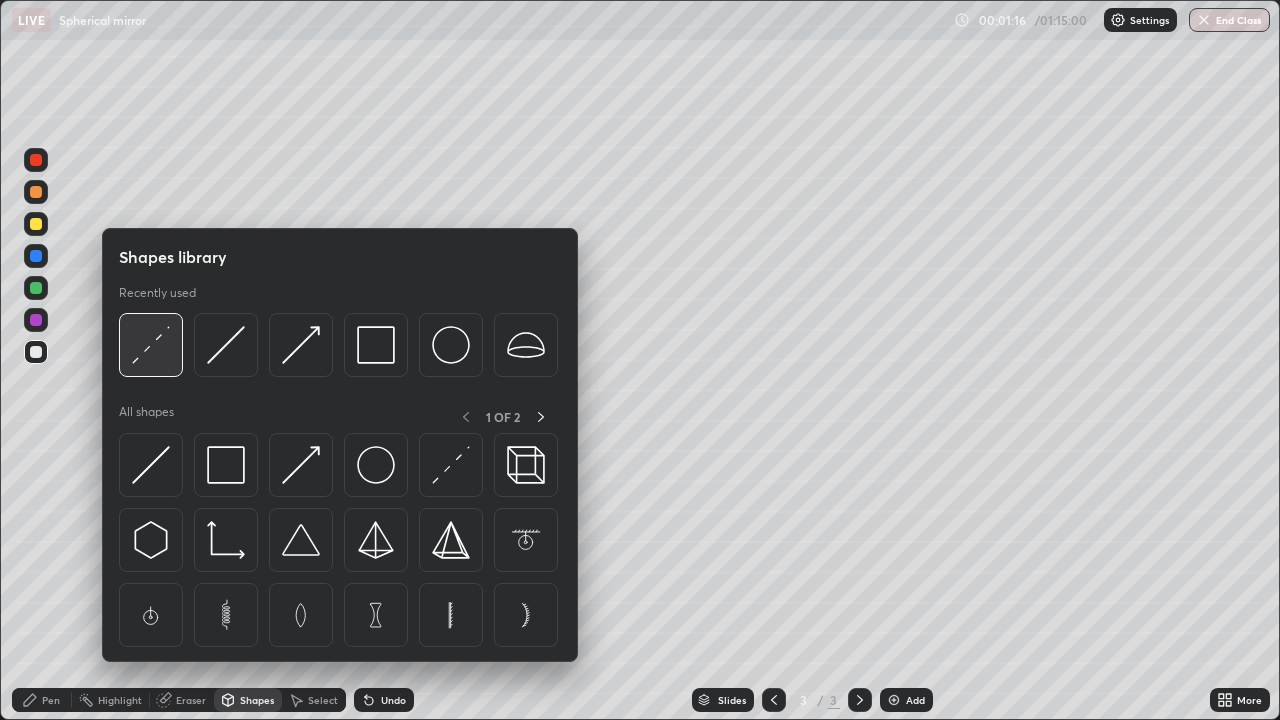 click at bounding box center (151, 345) 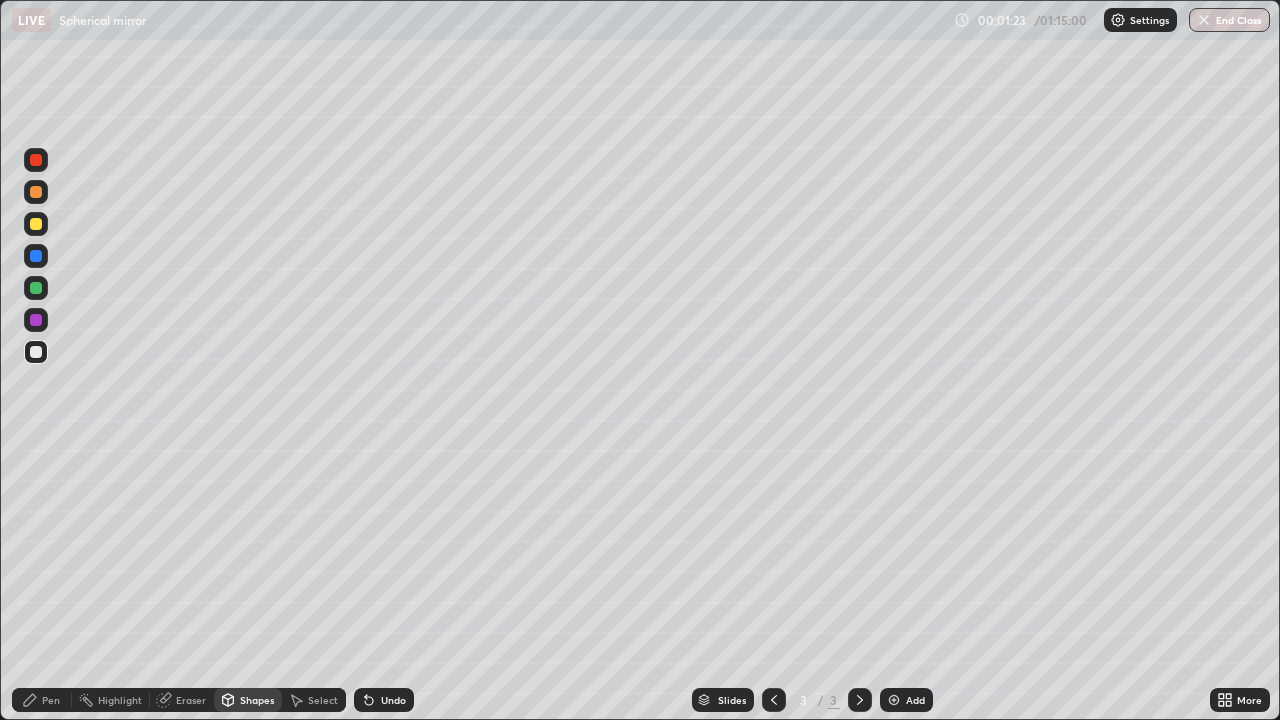 click on "Pen" at bounding box center [51, 700] 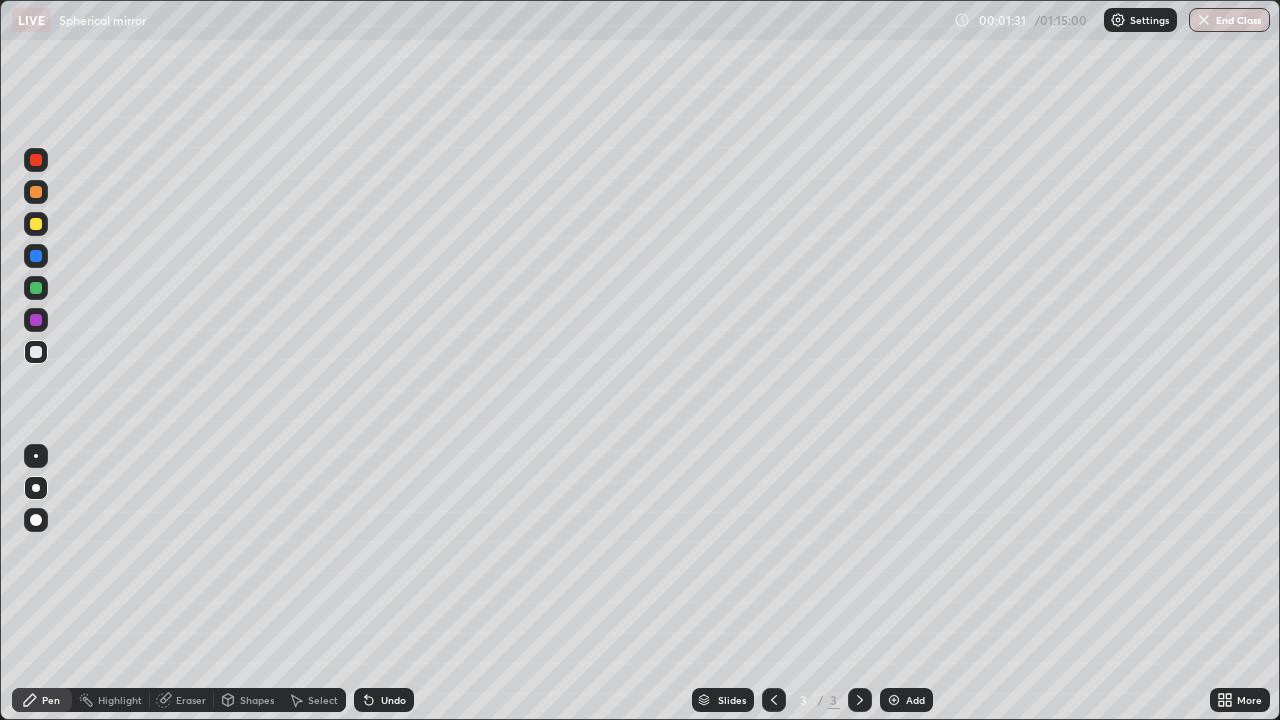 click on "Undo" at bounding box center [384, 700] 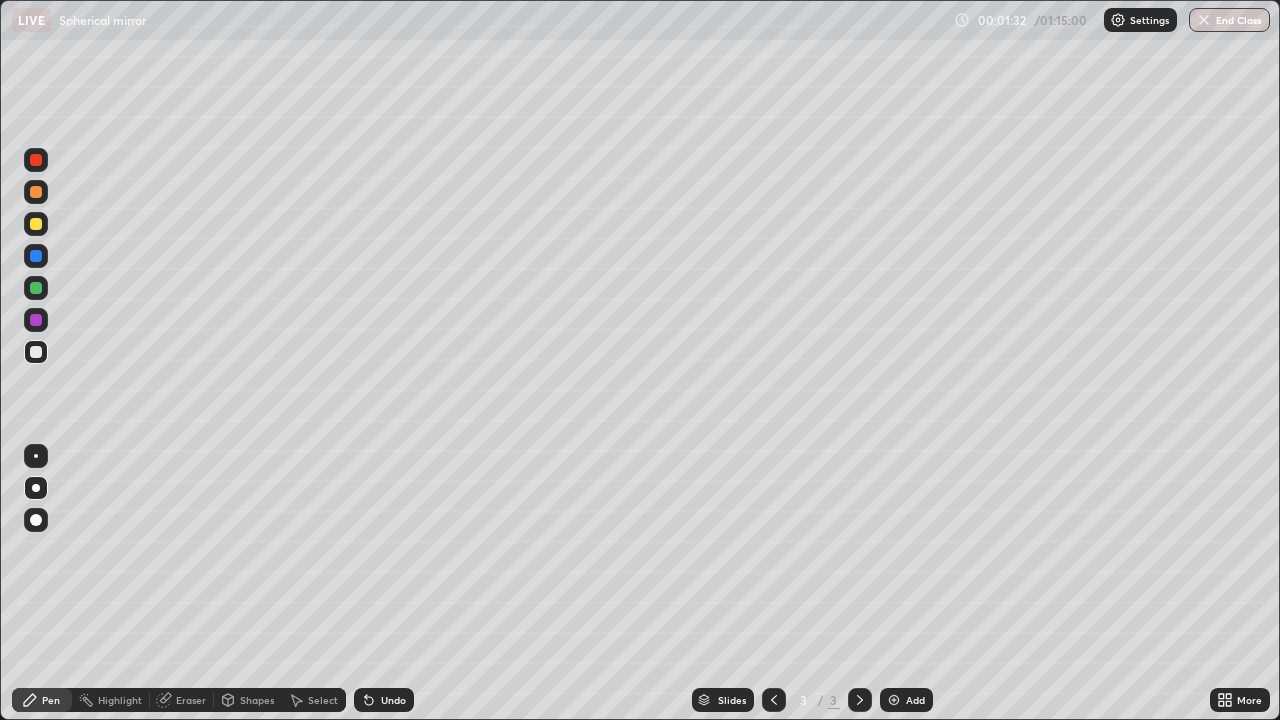 click on "Undo" at bounding box center (393, 700) 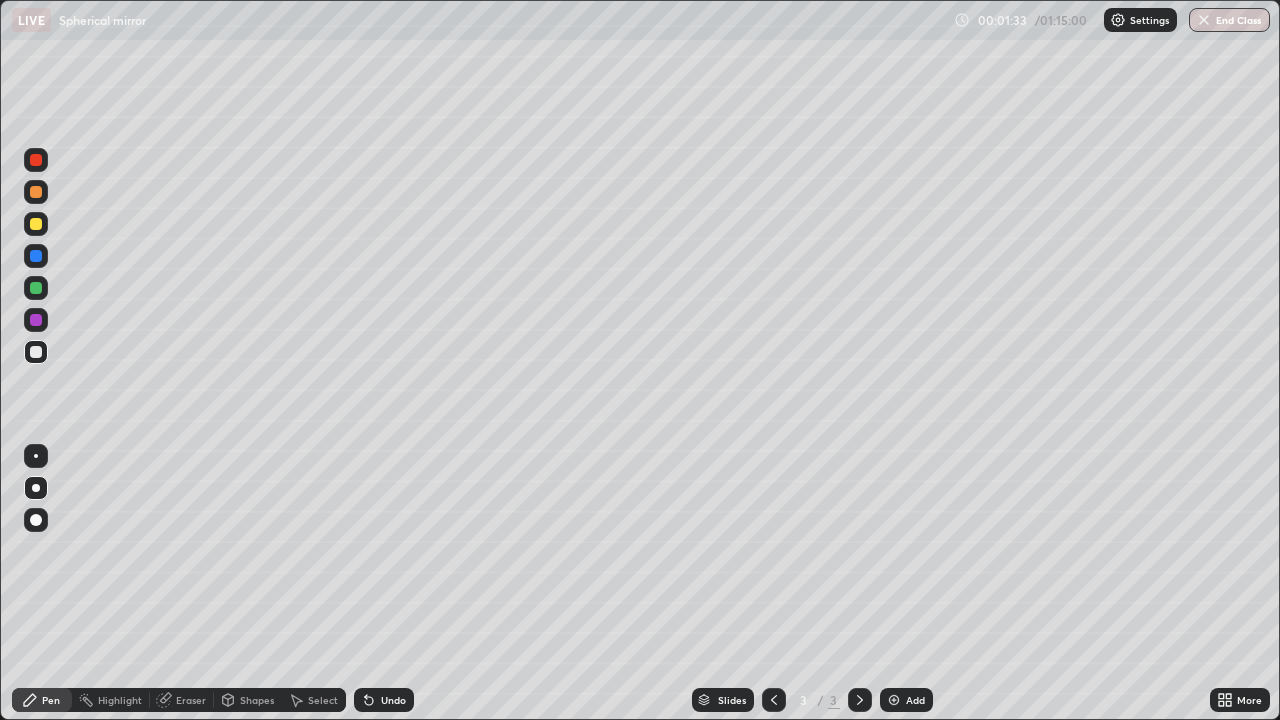click on "Undo" at bounding box center [384, 700] 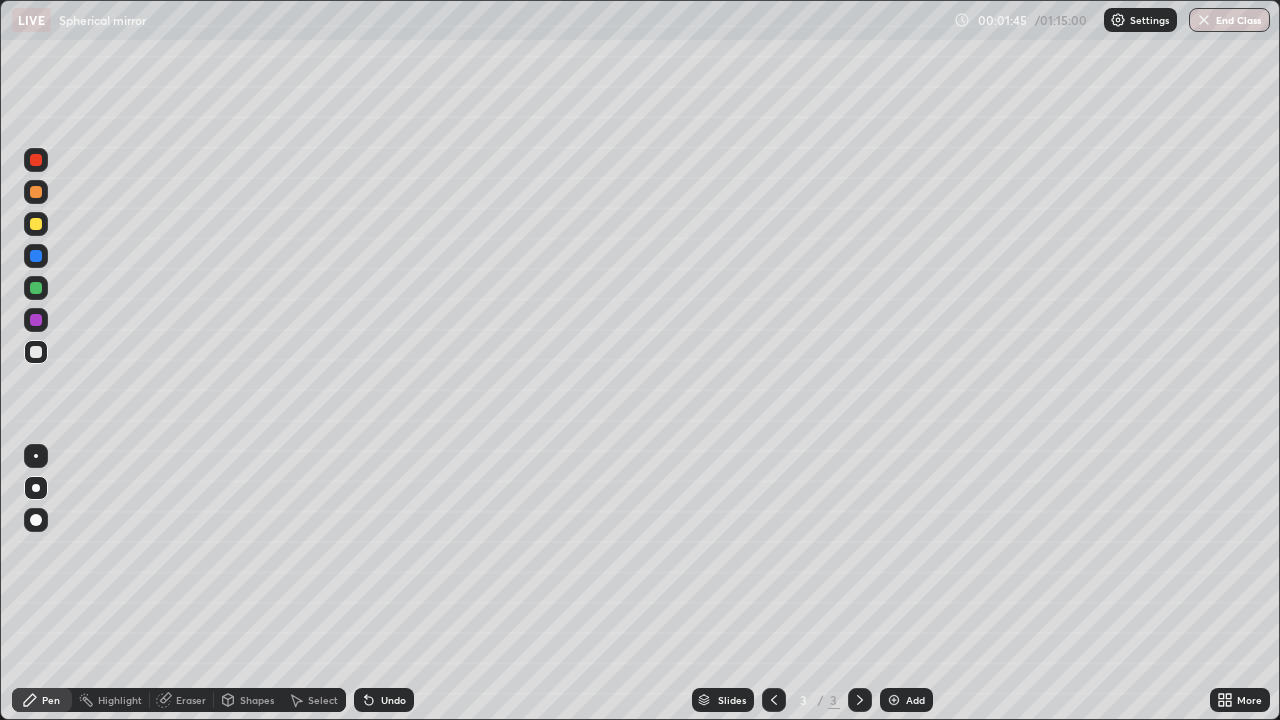 click at bounding box center (36, 456) 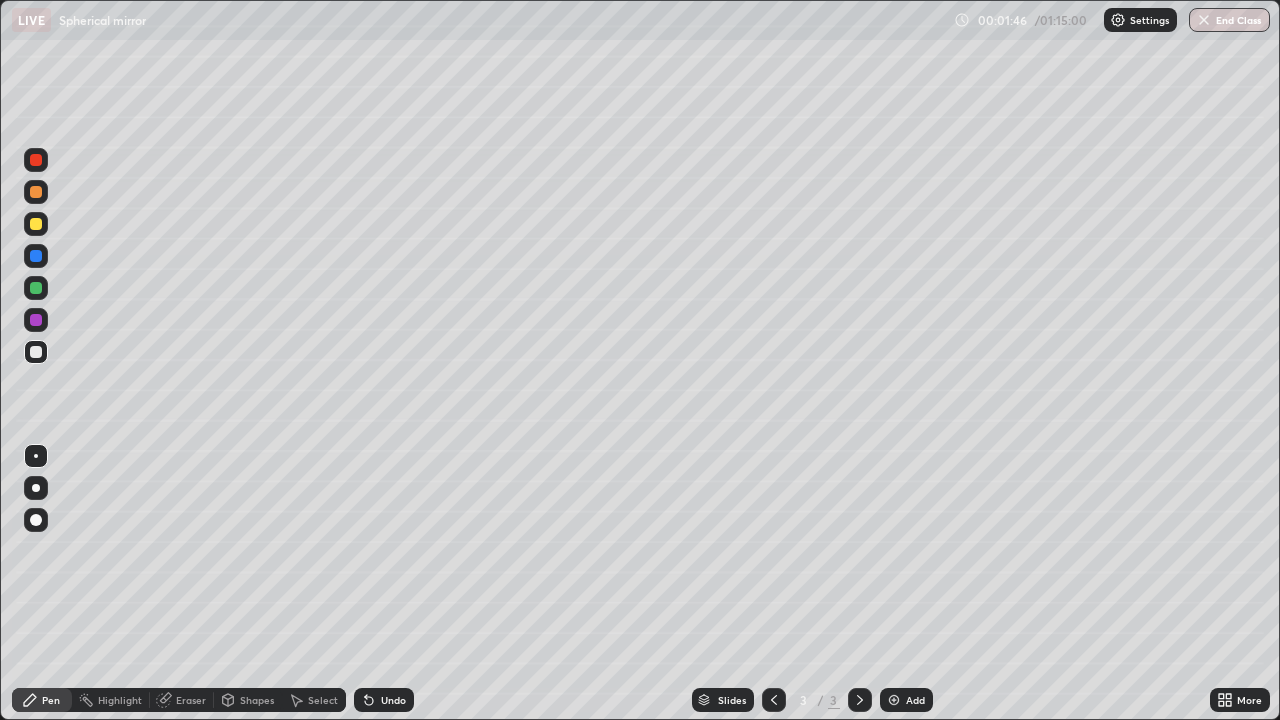 click on "Shapes" at bounding box center [248, 700] 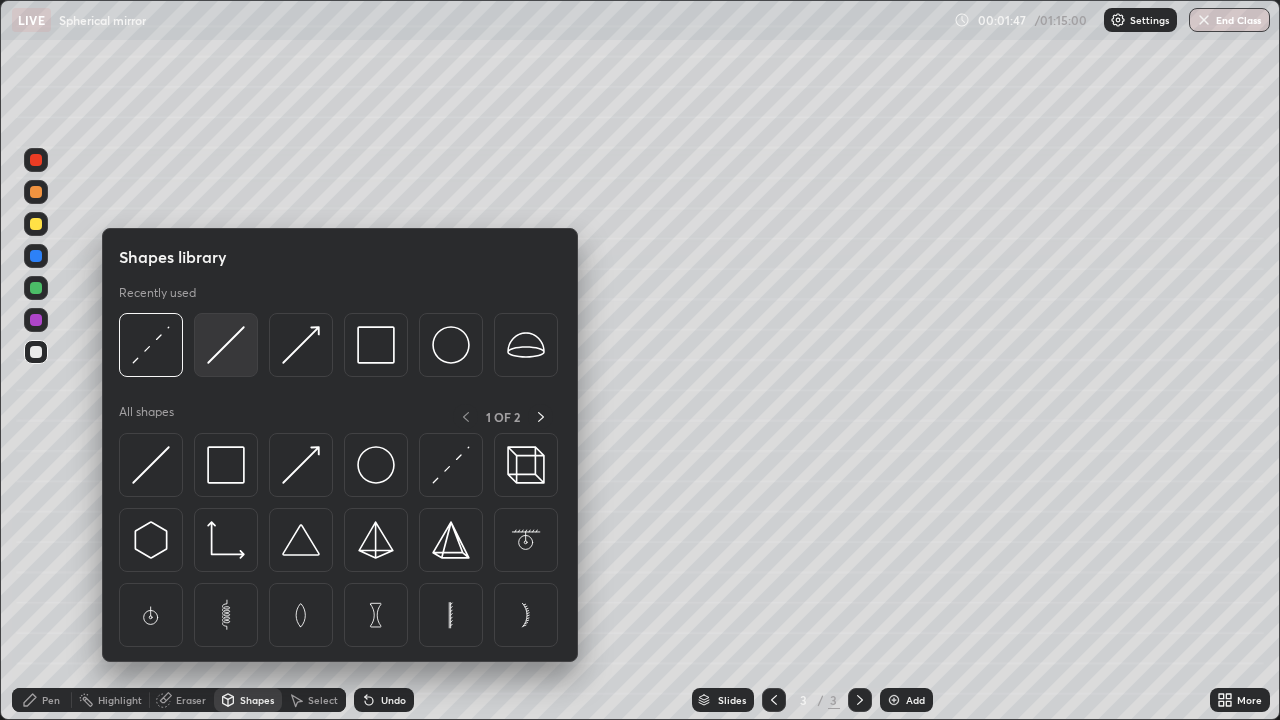 click at bounding box center [226, 345] 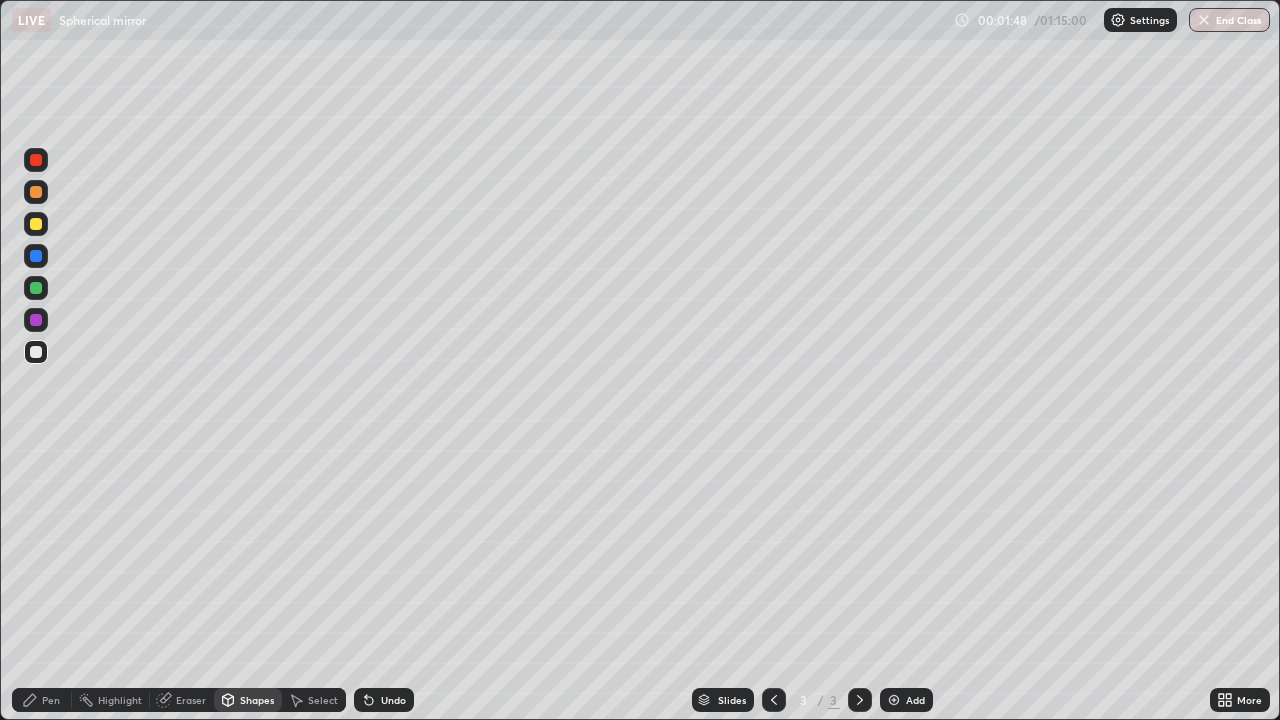 click at bounding box center (36, 192) 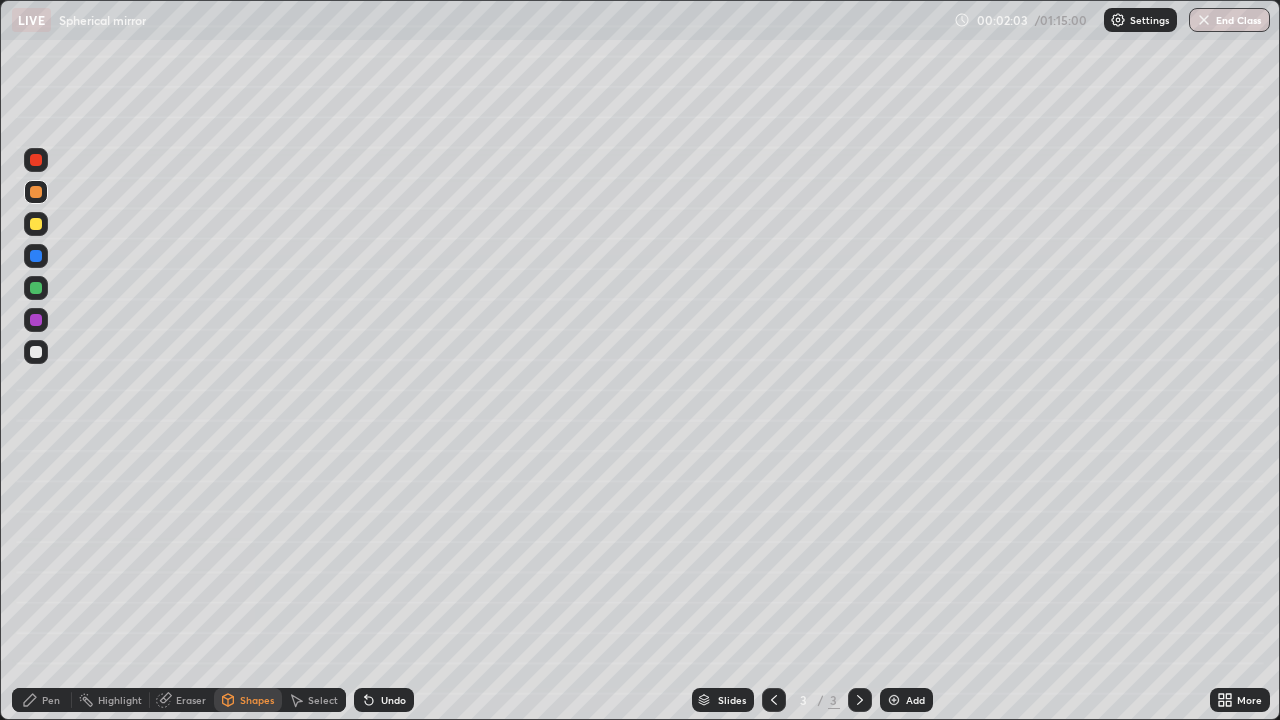 click on "Undo" at bounding box center (384, 700) 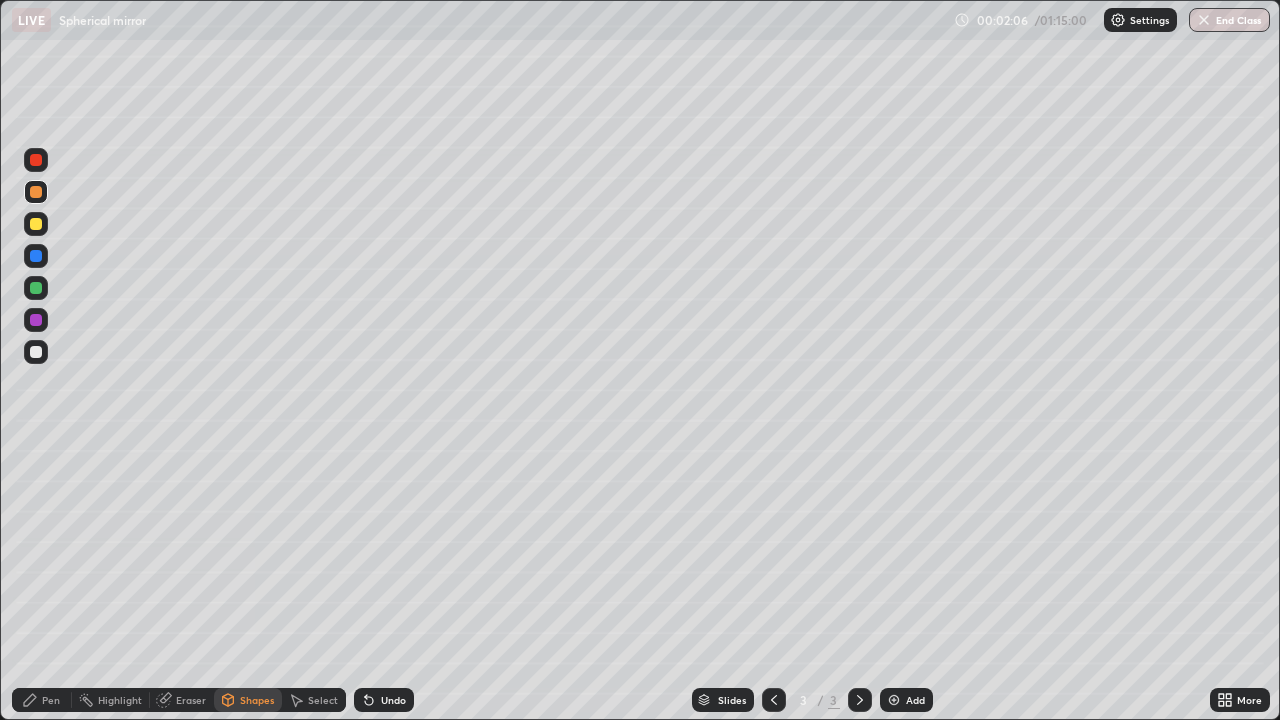 click on "Shapes" at bounding box center (257, 700) 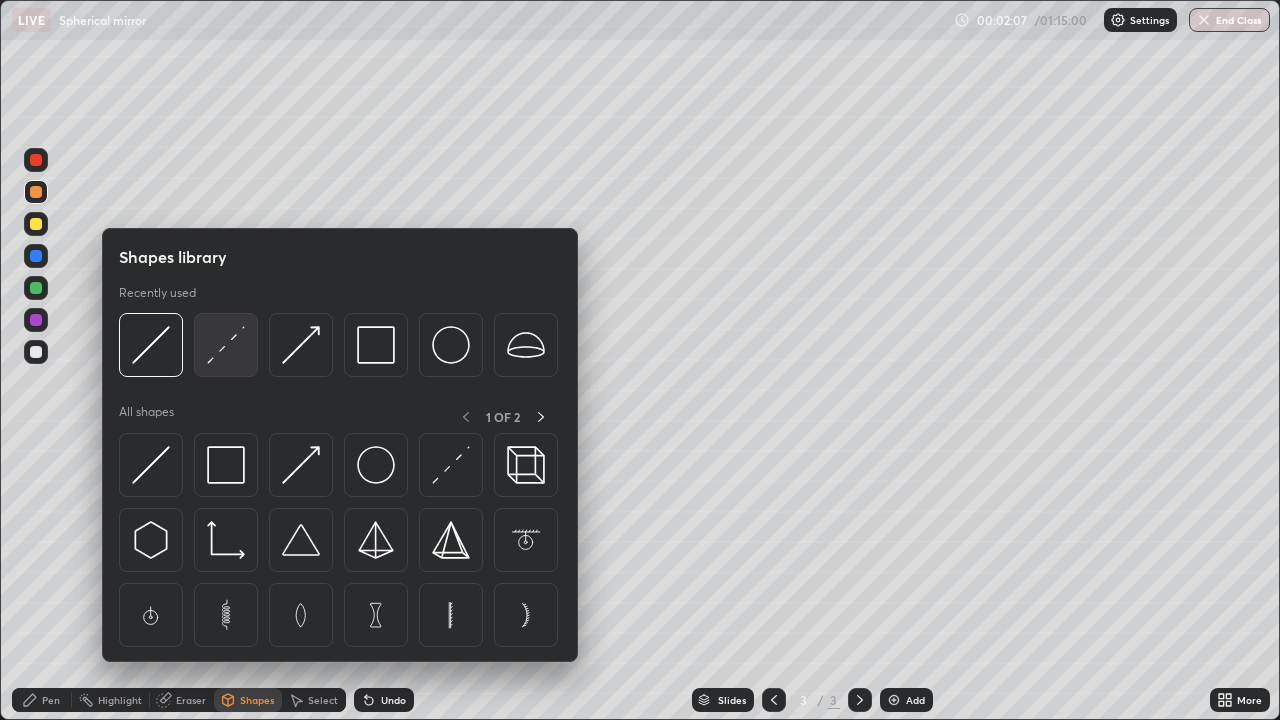click at bounding box center (226, 345) 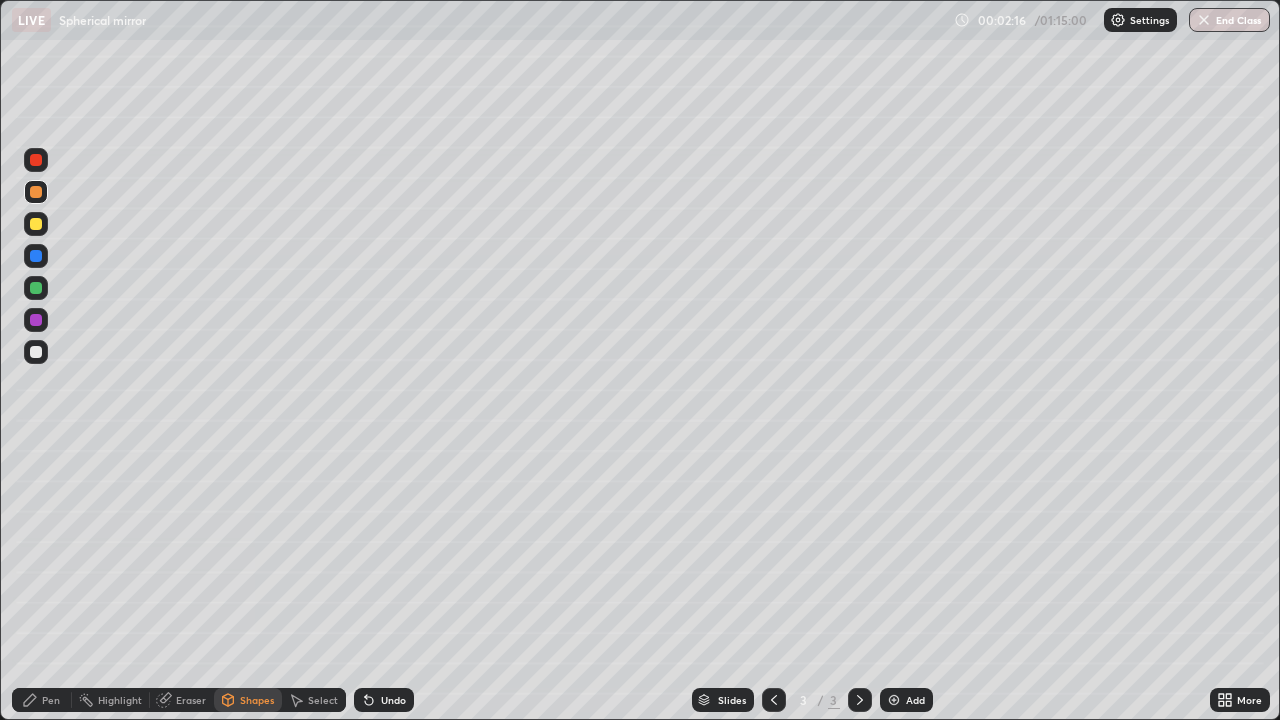 click 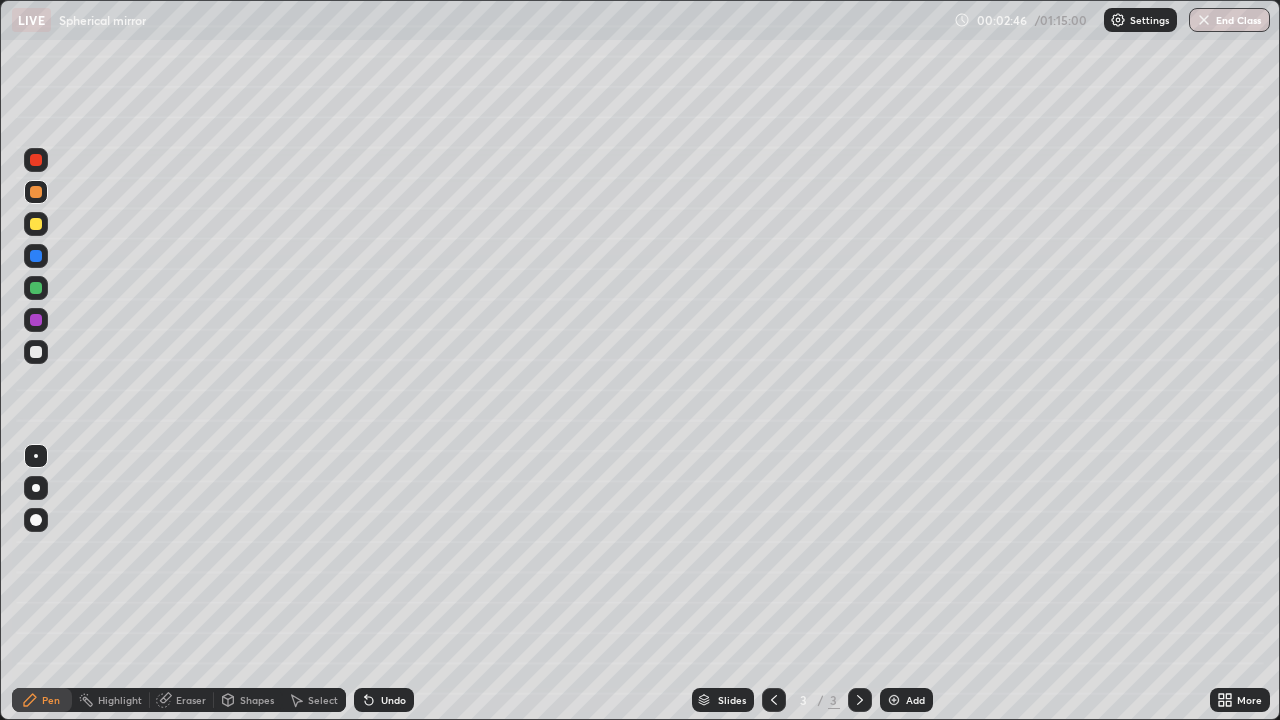 click on "Shapes" at bounding box center (257, 700) 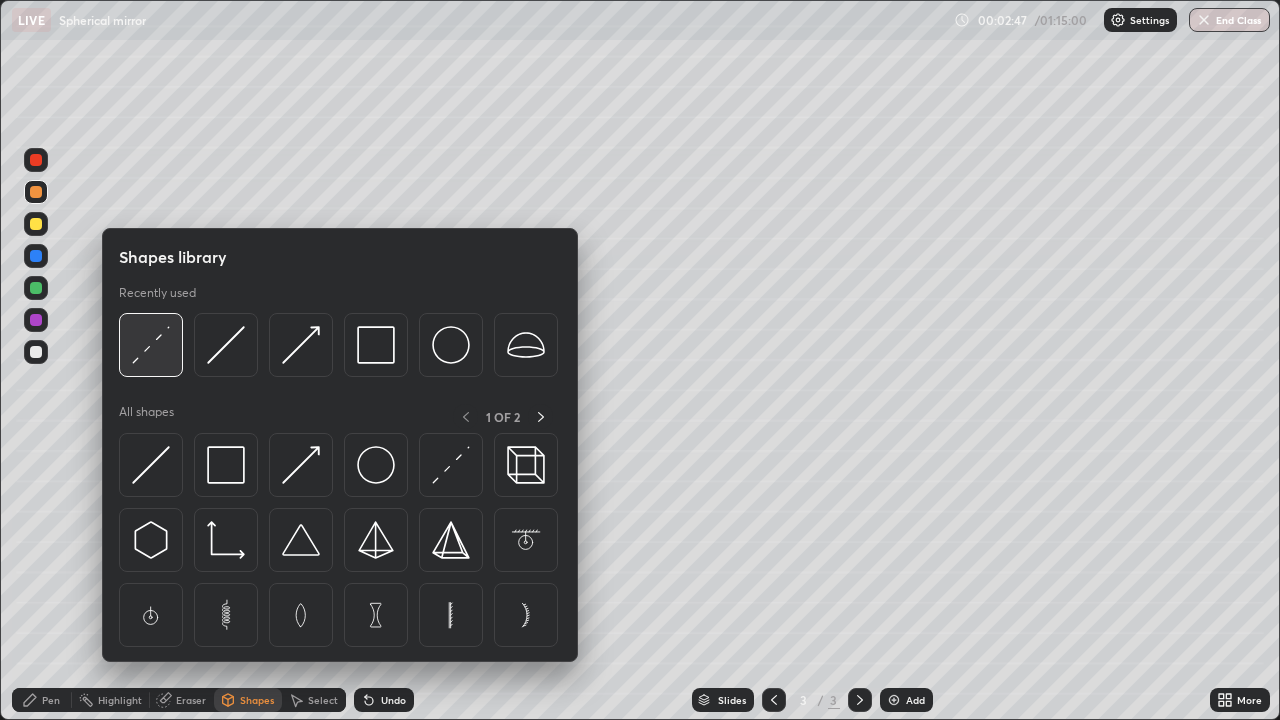 click at bounding box center [151, 345] 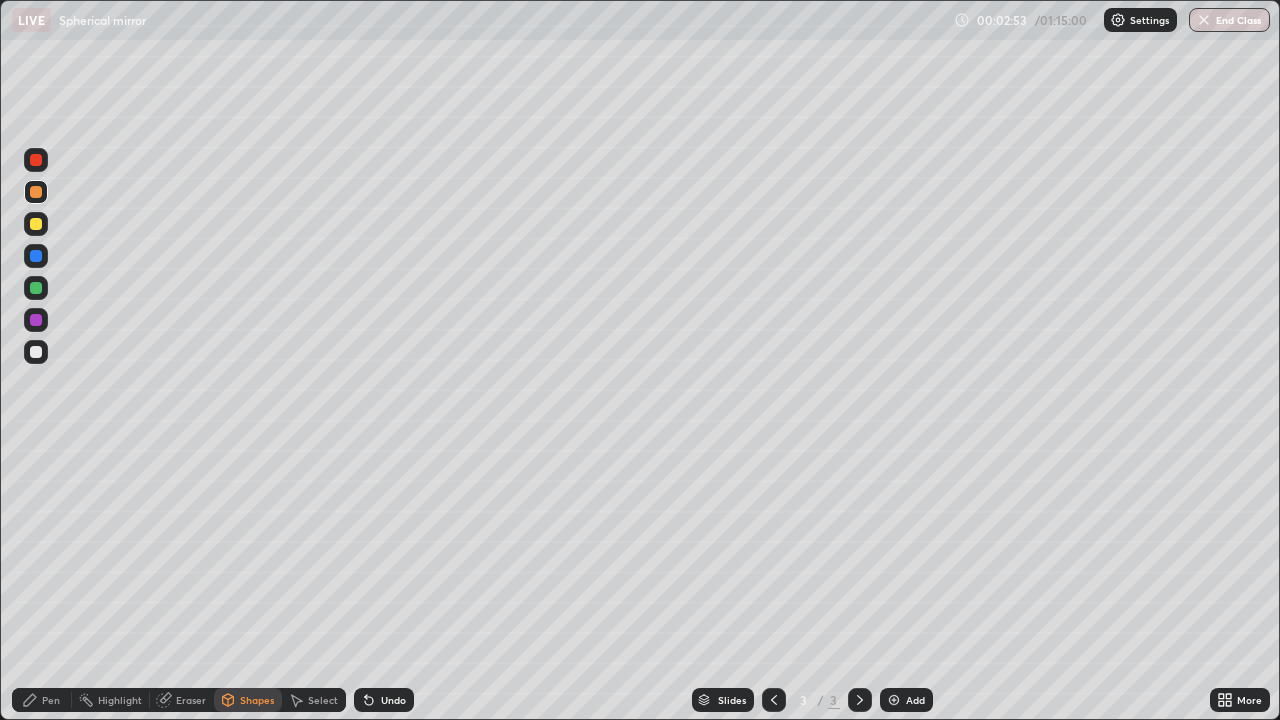 click on "Pen" at bounding box center (51, 700) 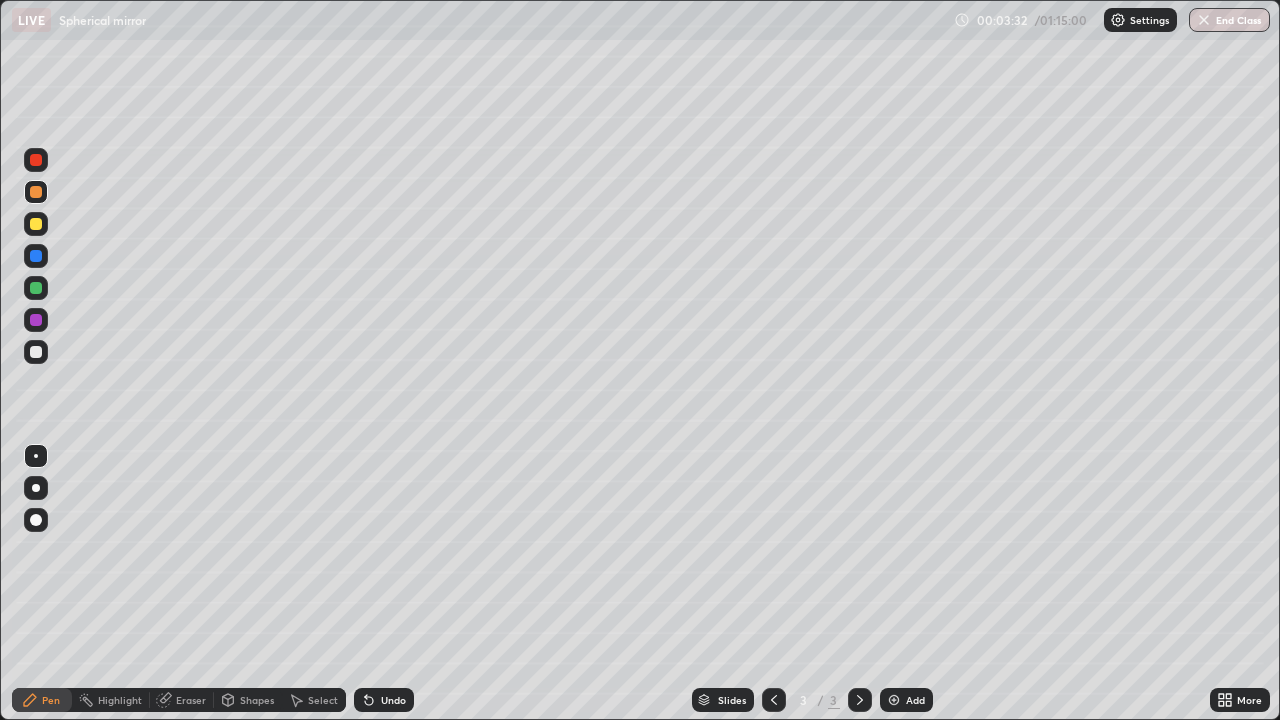 click at bounding box center (36, 288) 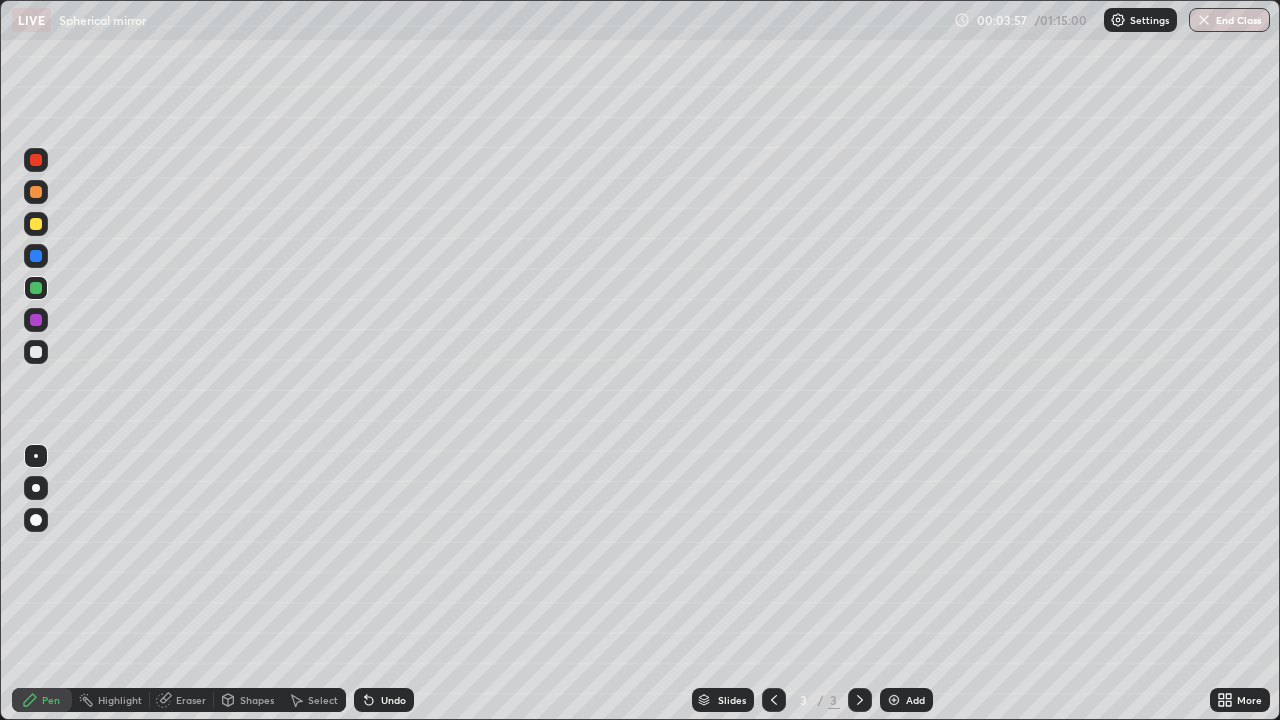 click at bounding box center [36, 352] 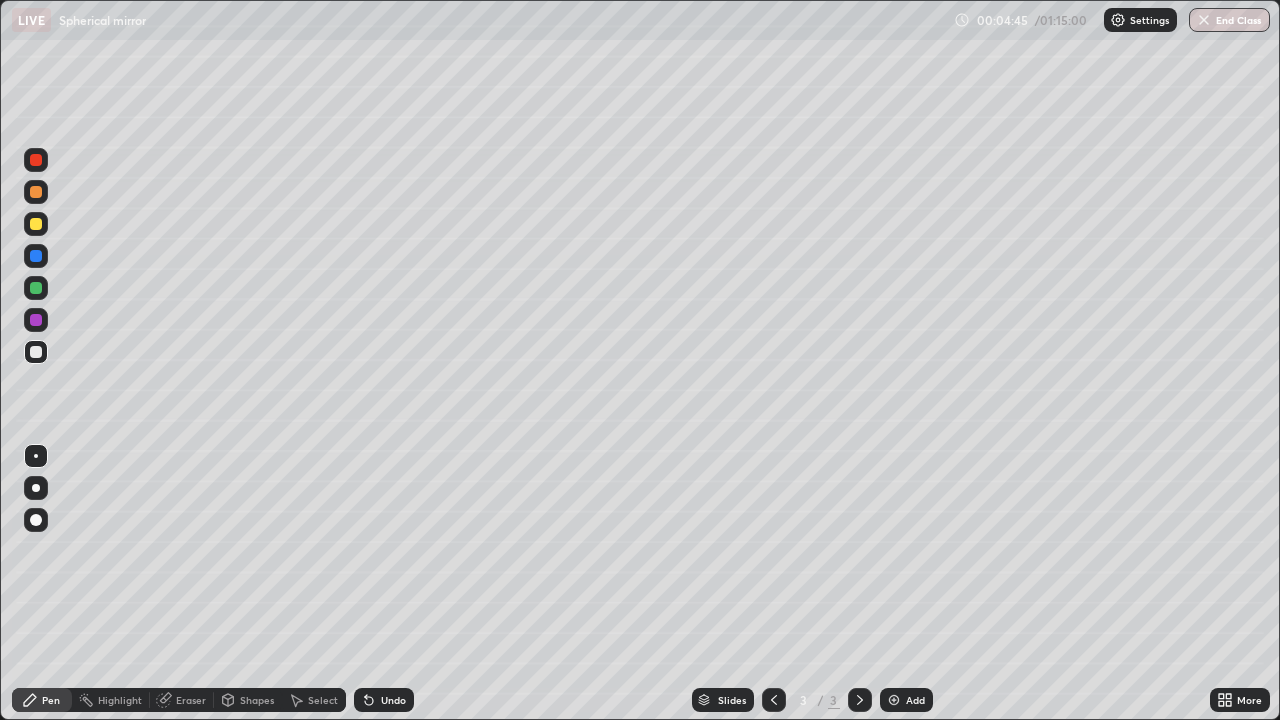 click on "Undo" at bounding box center [393, 700] 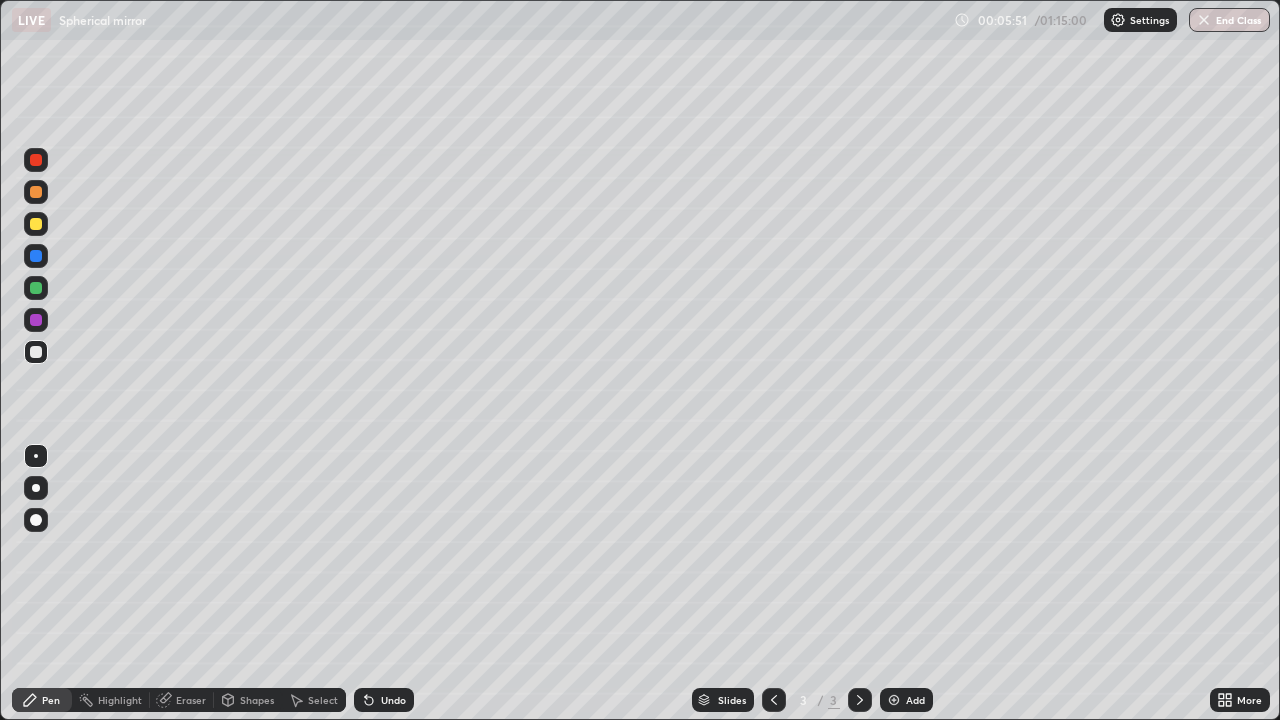click on "Shapes" at bounding box center [257, 700] 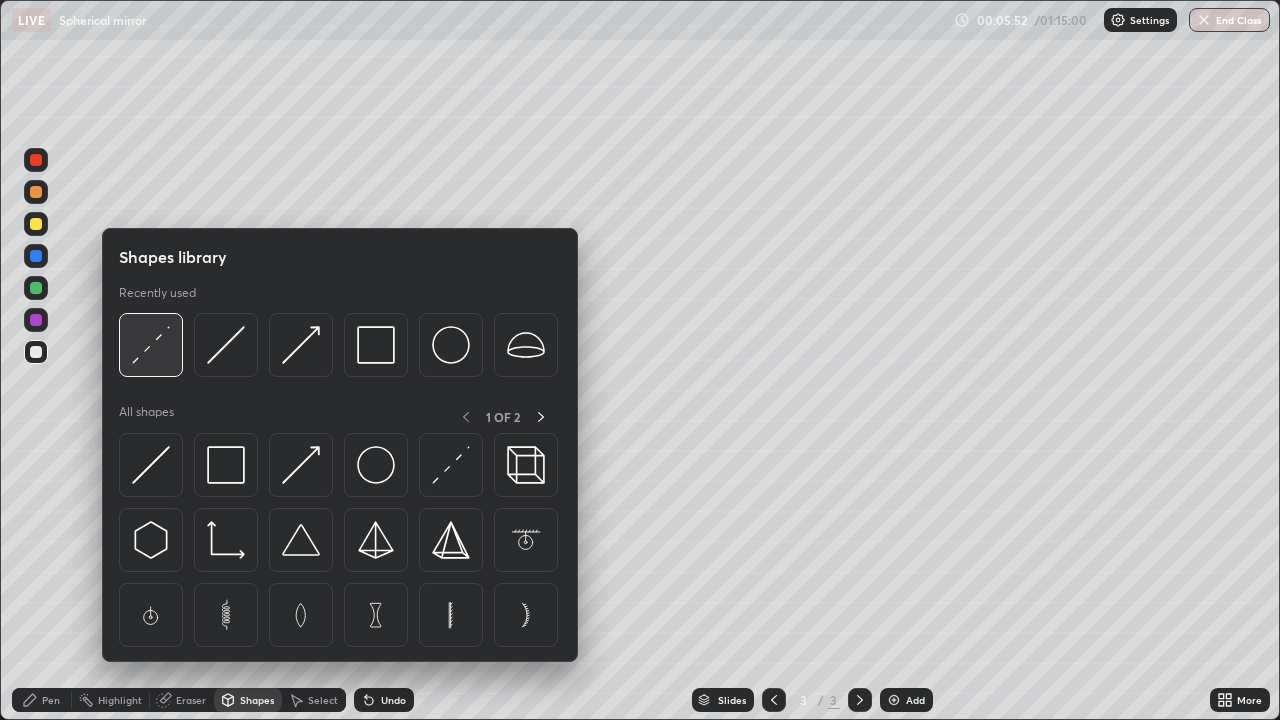 click at bounding box center [151, 345] 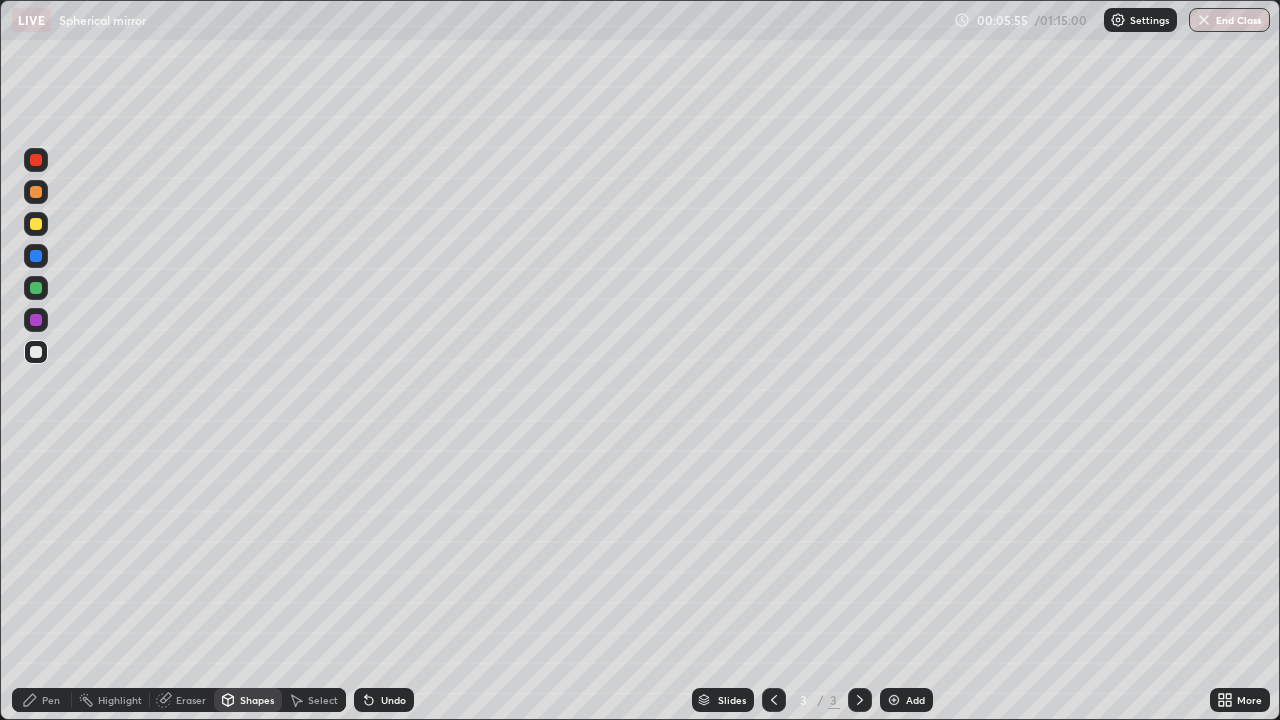 click on "Pen" at bounding box center (51, 700) 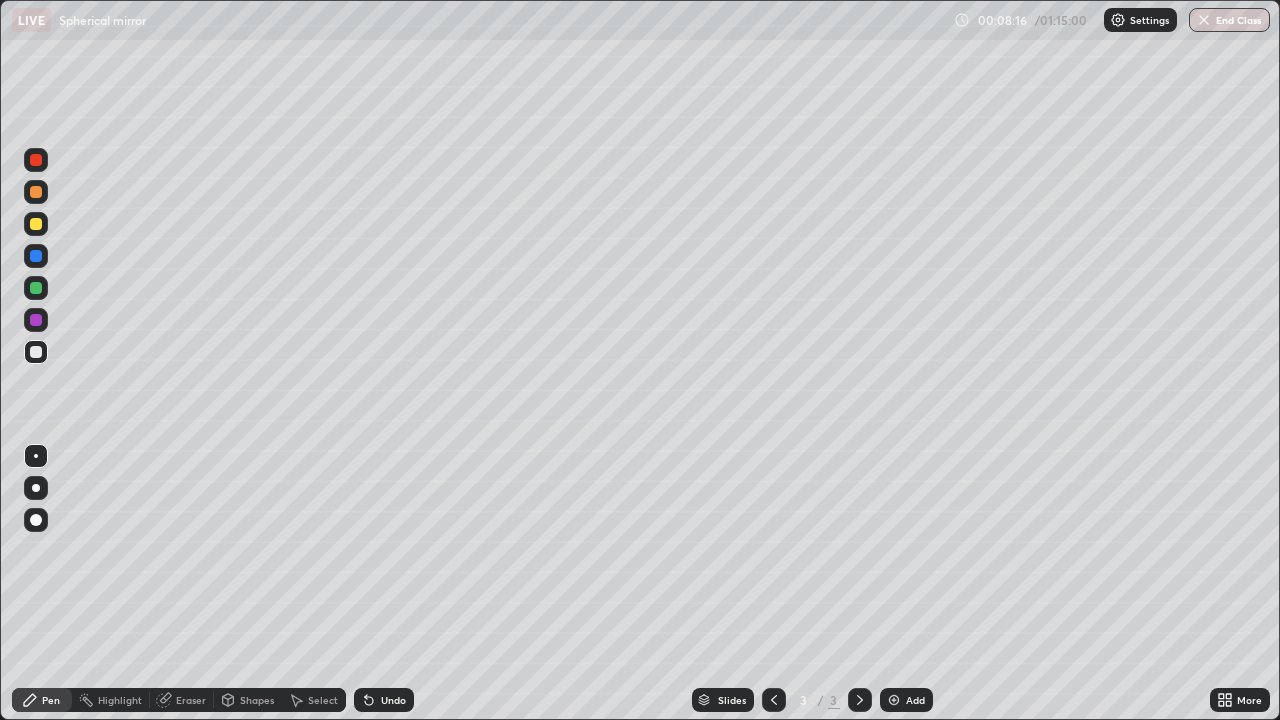 click on "Shapes" at bounding box center (257, 700) 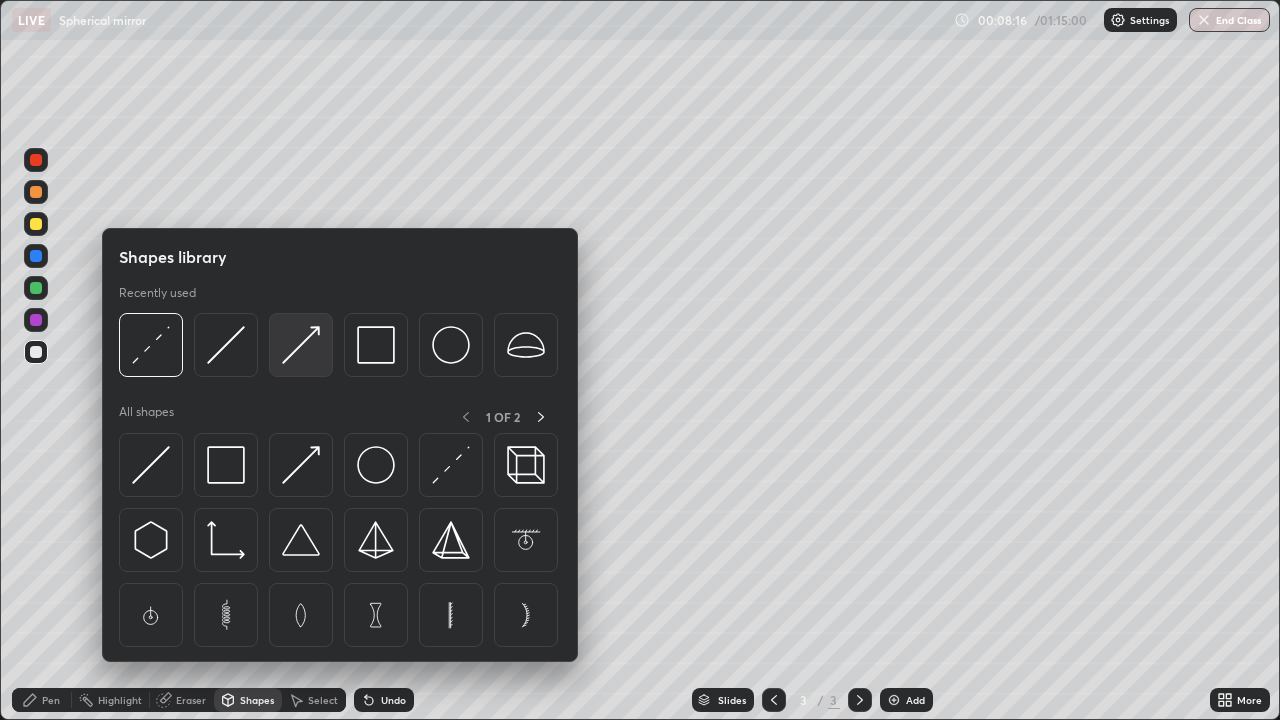 click at bounding box center [301, 345] 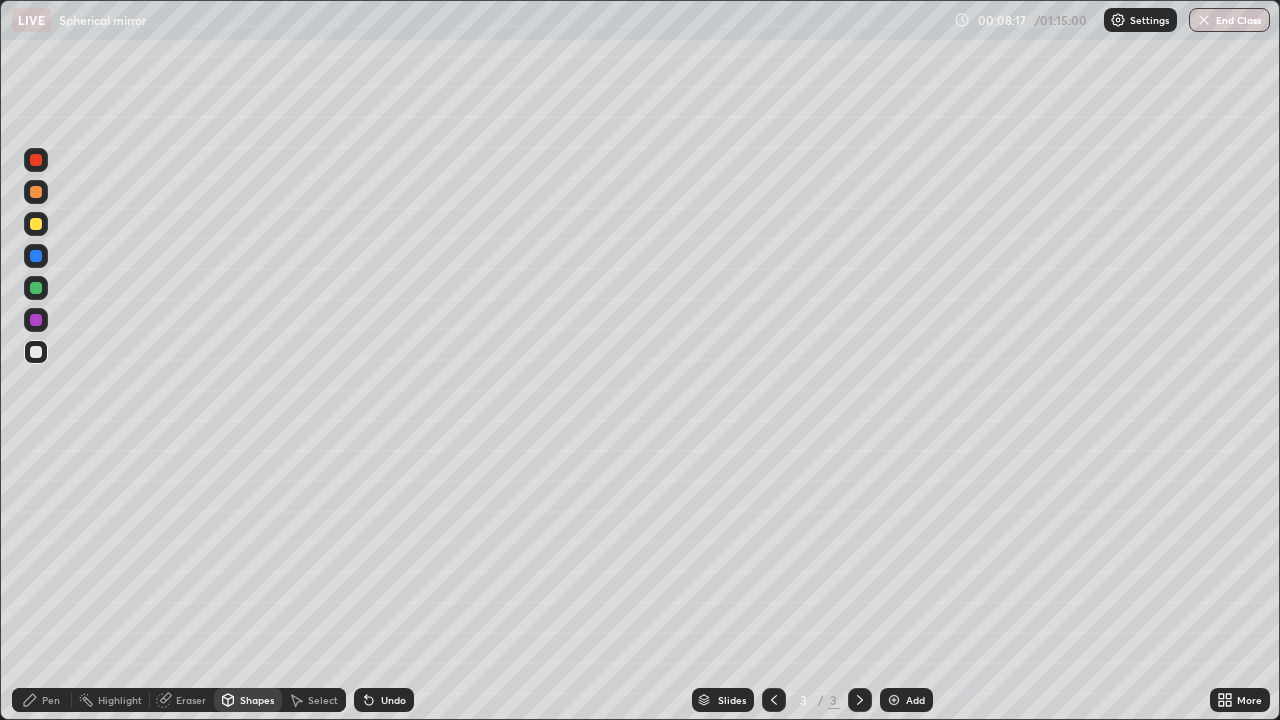 click at bounding box center [36, 224] 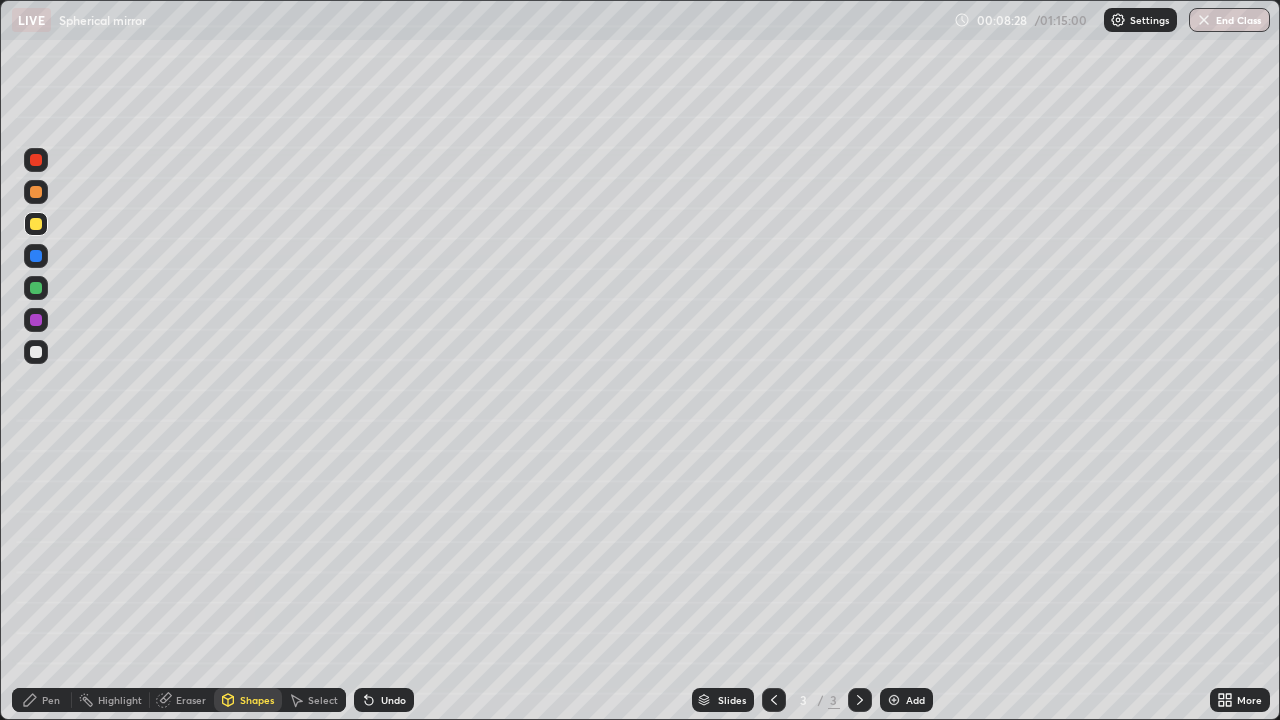 click 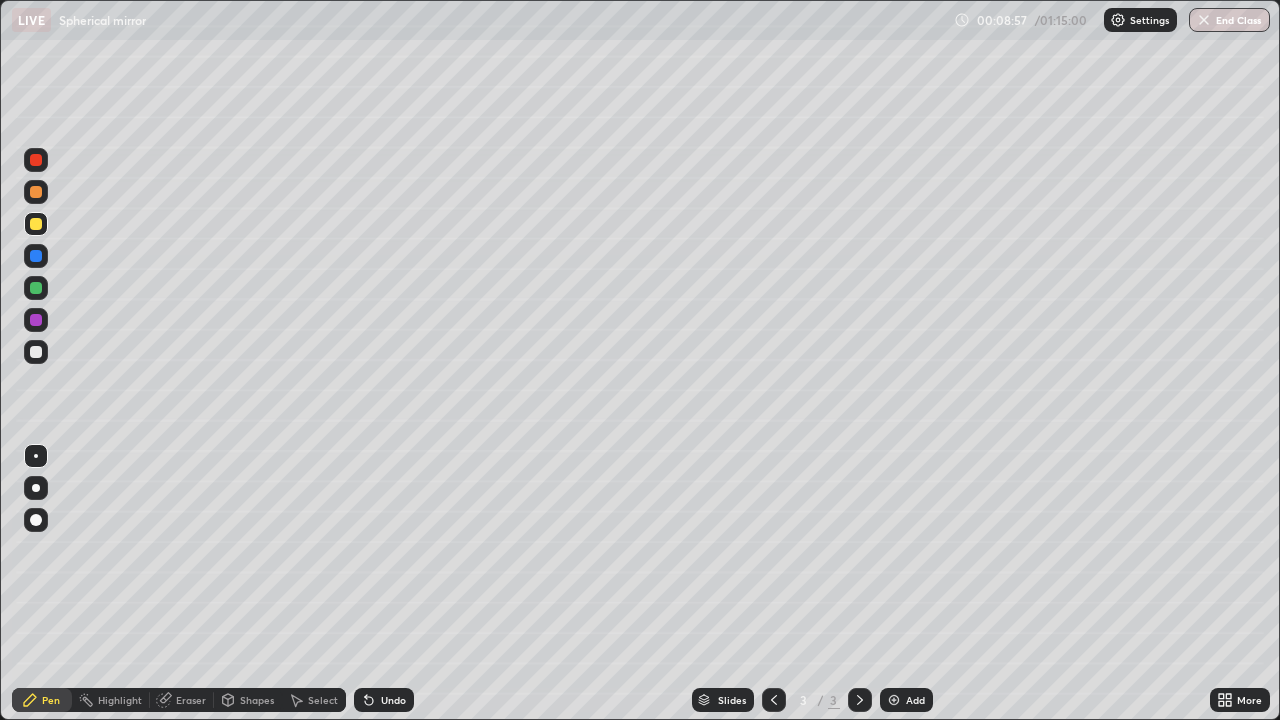 click at bounding box center [36, 352] 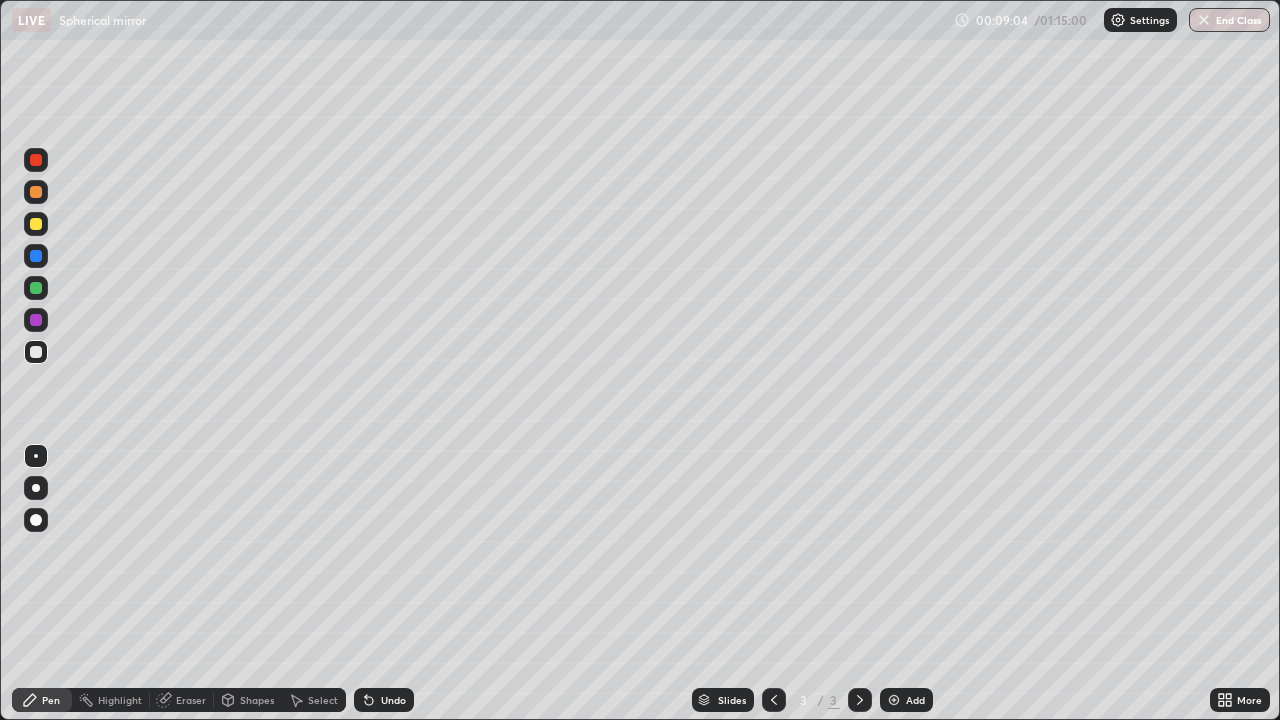 click at bounding box center (36, 224) 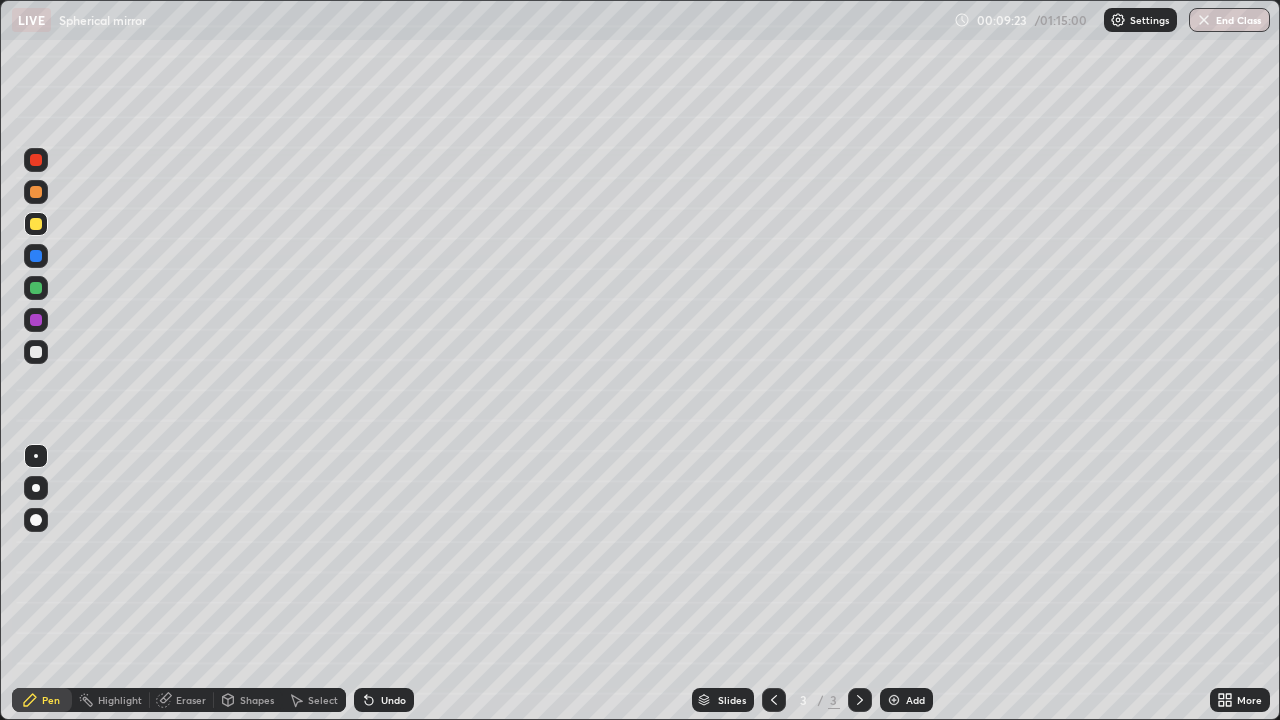 click at bounding box center [36, 488] 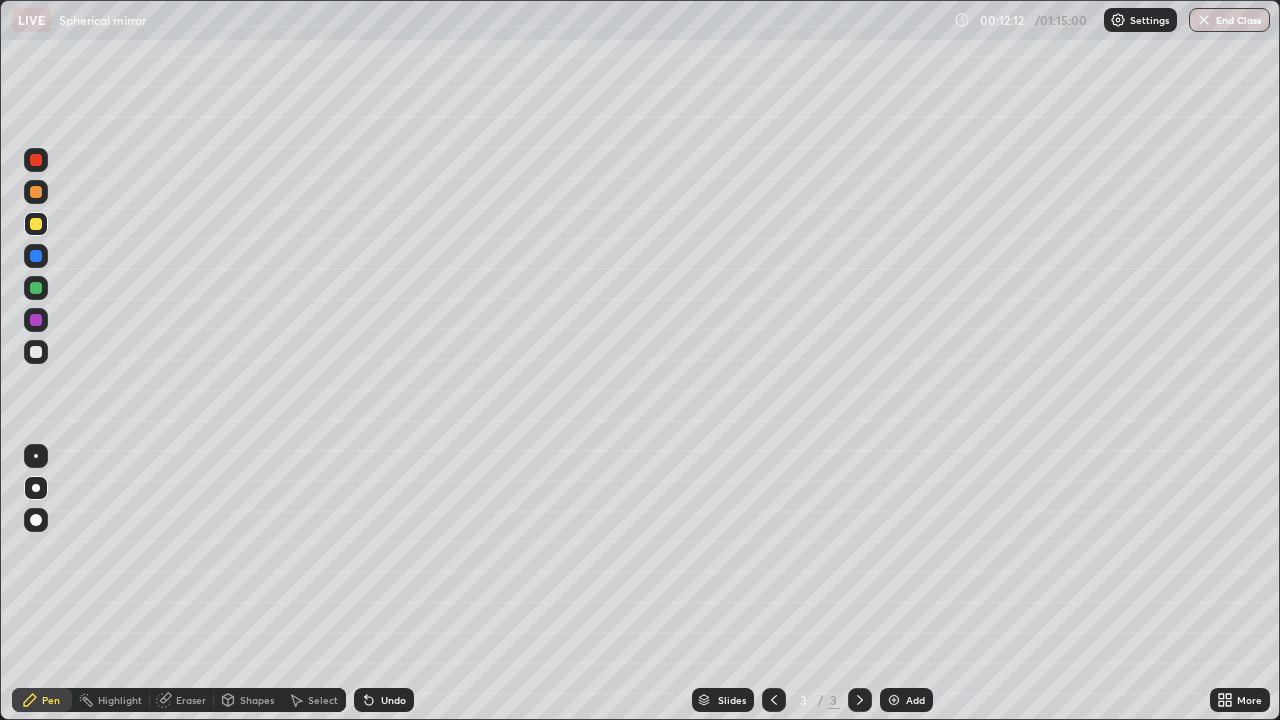 click at bounding box center (36, 352) 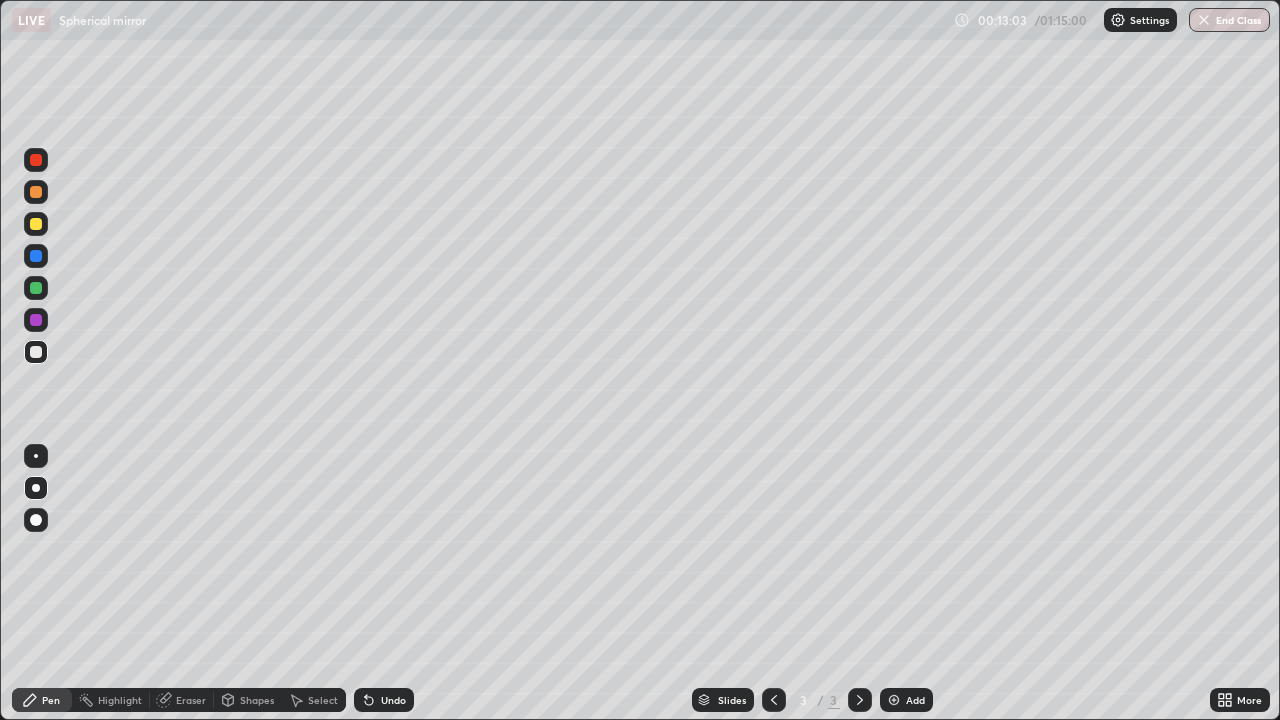 click on "Eraser" at bounding box center (191, 700) 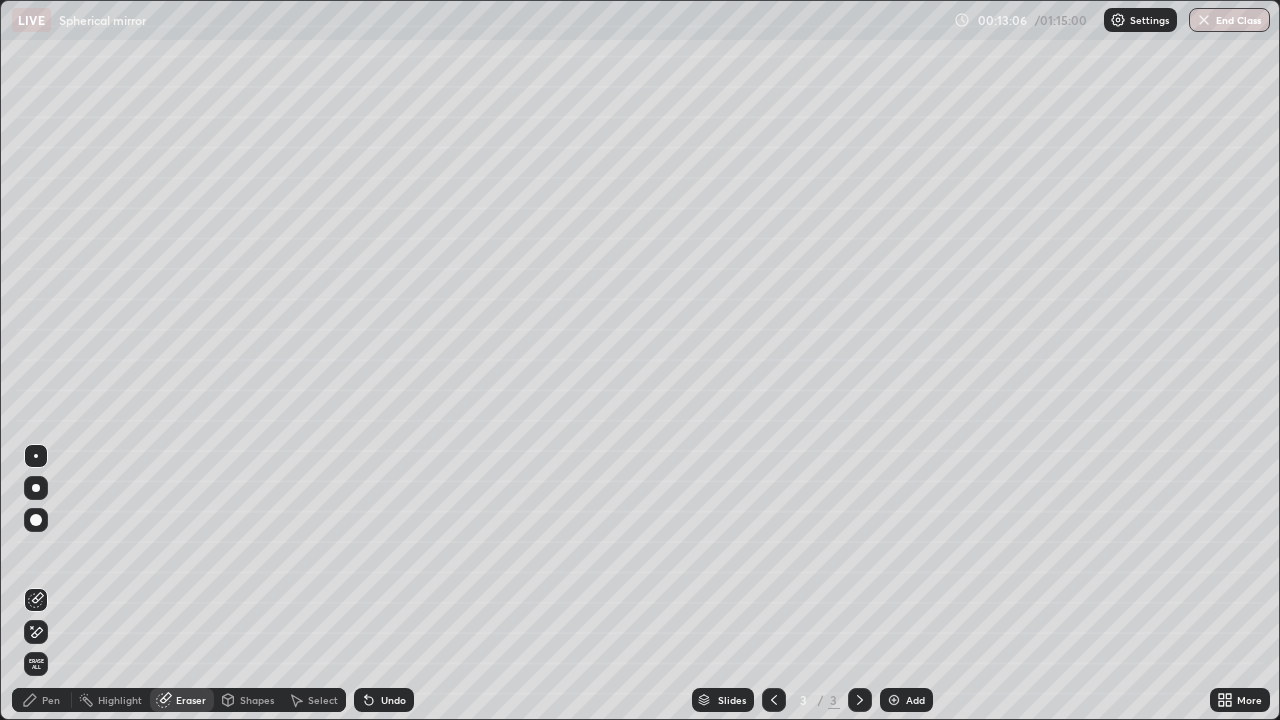 click 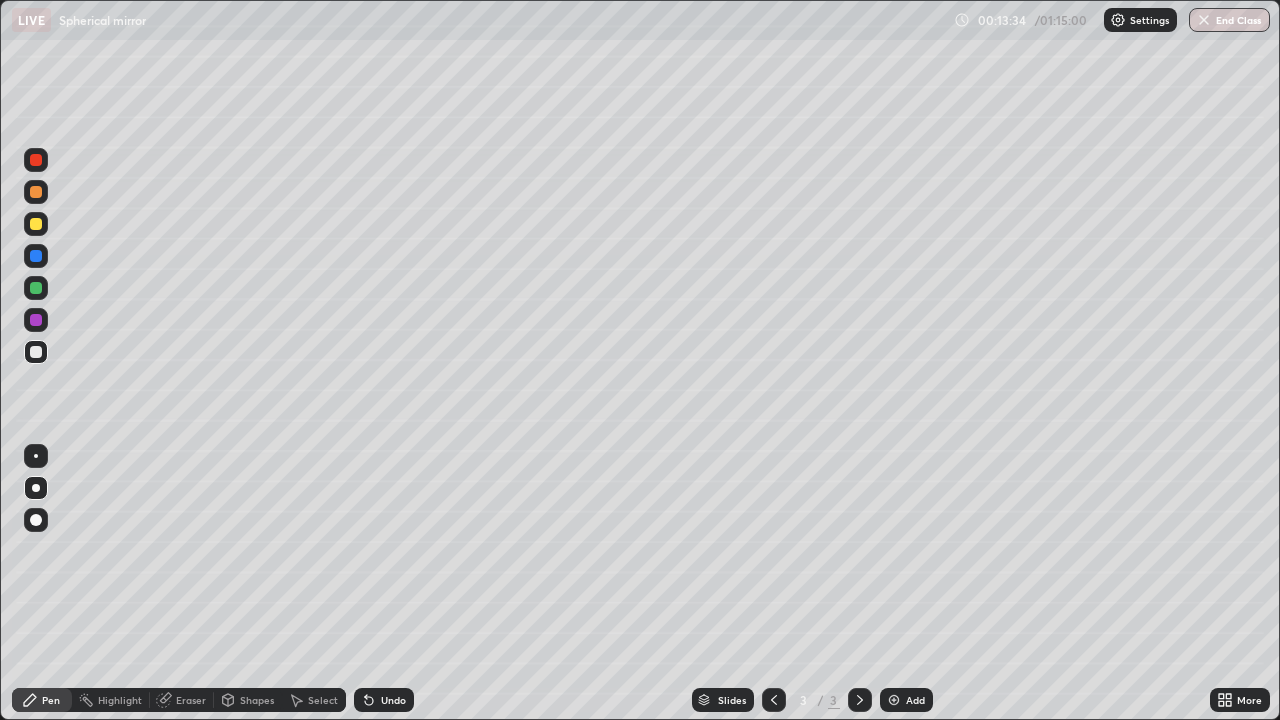 click on "Select" at bounding box center (323, 700) 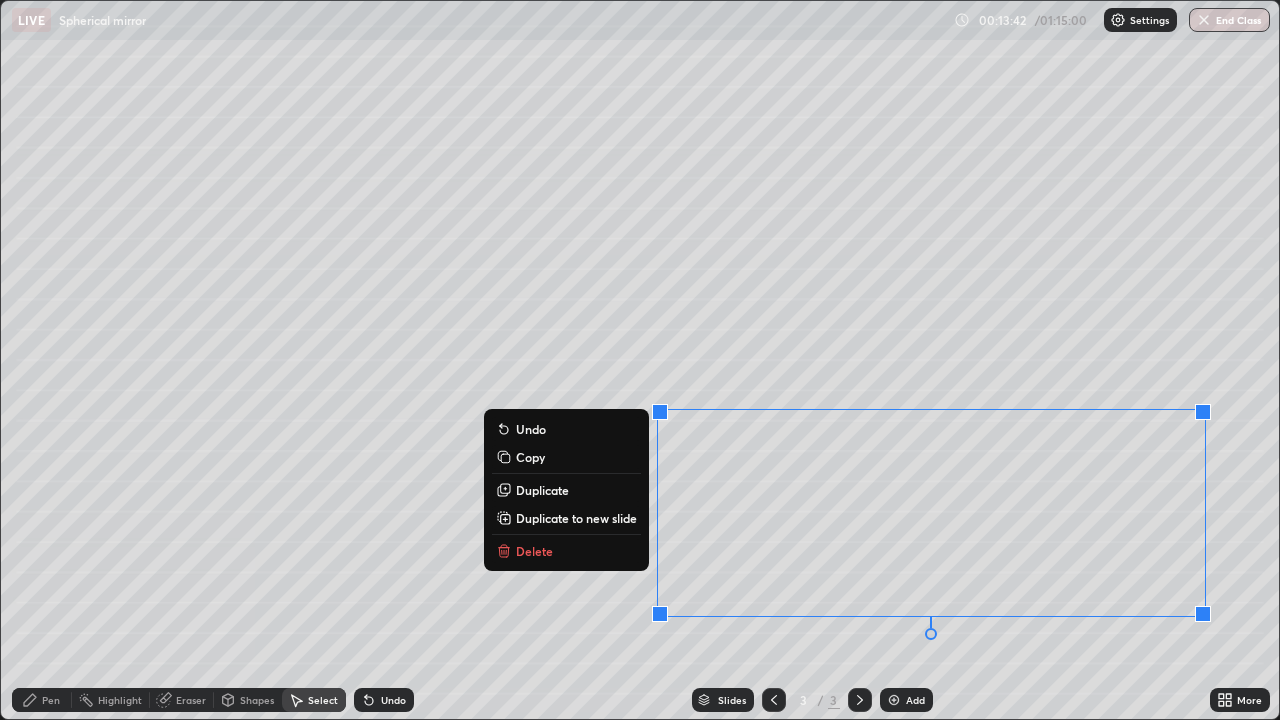 click on "Delete" at bounding box center (566, 551) 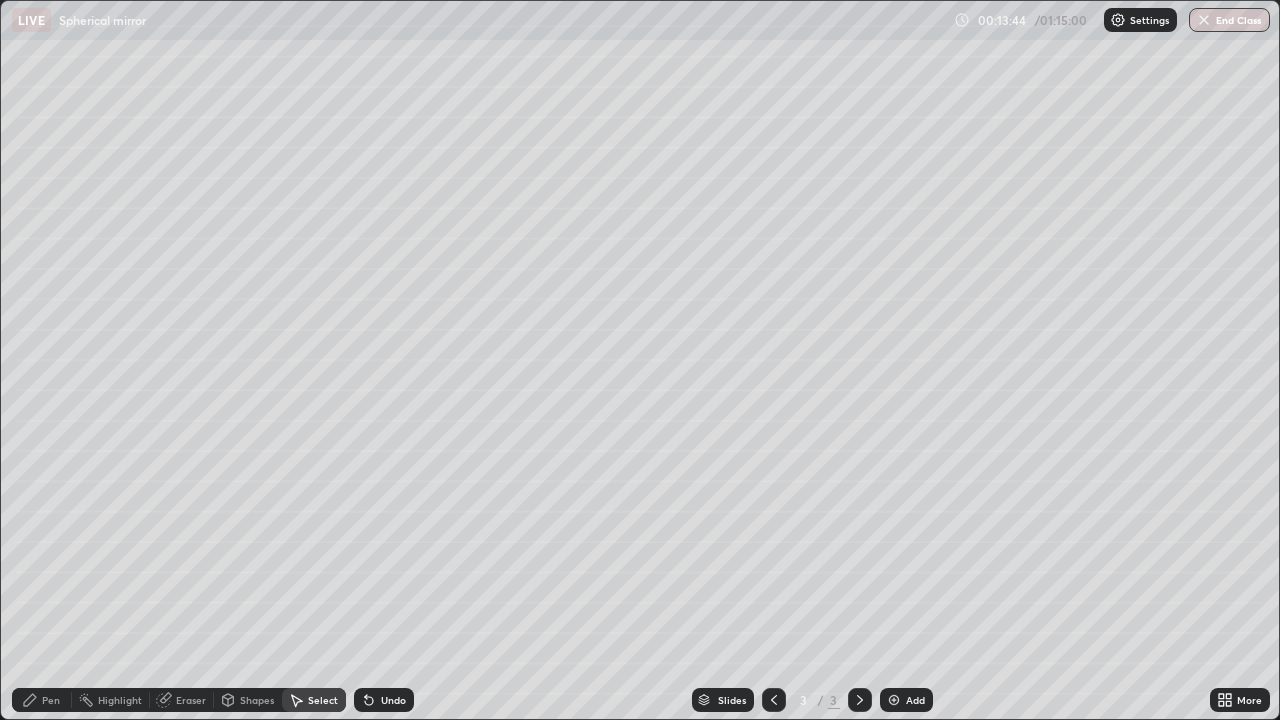 click 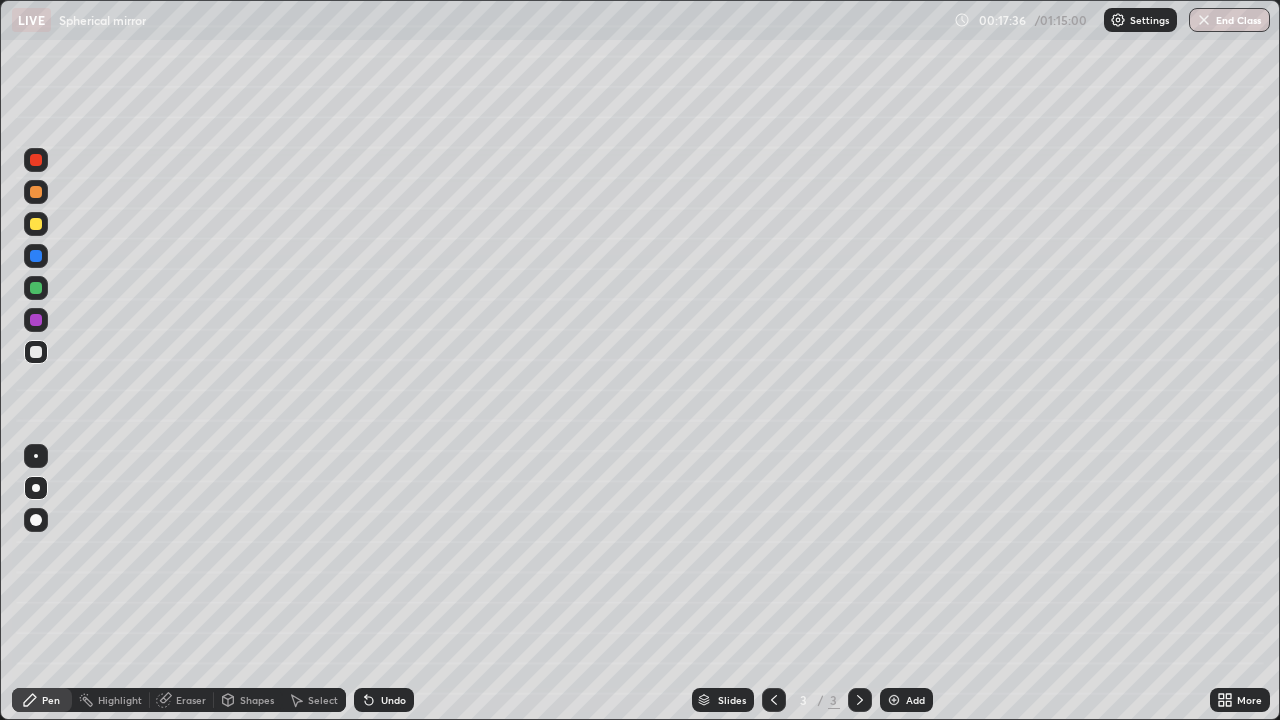 click at bounding box center (894, 700) 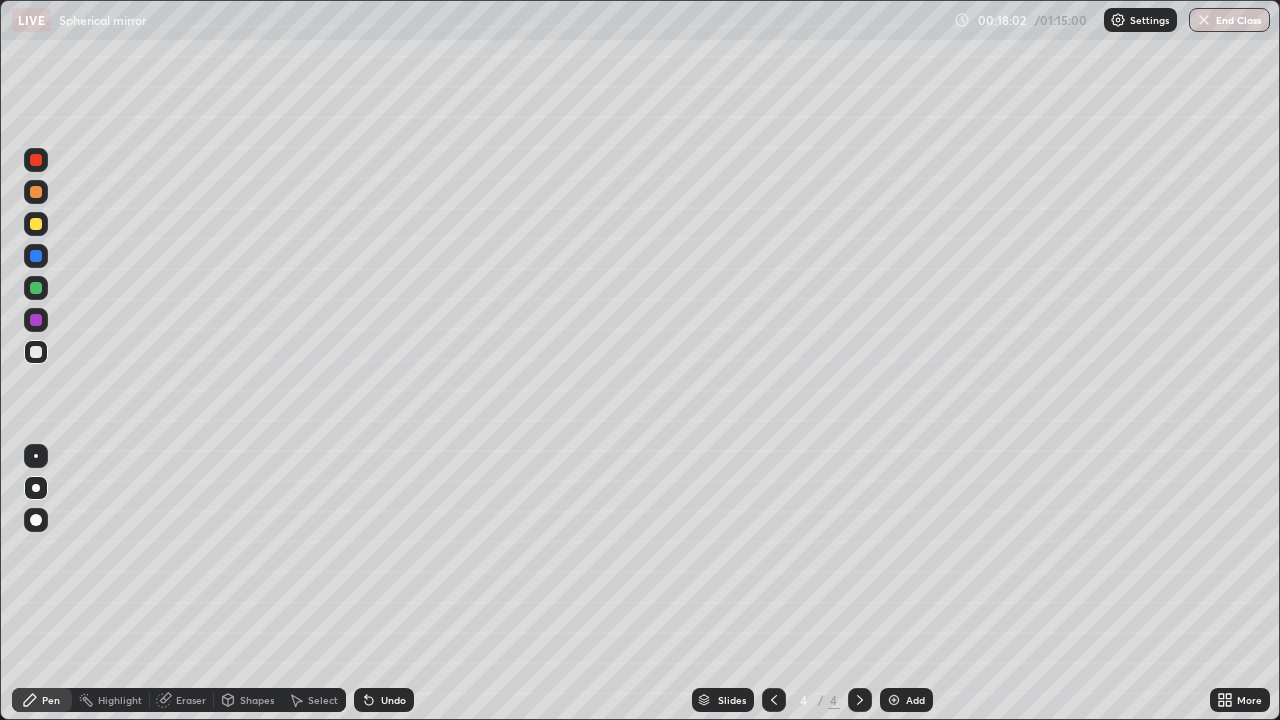 click 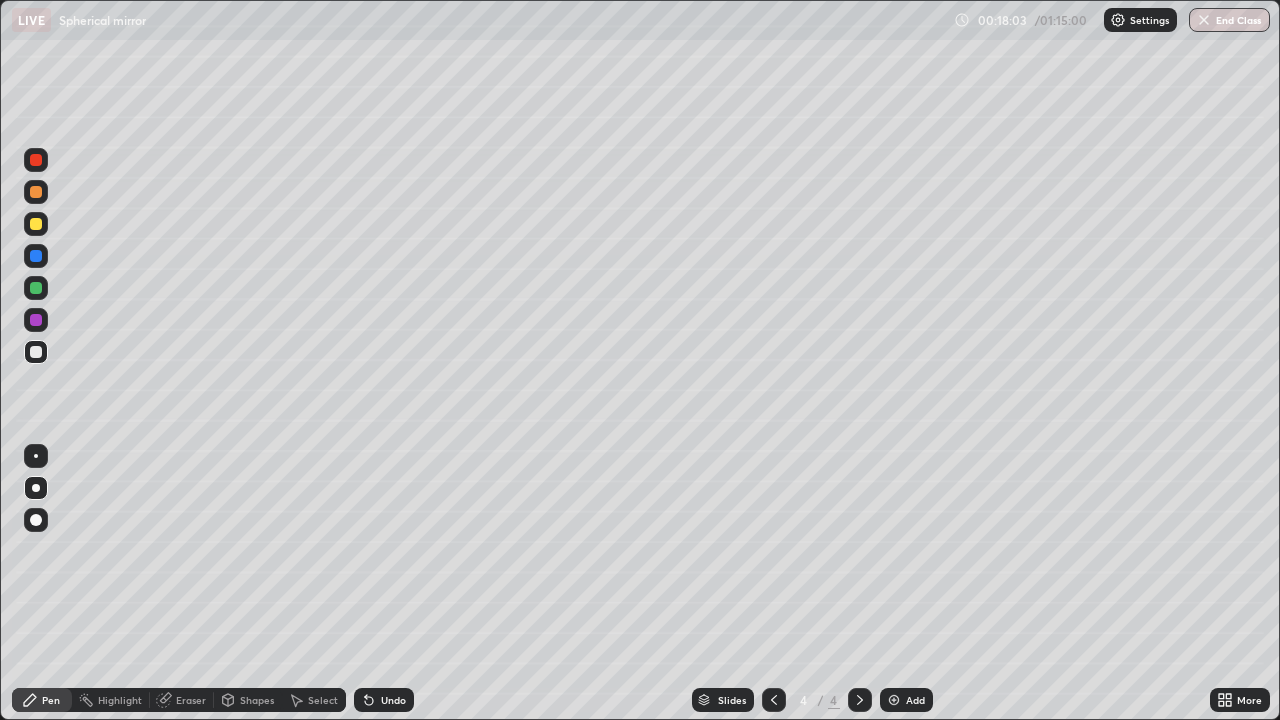 click 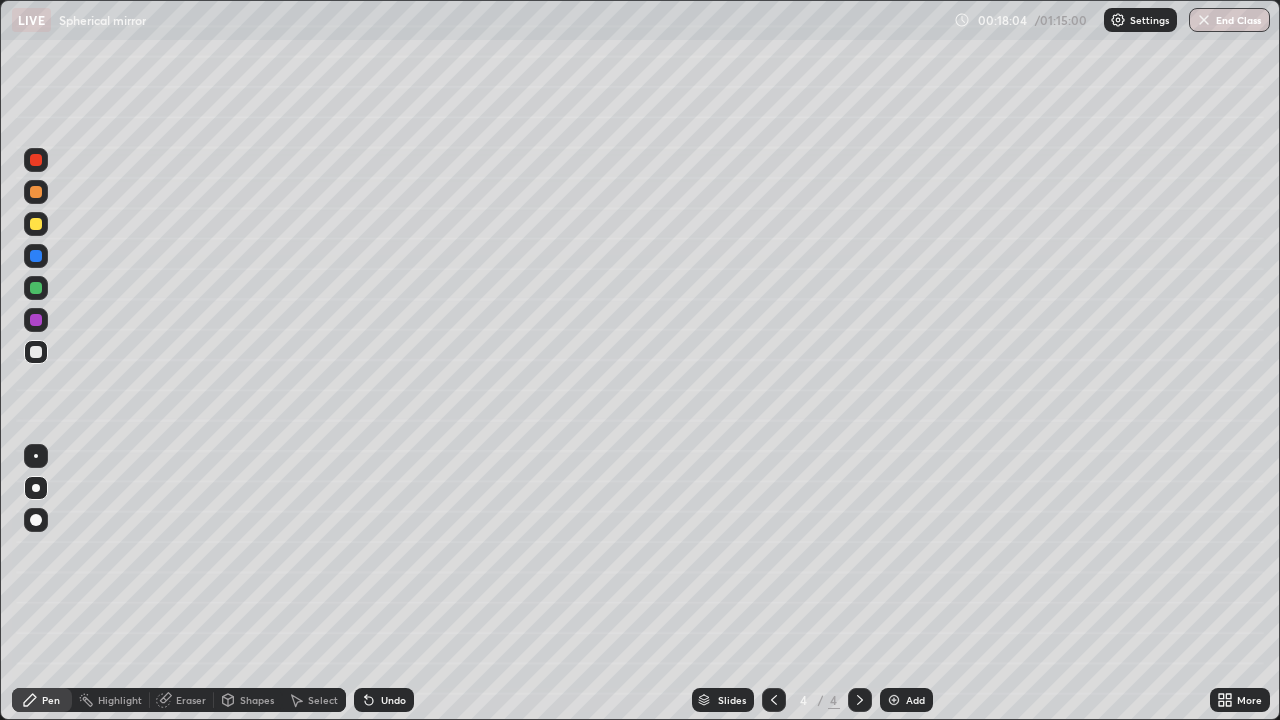 click 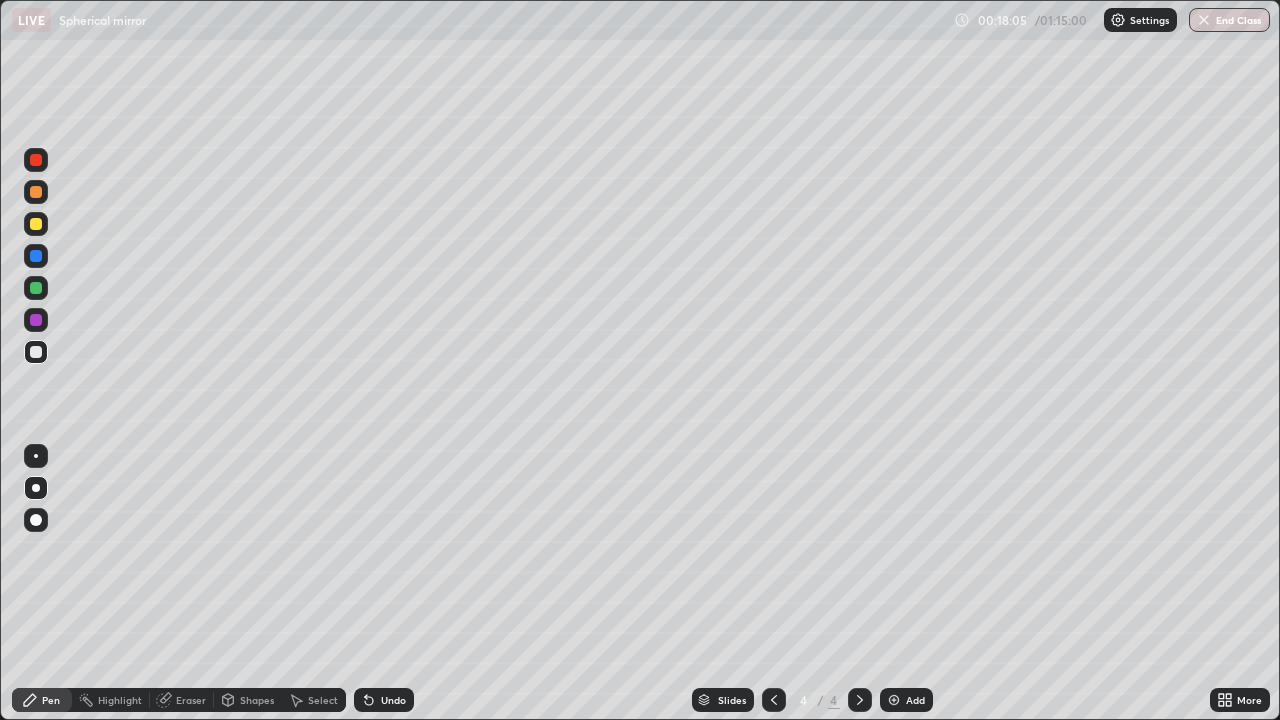 click 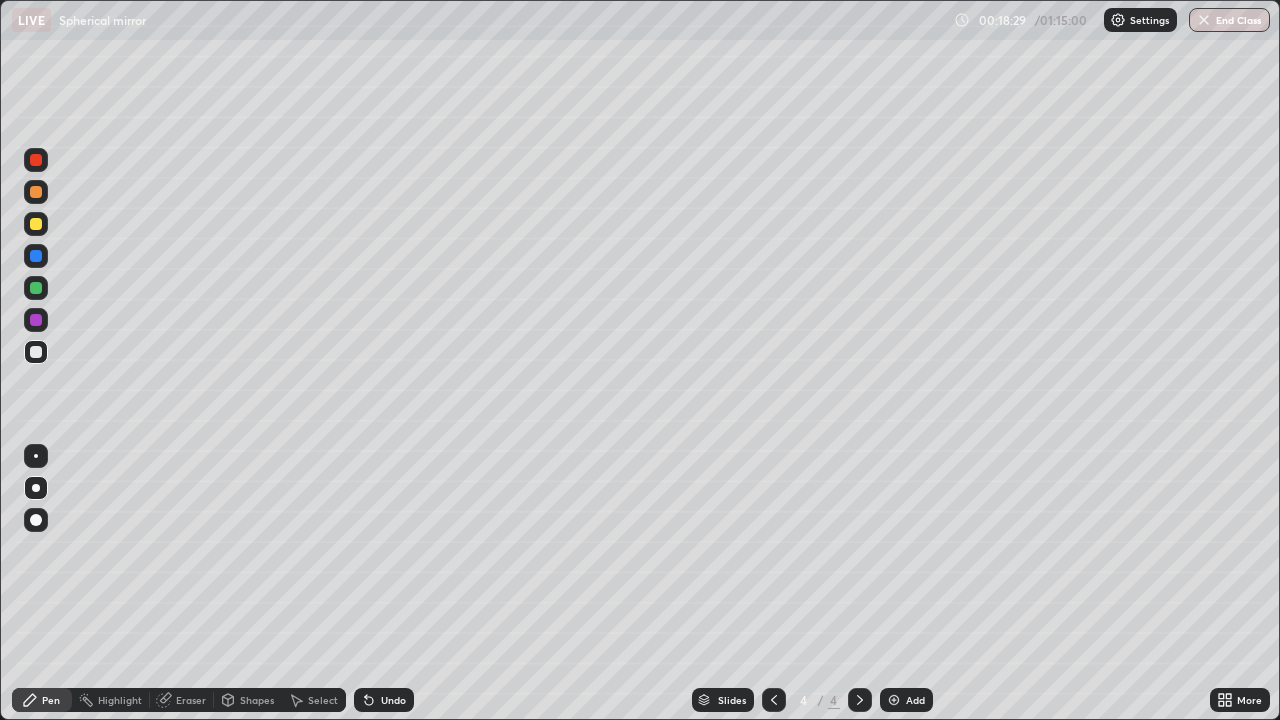 click 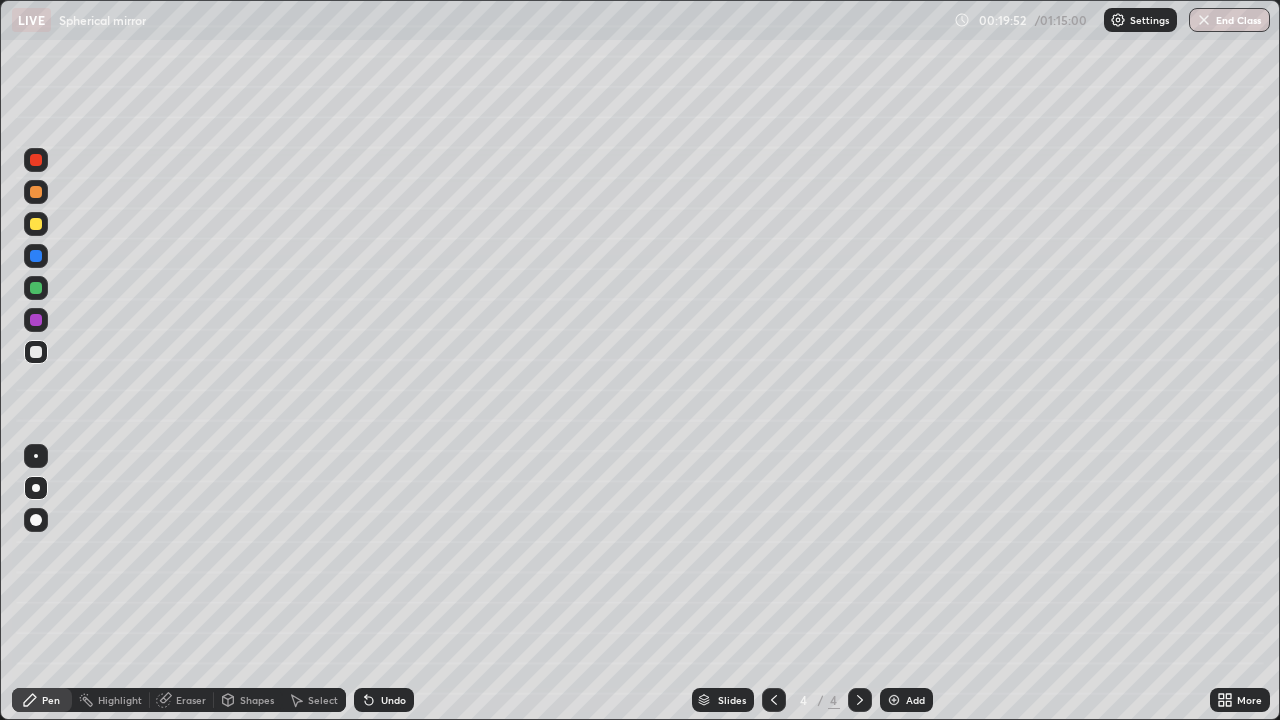 click at bounding box center (36, 456) 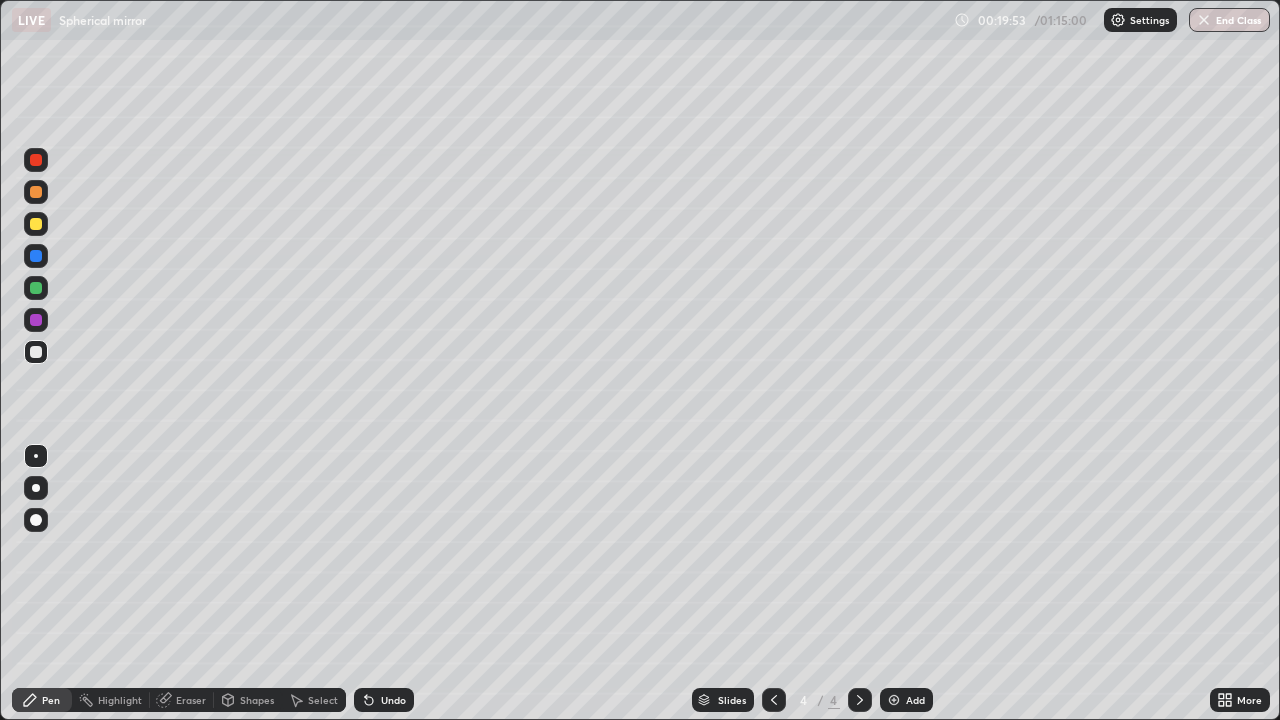 click at bounding box center (36, 192) 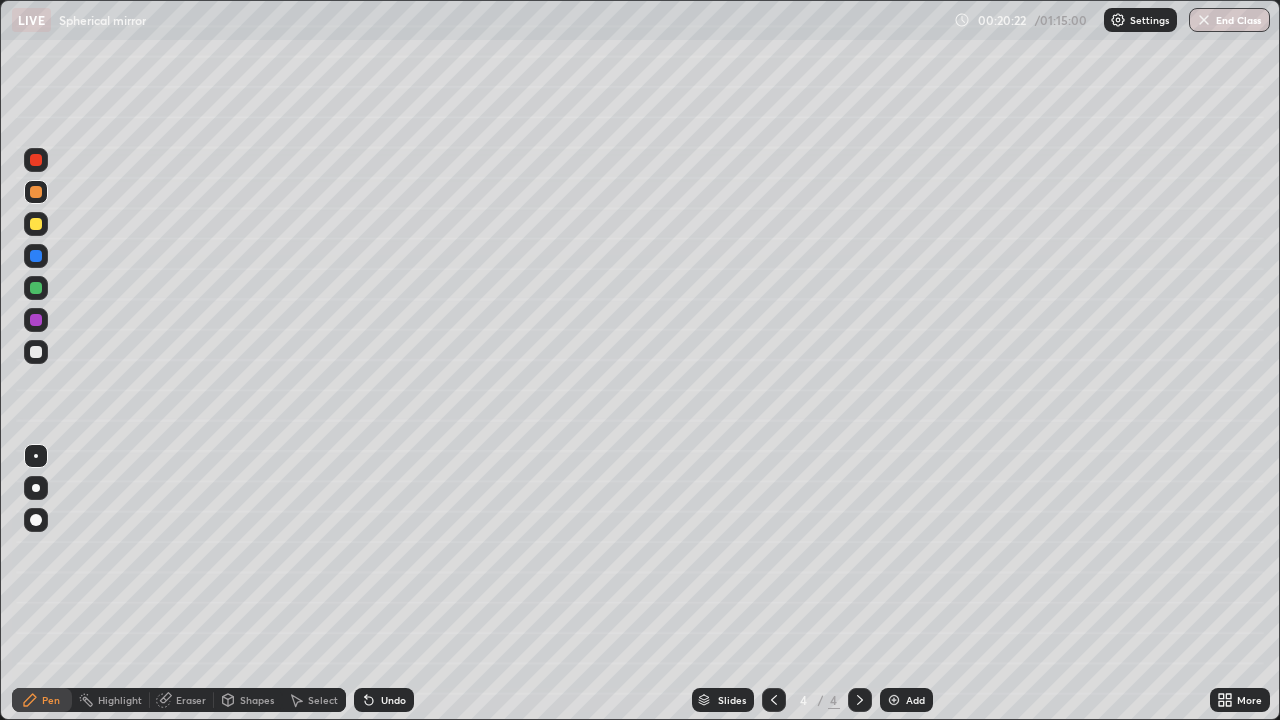 click on "Undo" at bounding box center (384, 700) 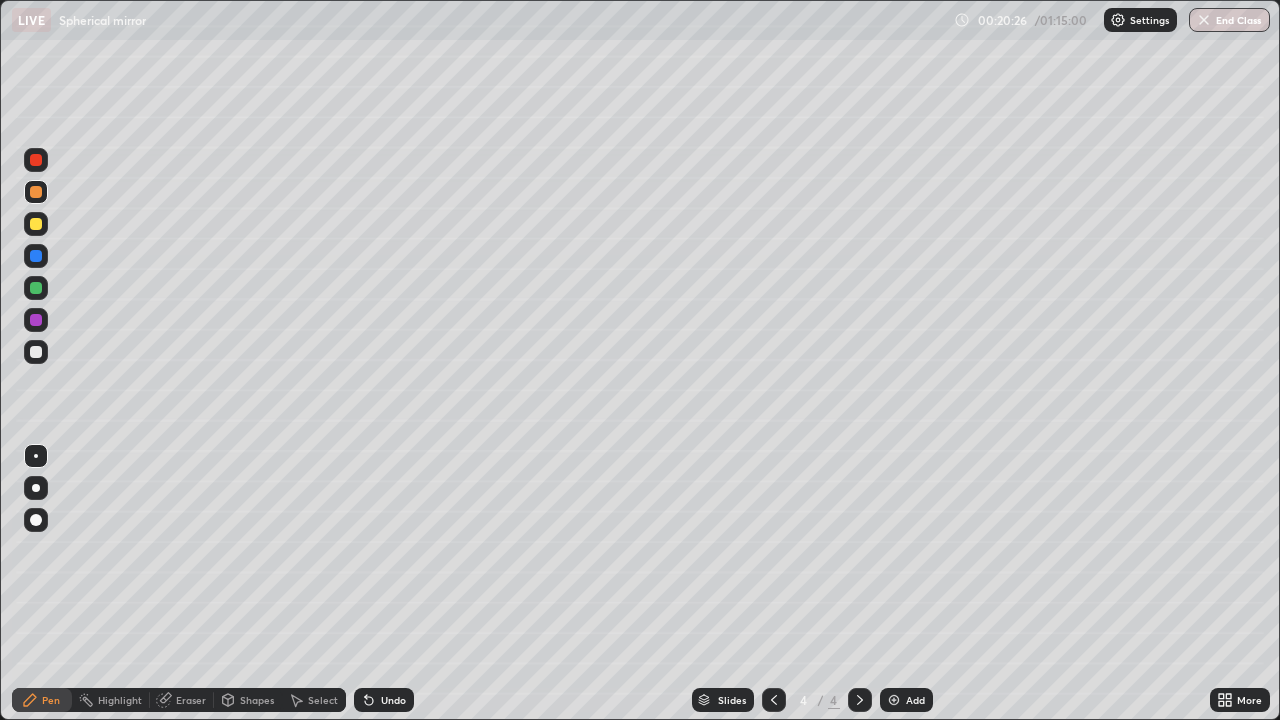 click at bounding box center [36, 352] 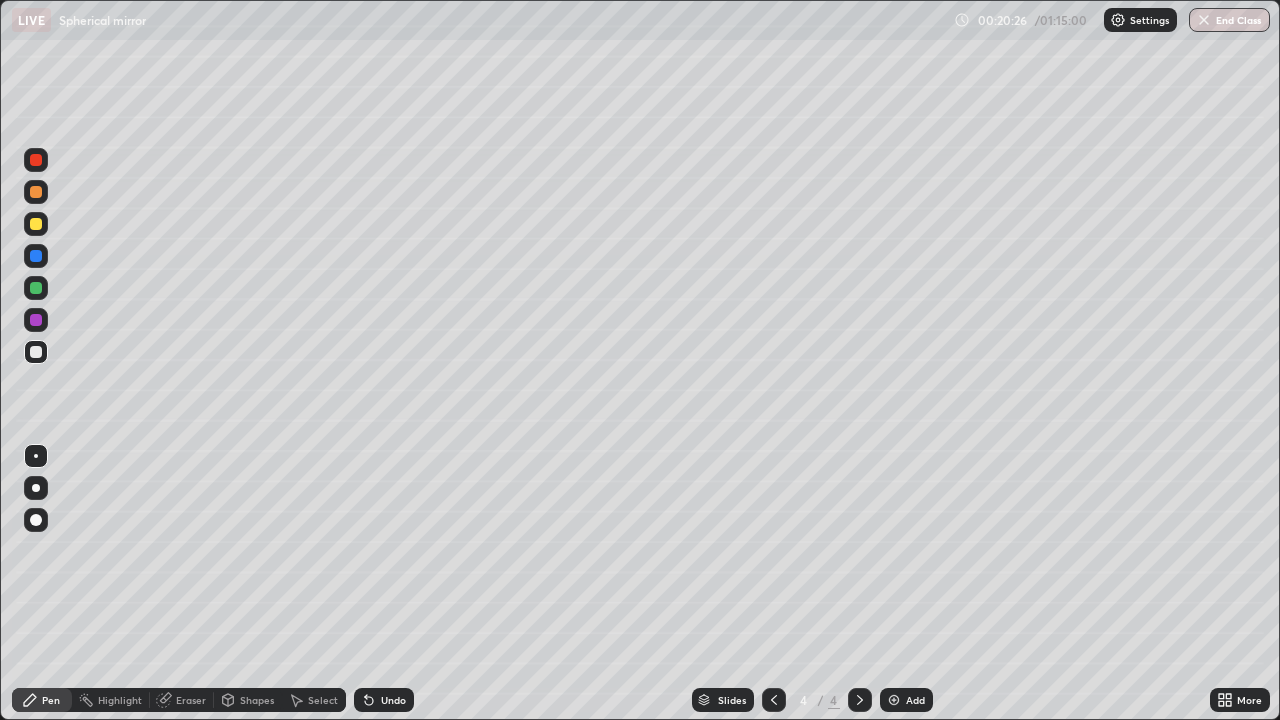 click at bounding box center (36, 488) 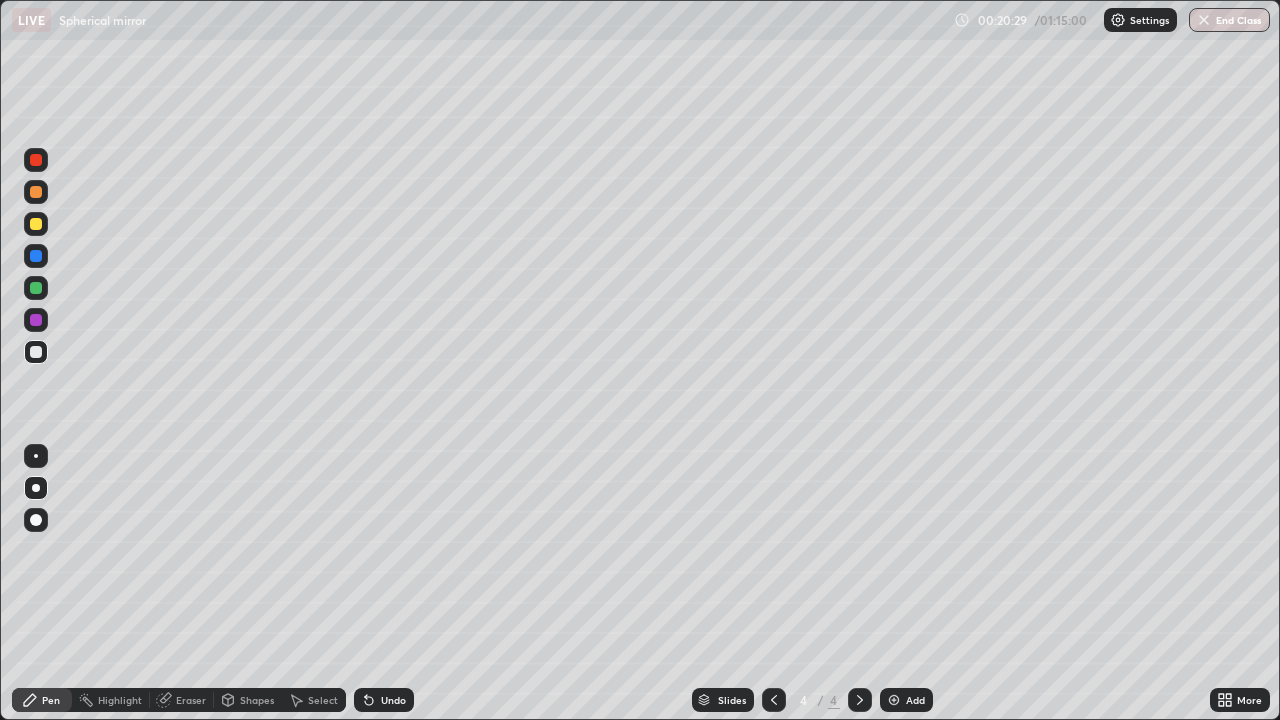 click at bounding box center [36, 192] 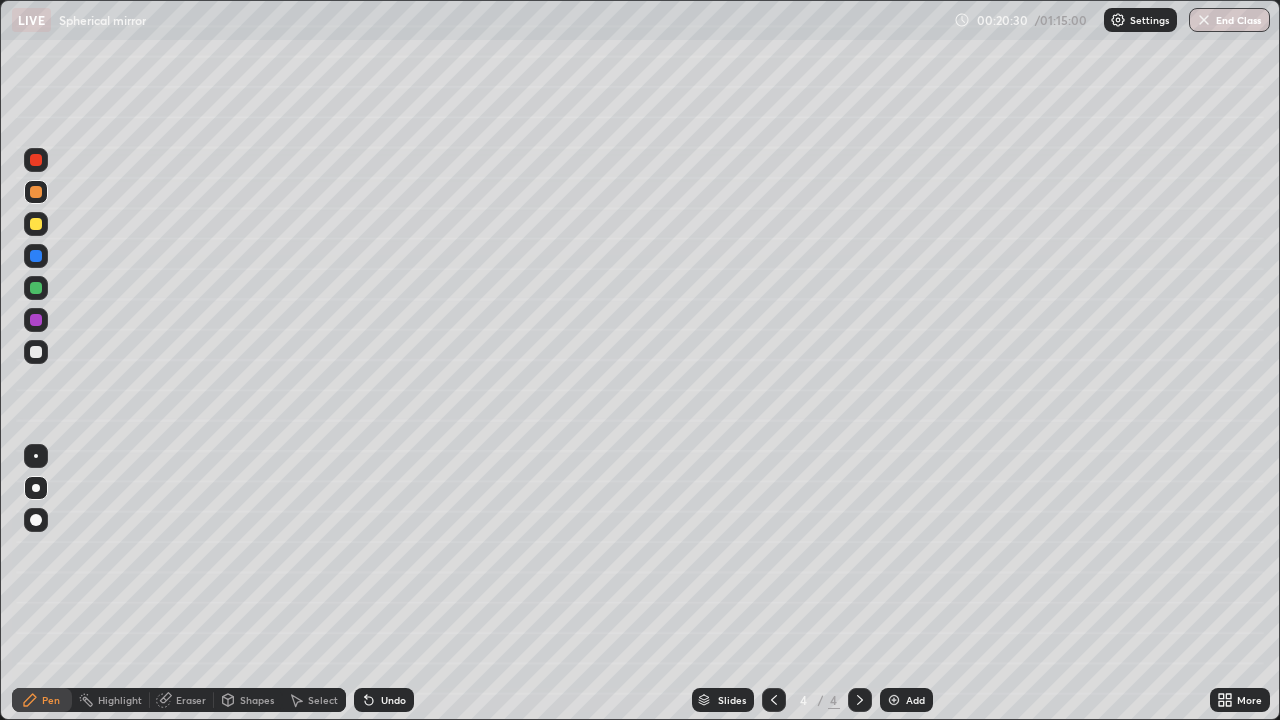 click at bounding box center (36, 456) 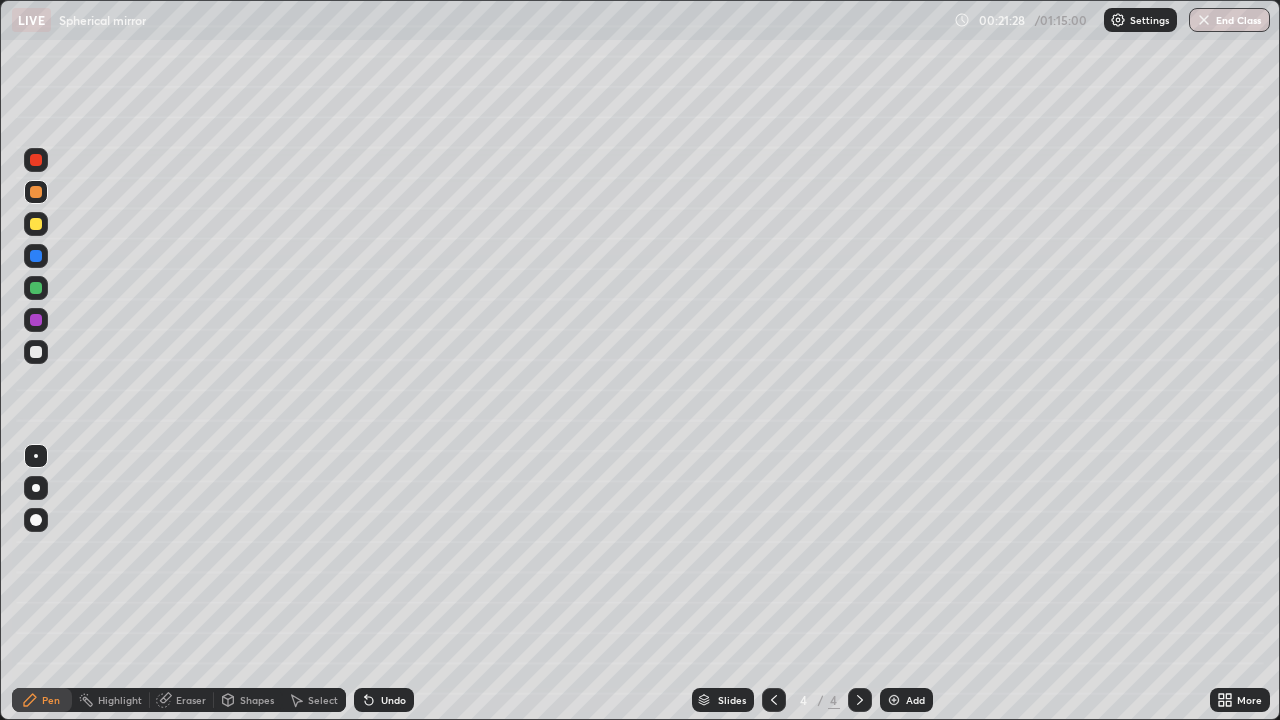 click at bounding box center (36, 224) 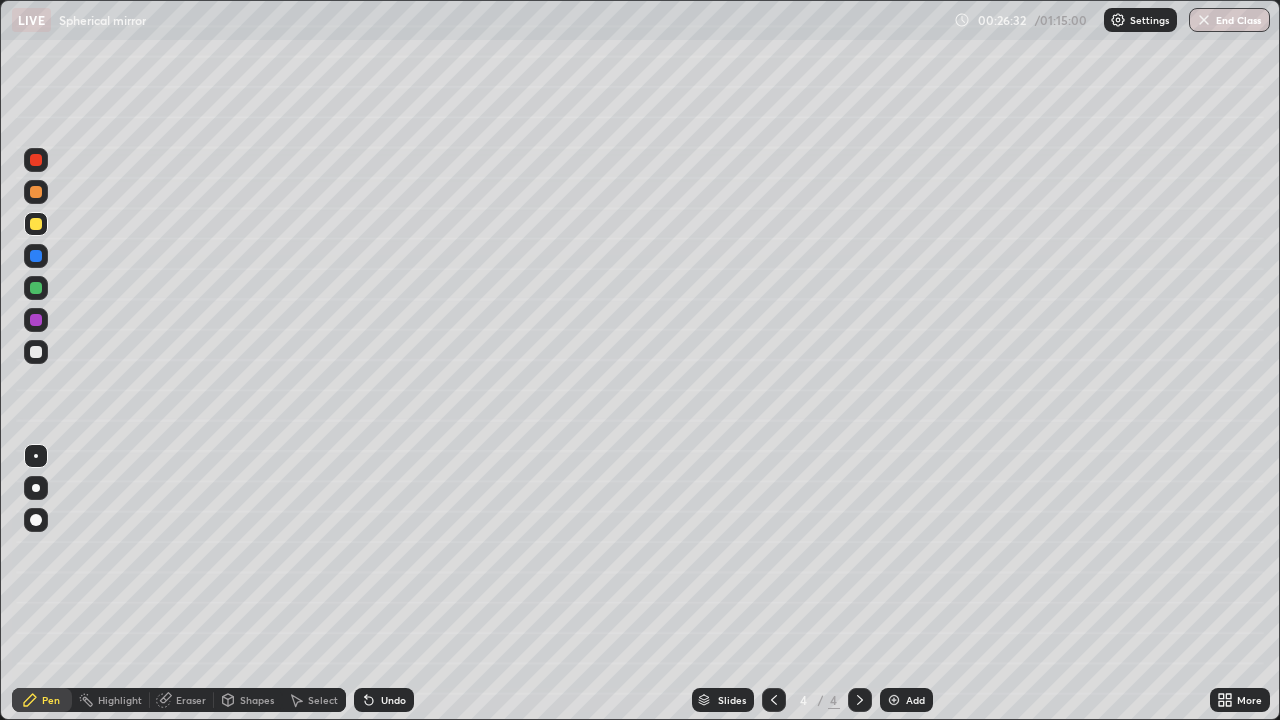 click on "Add" at bounding box center [915, 700] 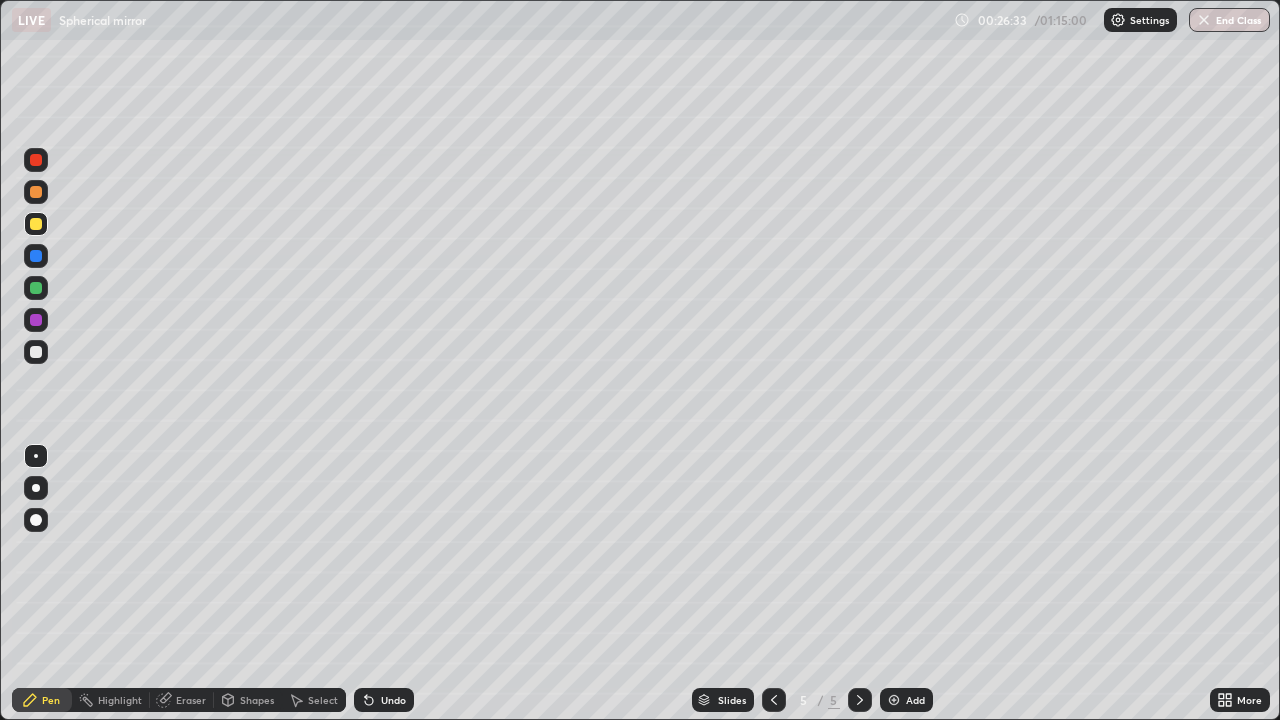 click on "Shapes" at bounding box center (257, 700) 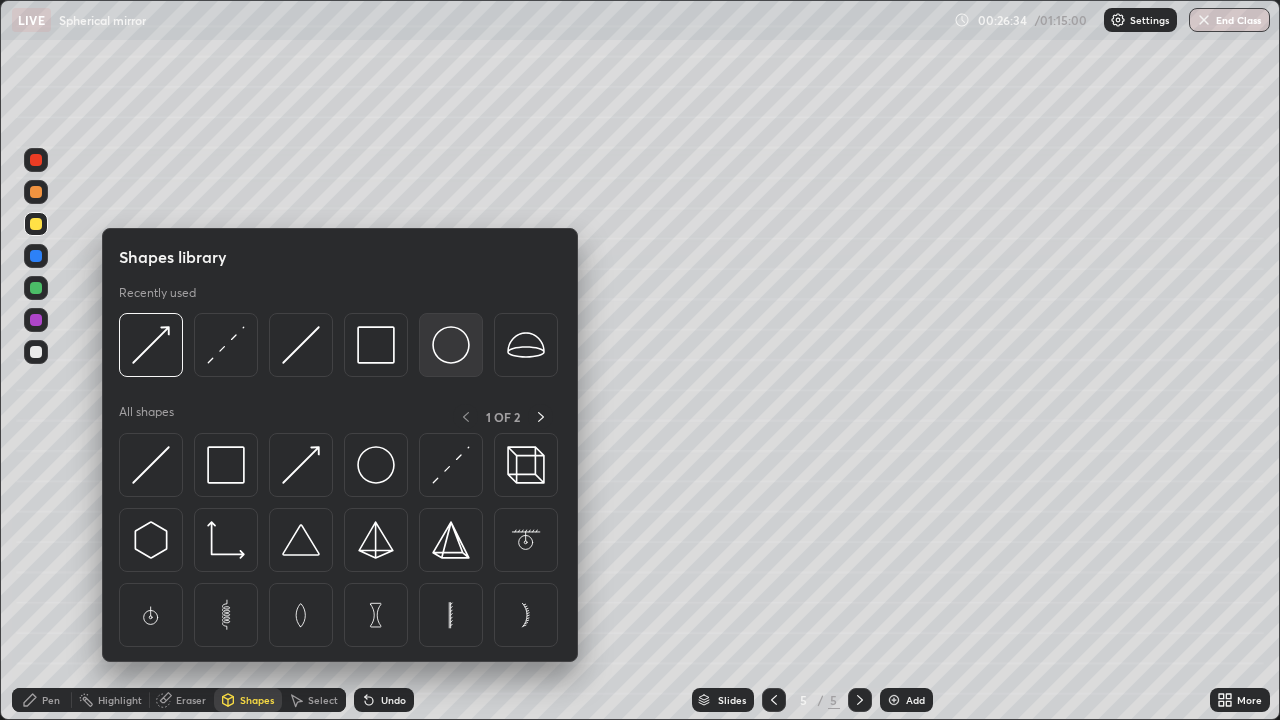 click at bounding box center [451, 345] 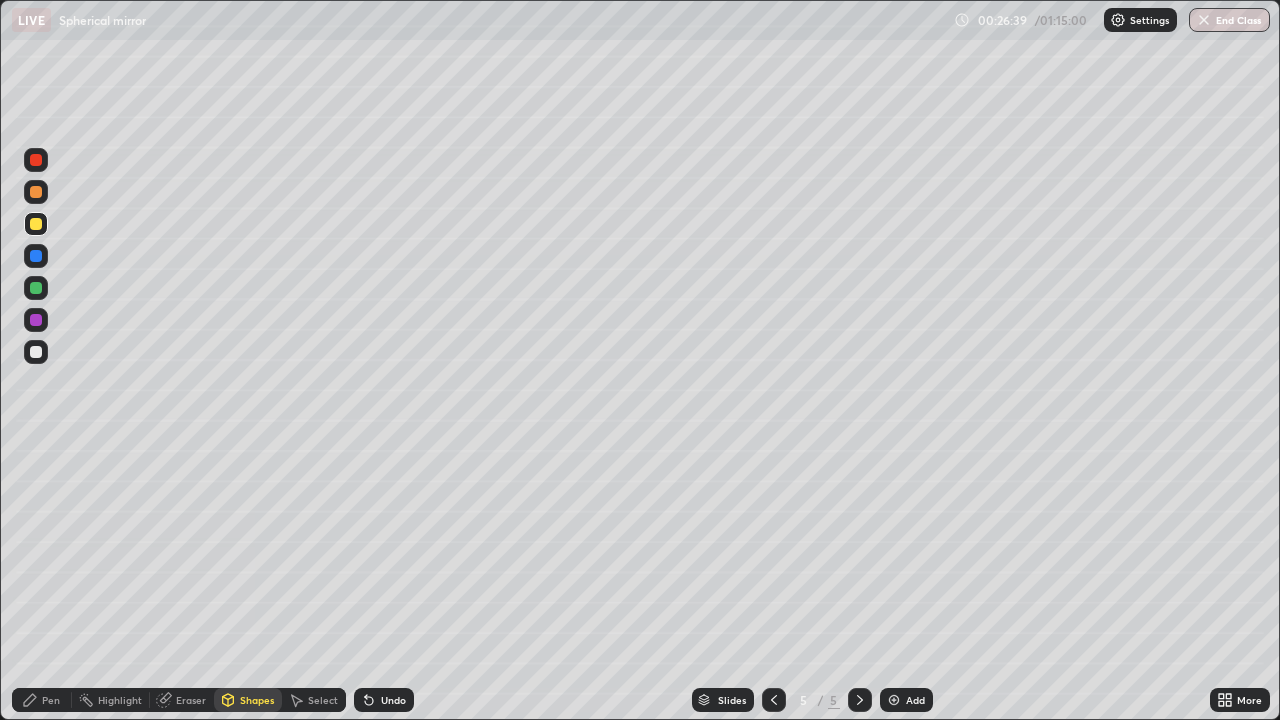 click on "Eraser" at bounding box center (191, 700) 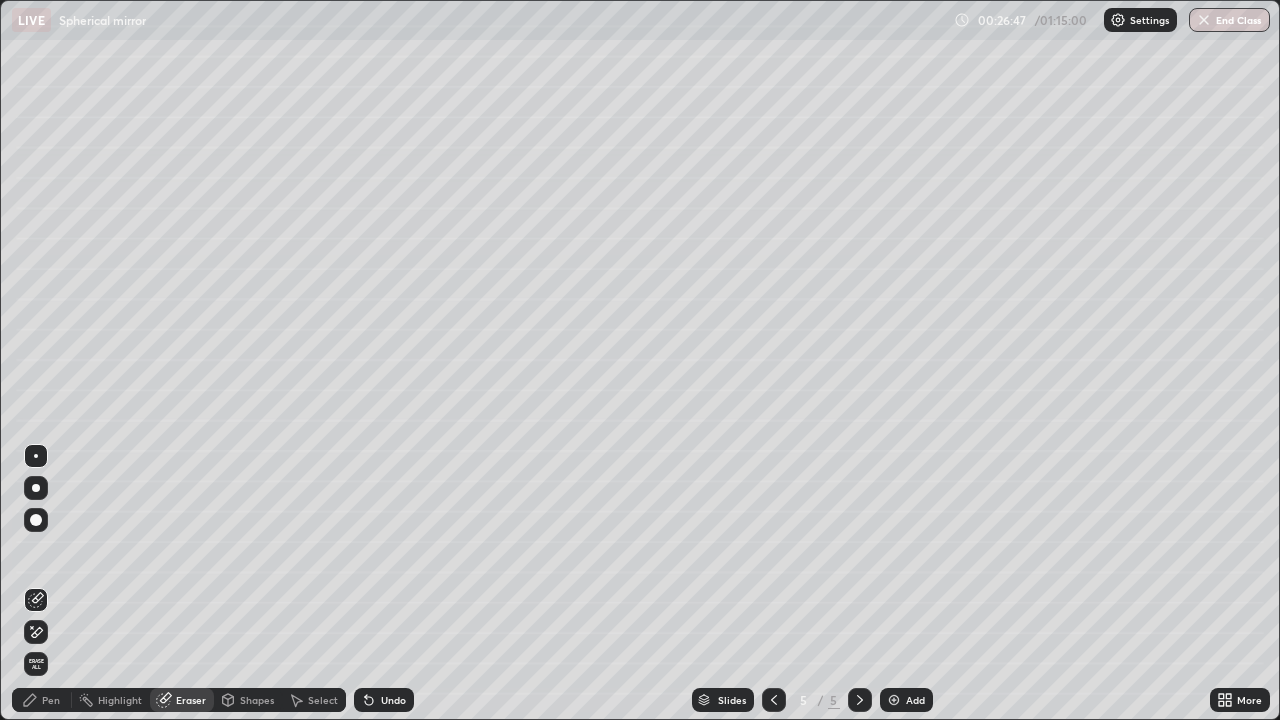 click 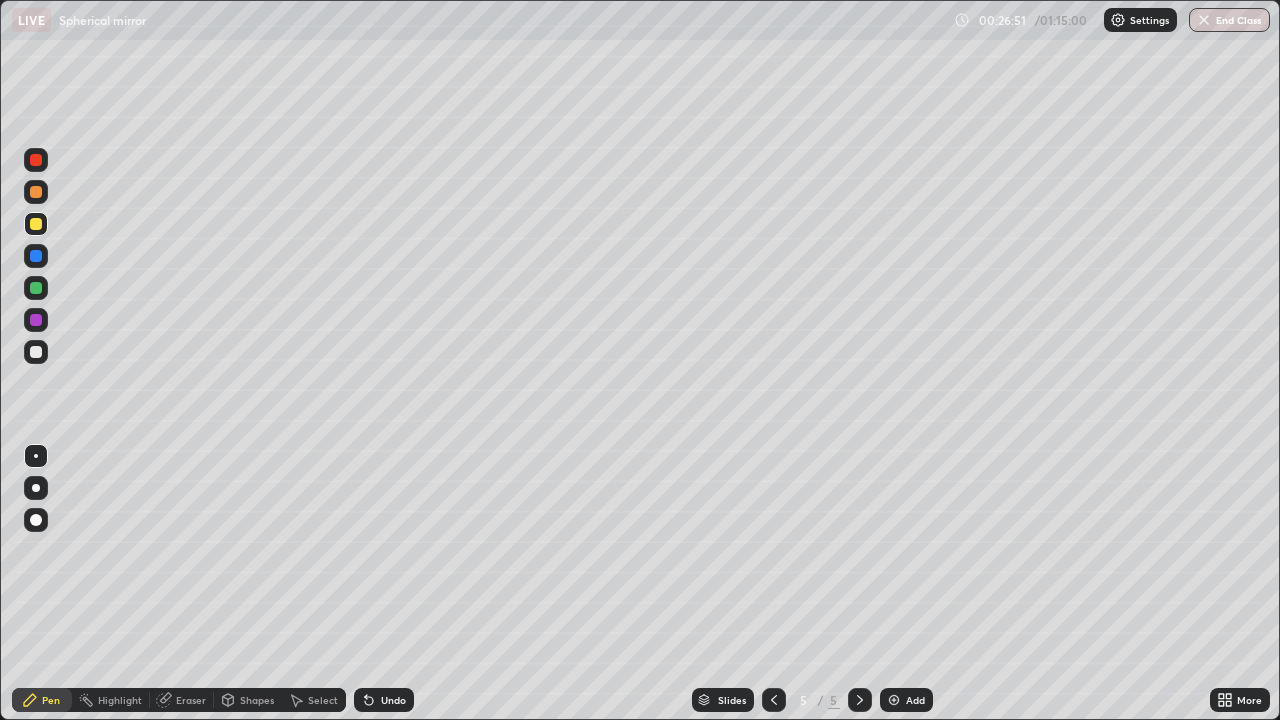 click on "Select" at bounding box center [323, 700] 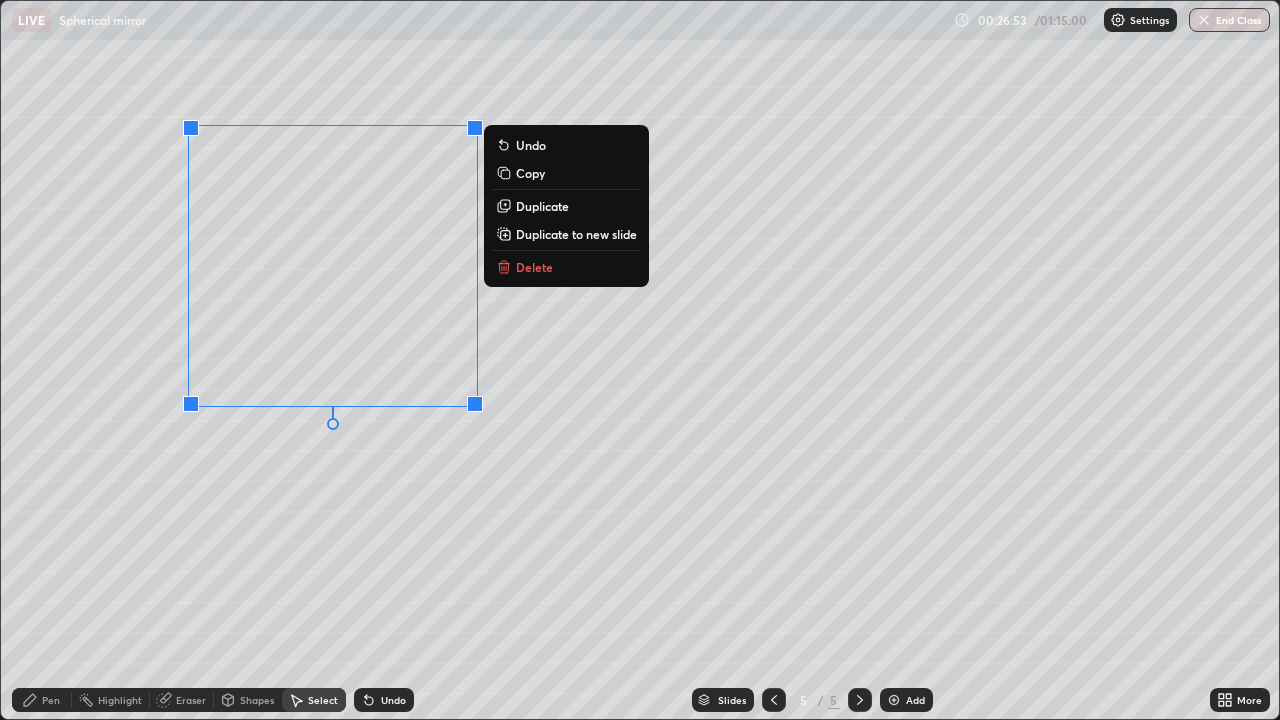 click on "Duplicate" at bounding box center (542, 206) 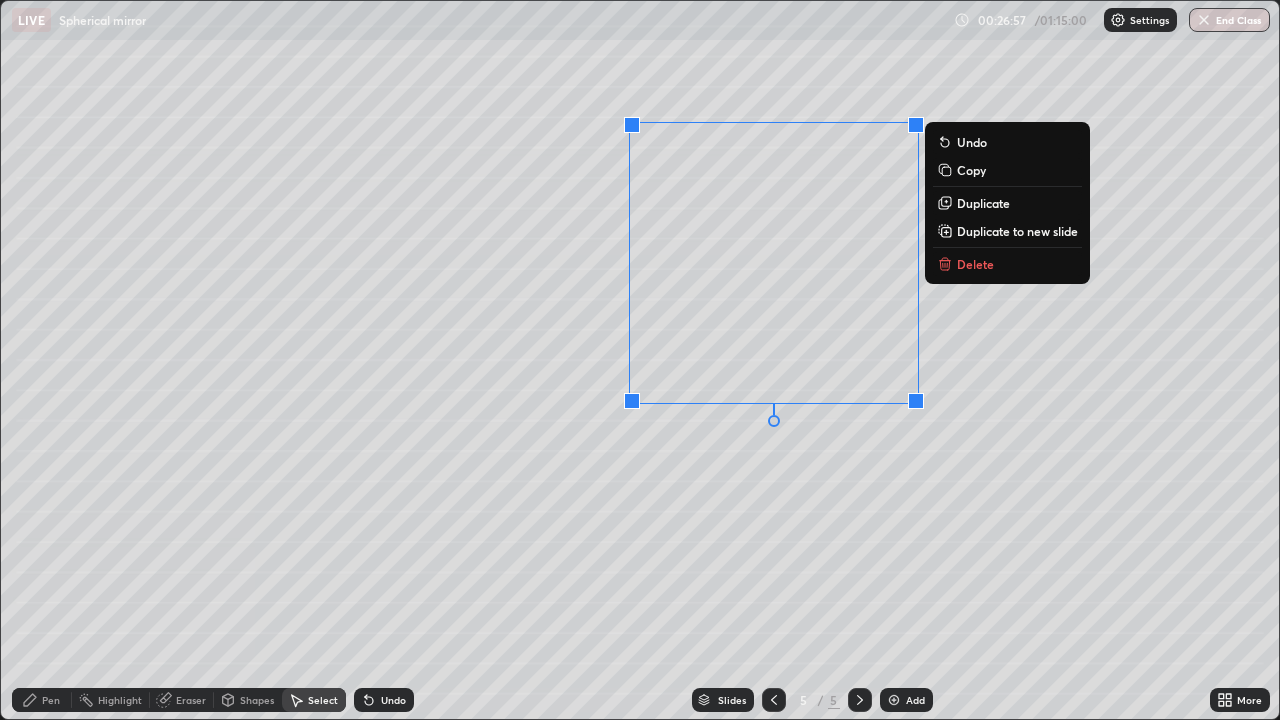 click on "Pen" at bounding box center [42, 700] 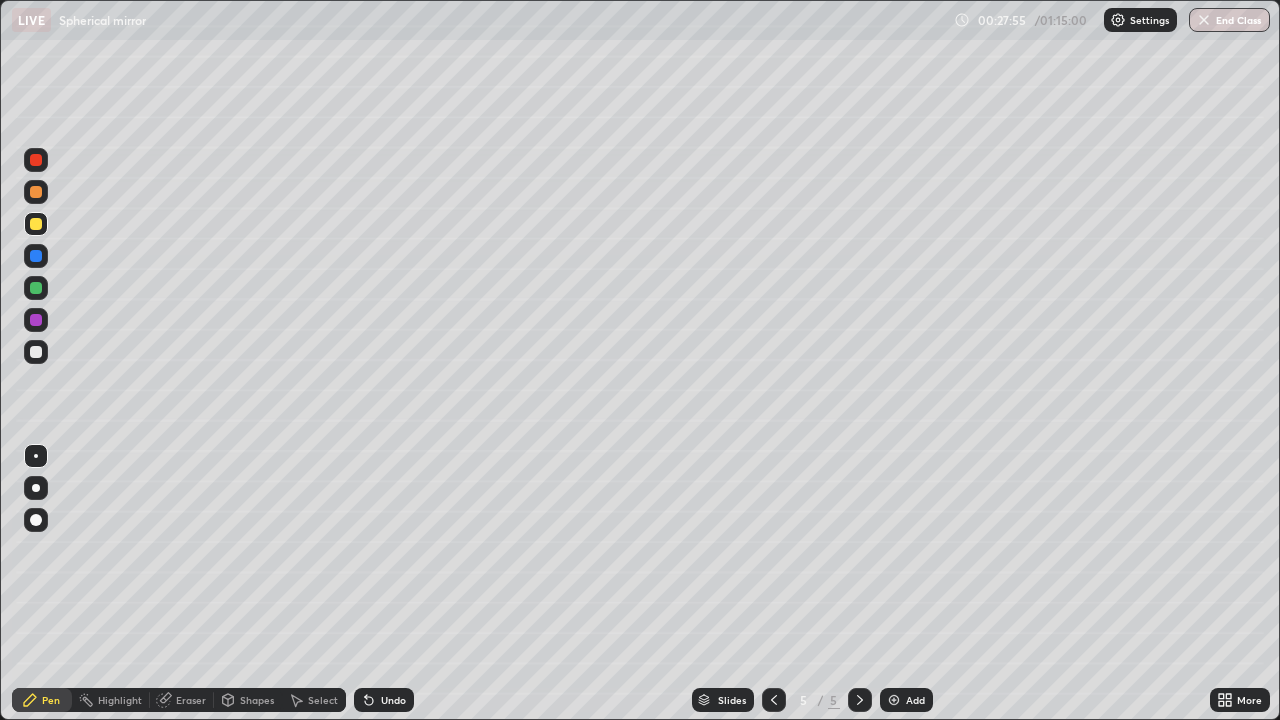 click on "Shapes" at bounding box center [257, 700] 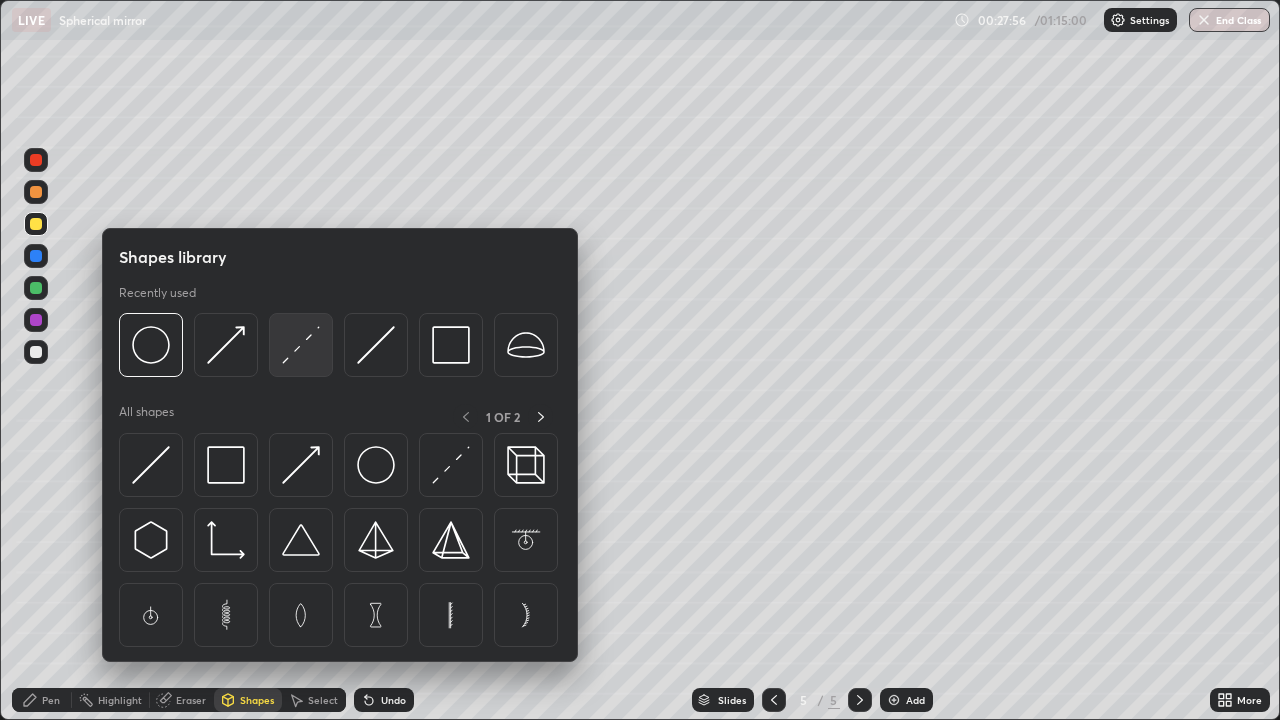 click at bounding box center (301, 345) 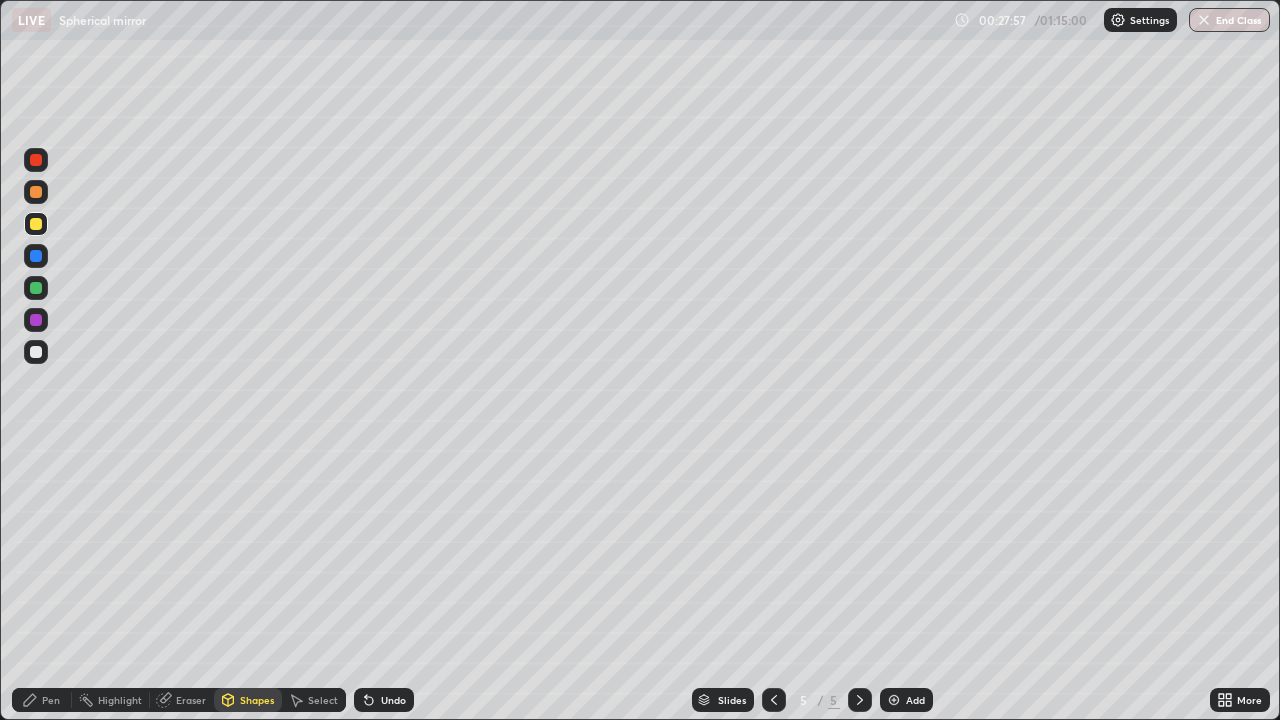 click at bounding box center (36, 352) 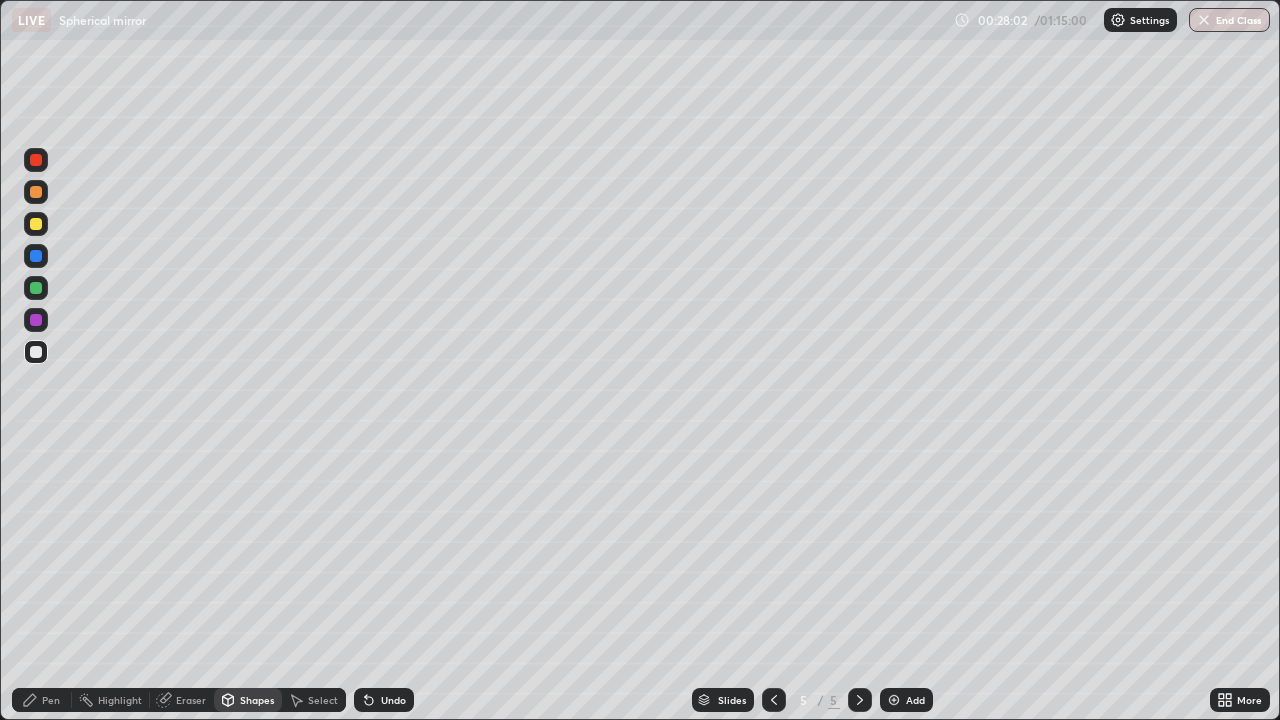 click 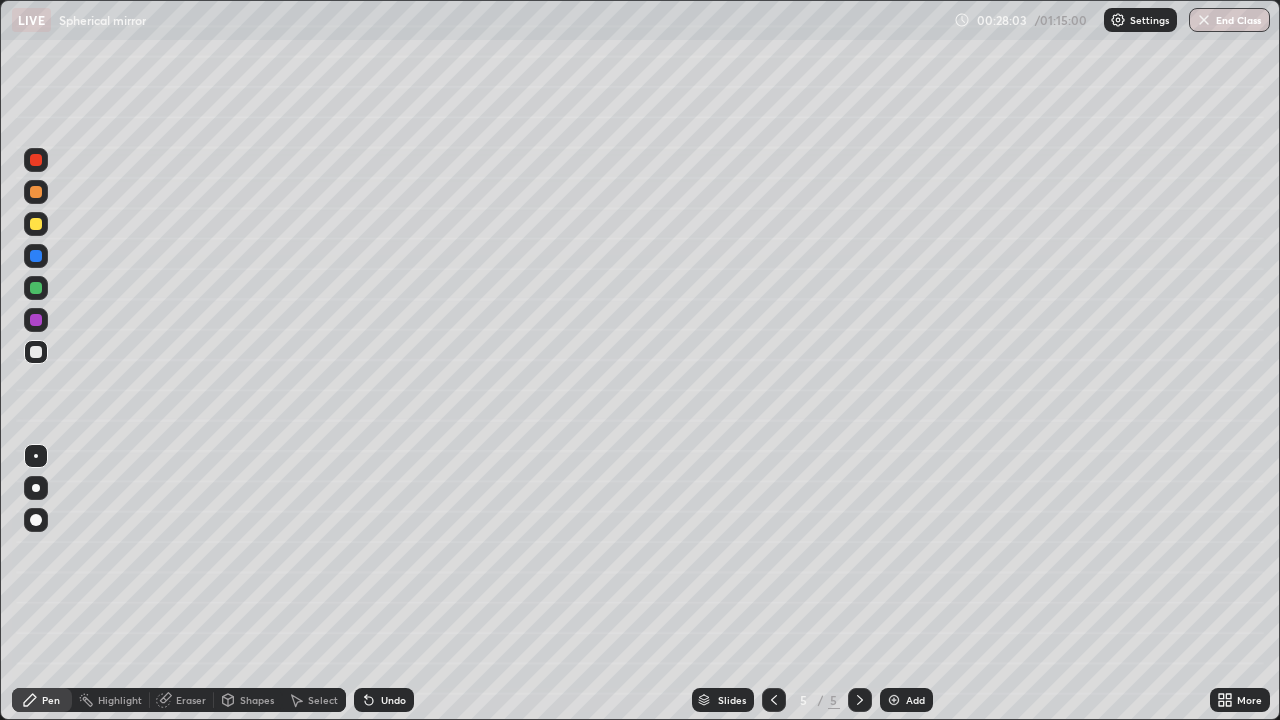 click at bounding box center [36, 160] 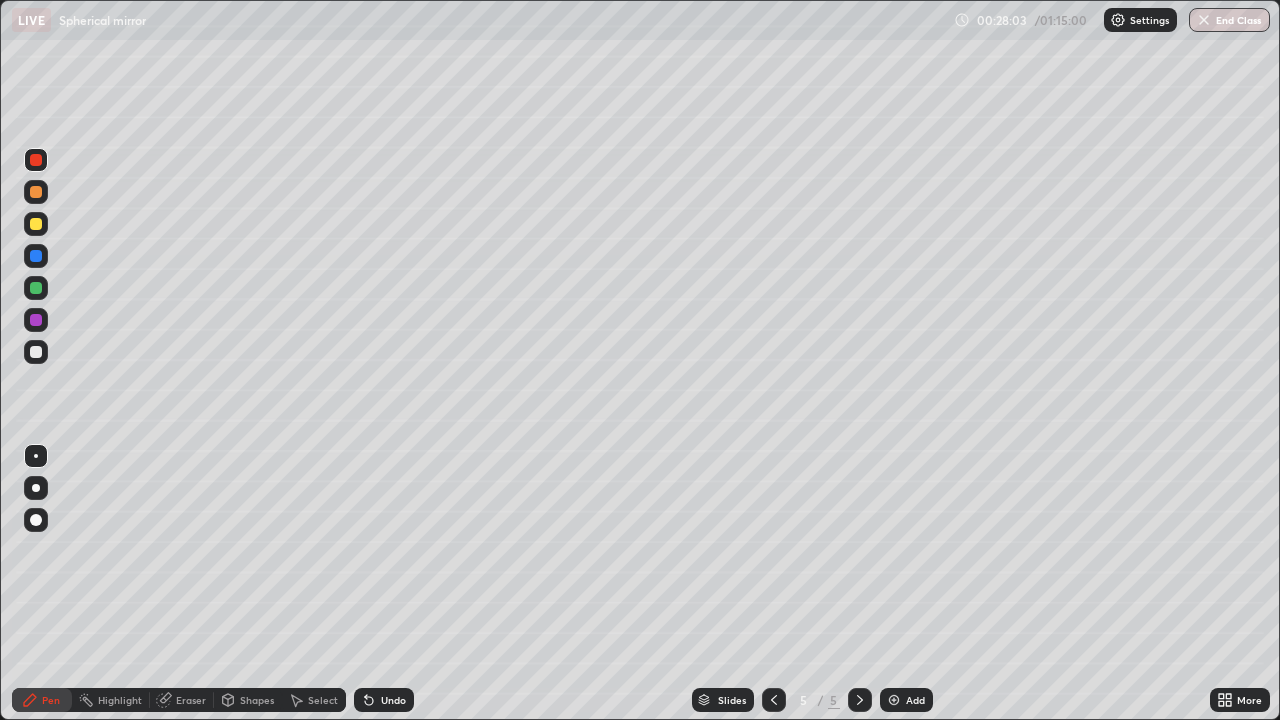 click at bounding box center [36, 224] 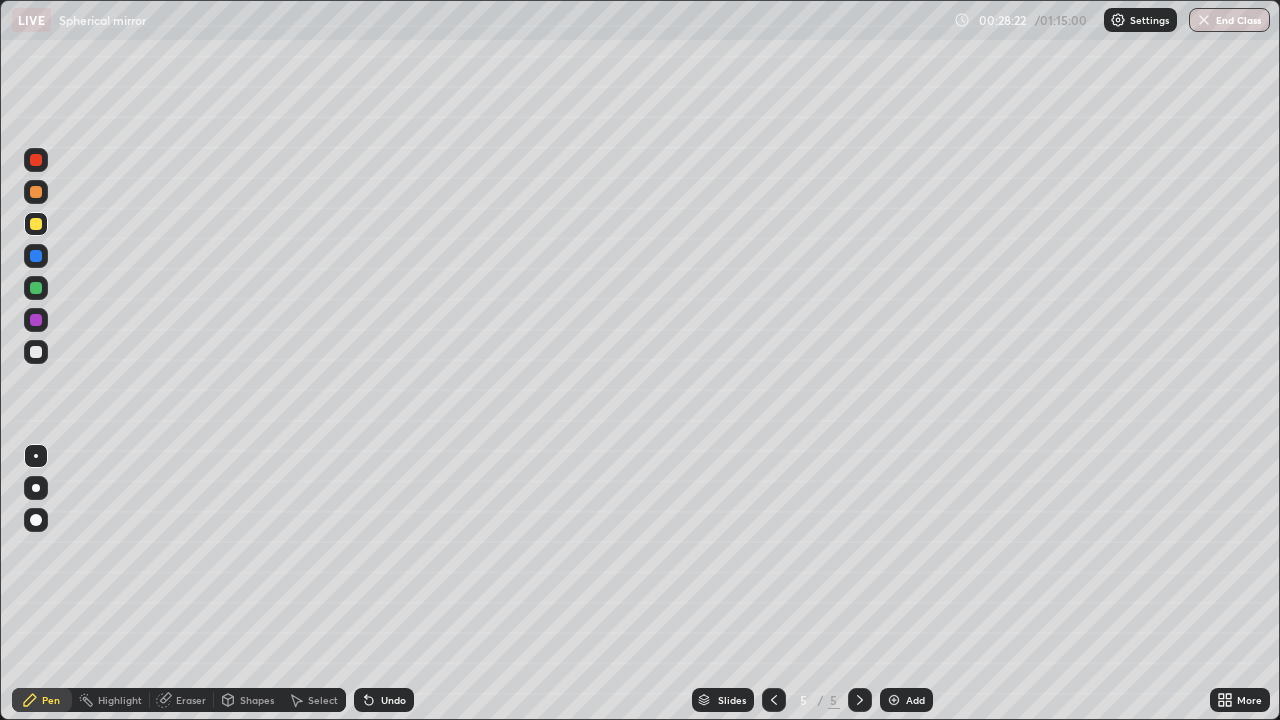 click at bounding box center (36, 160) 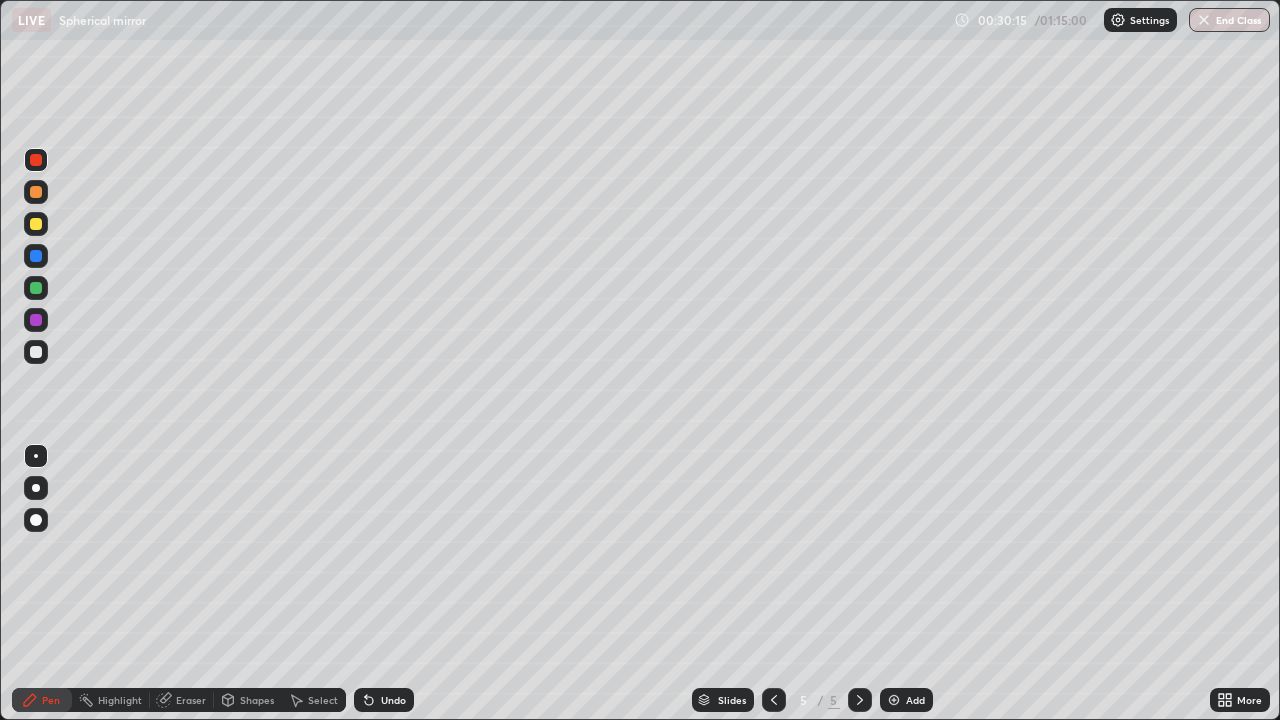 click 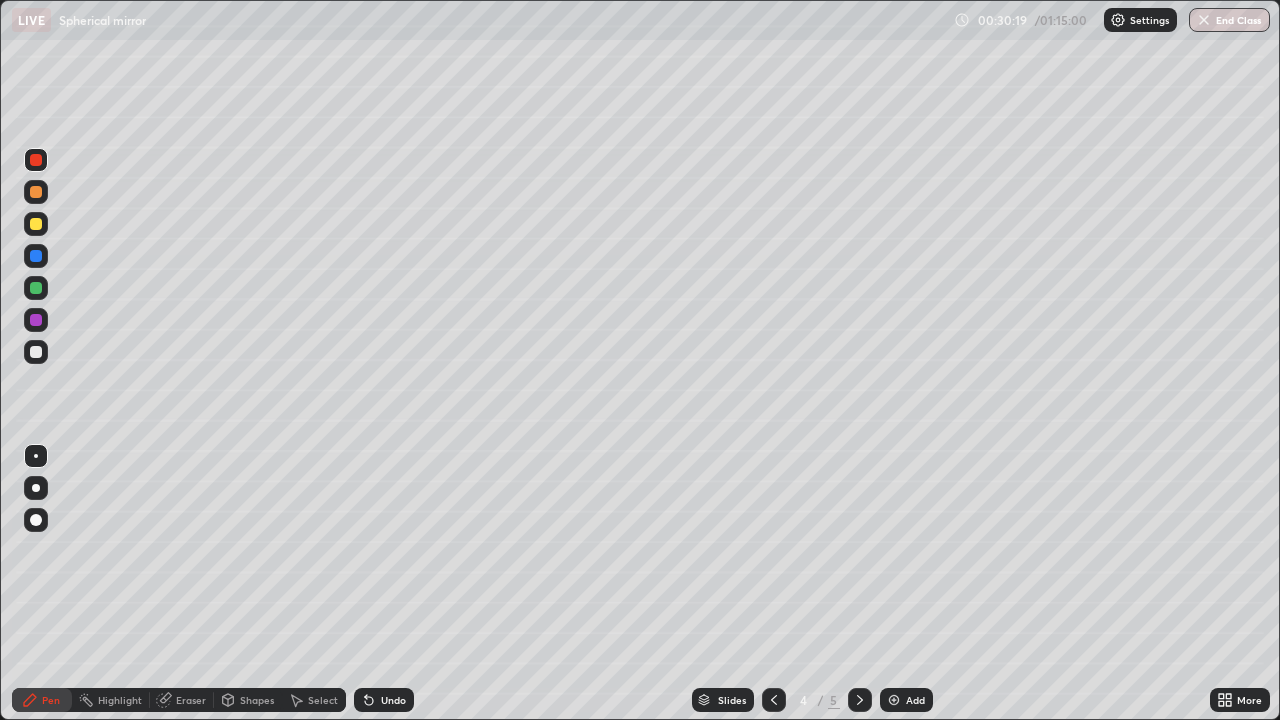 click at bounding box center [36, 352] 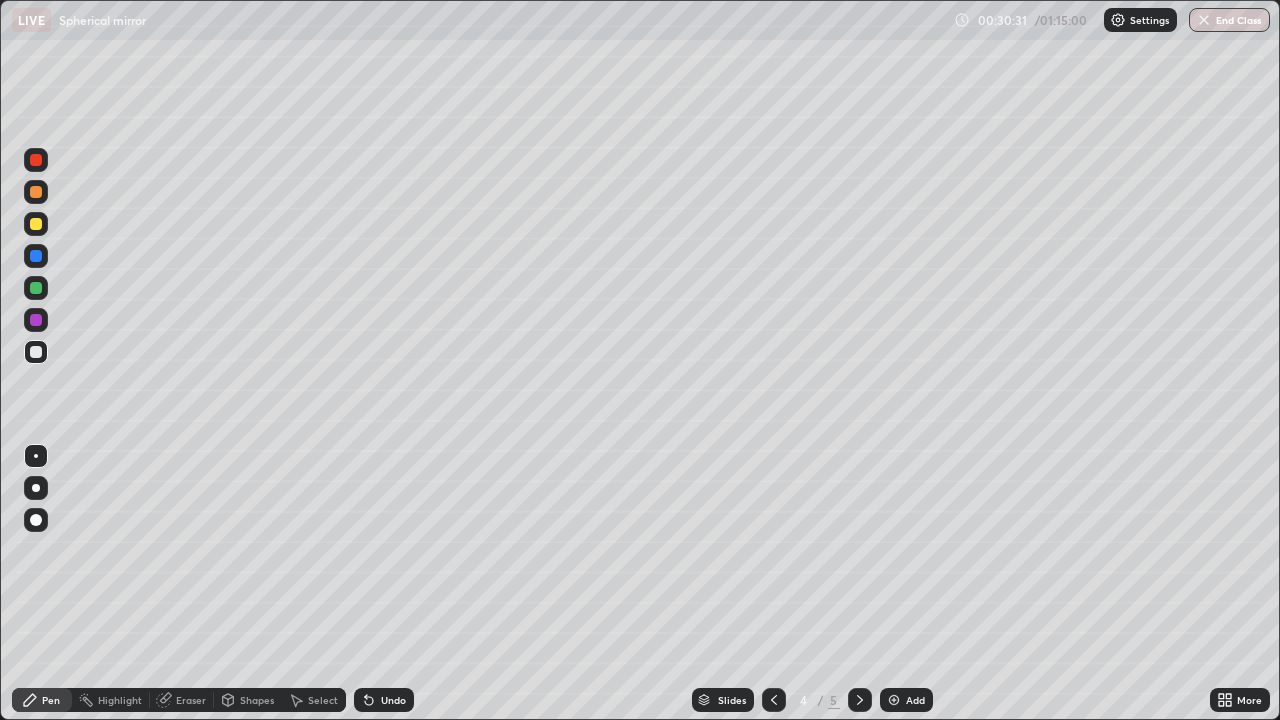 click on "Select" at bounding box center (323, 700) 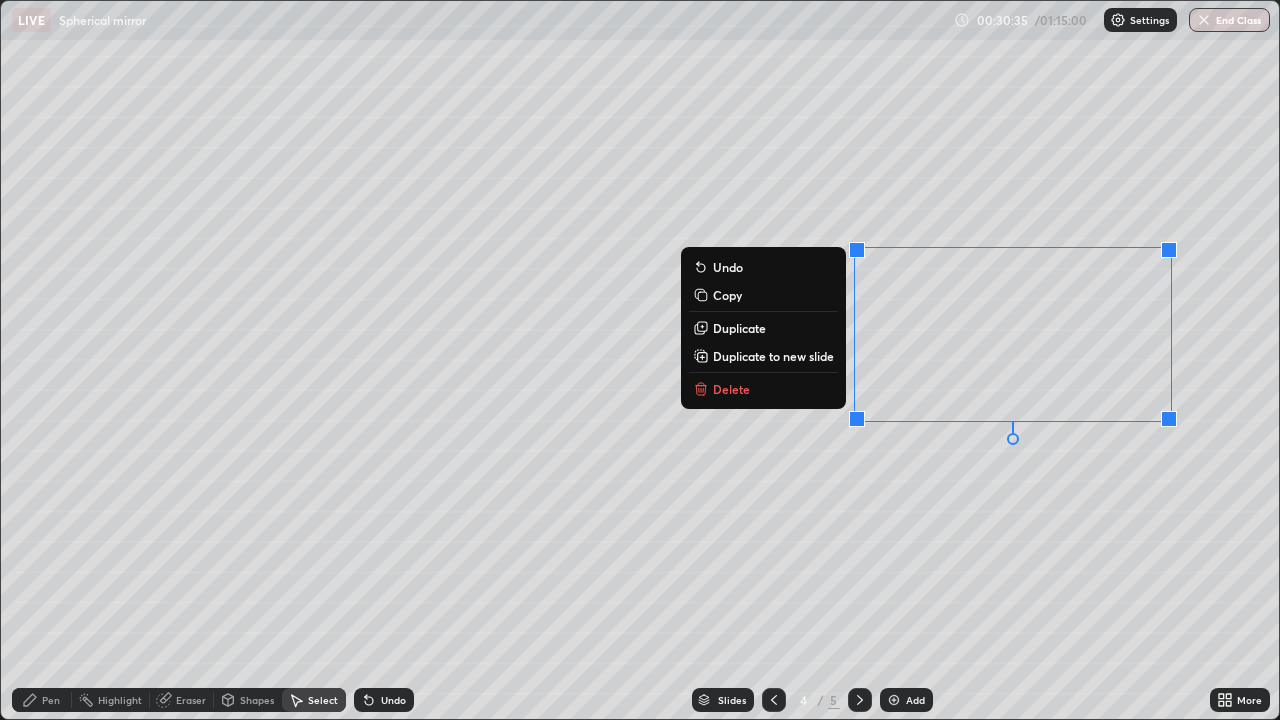 click on "0 ° Undo Copy Duplicate Duplicate to new slide Delete" at bounding box center (640, 360) 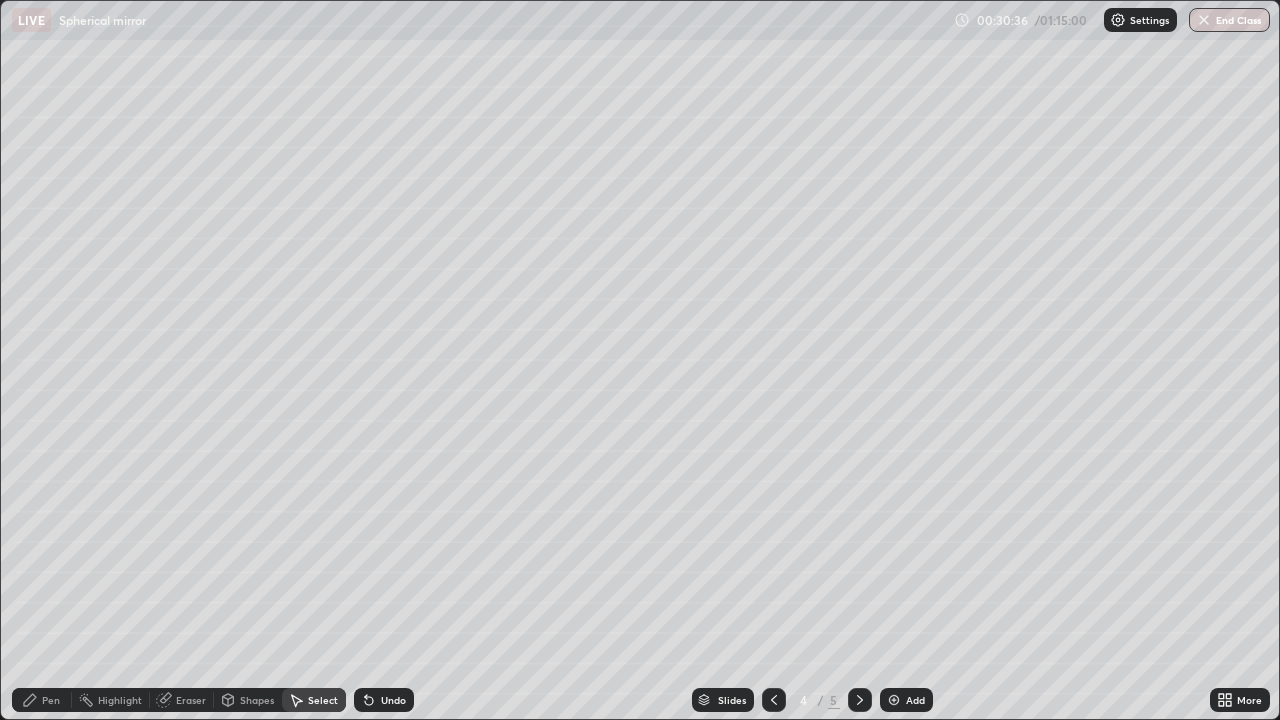 click on "0 ° Undo Copy Duplicate Duplicate to new slide Delete" at bounding box center [640, 360] 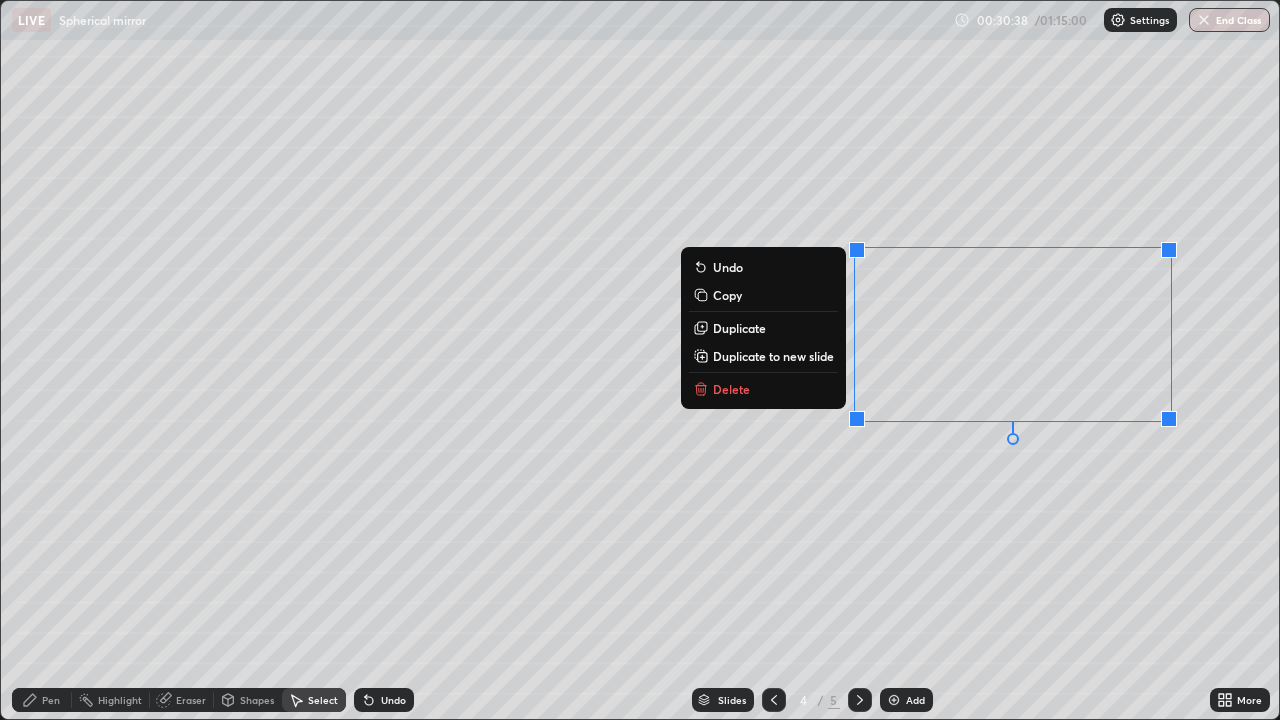 click on "0 ° Undo Copy Duplicate Duplicate to new slide Delete" at bounding box center (640, 360) 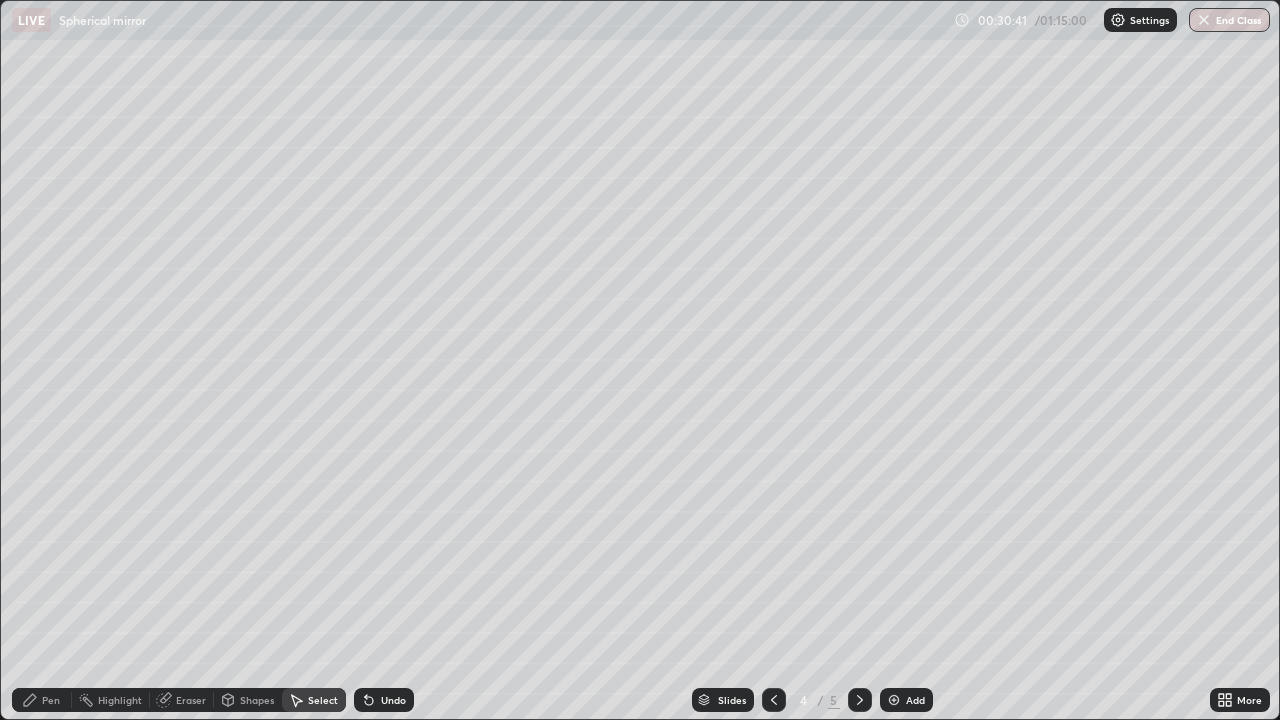 click on "Eraser" at bounding box center [191, 700] 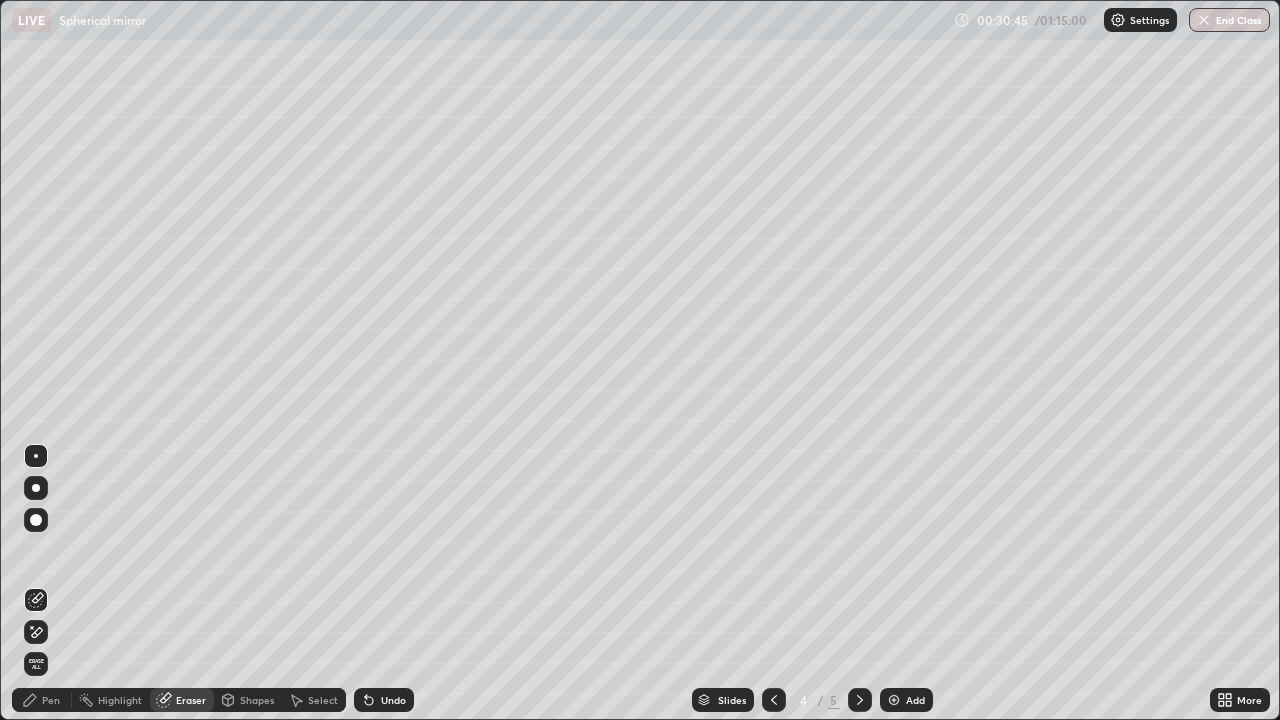 click on "Pen" at bounding box center [42, 700] 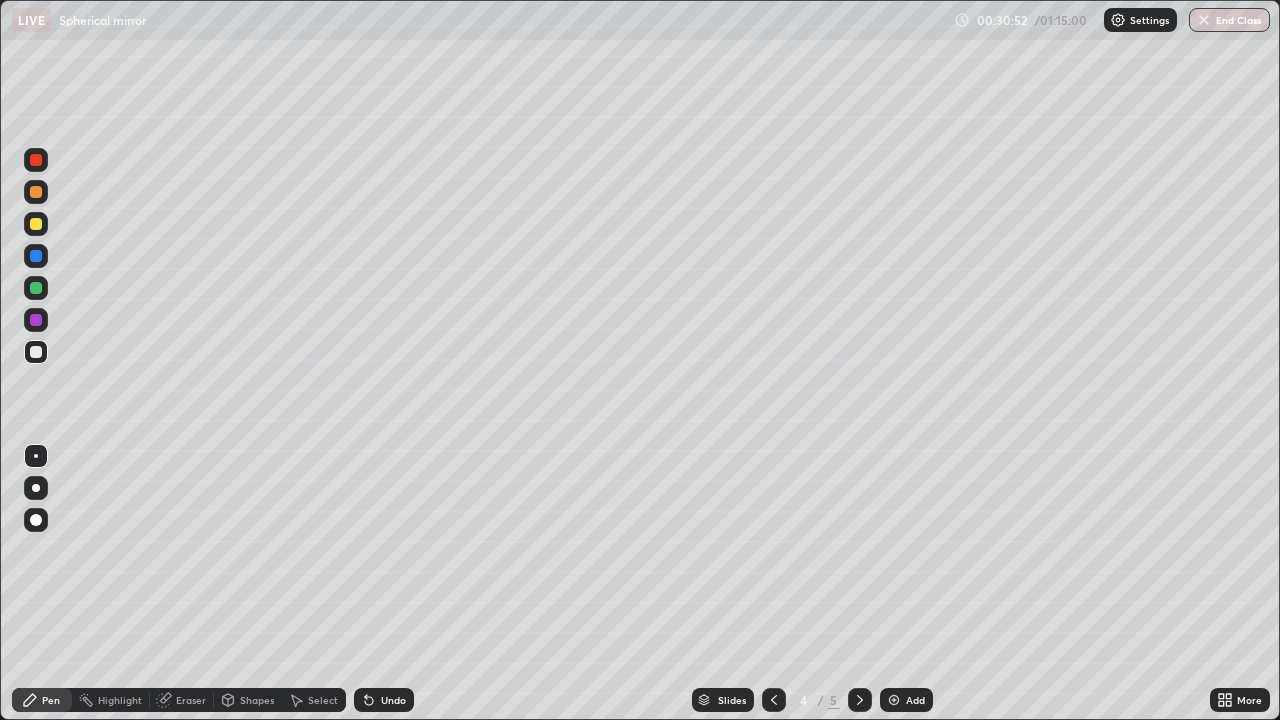 click on "Select" at bounding box center (323, 700) 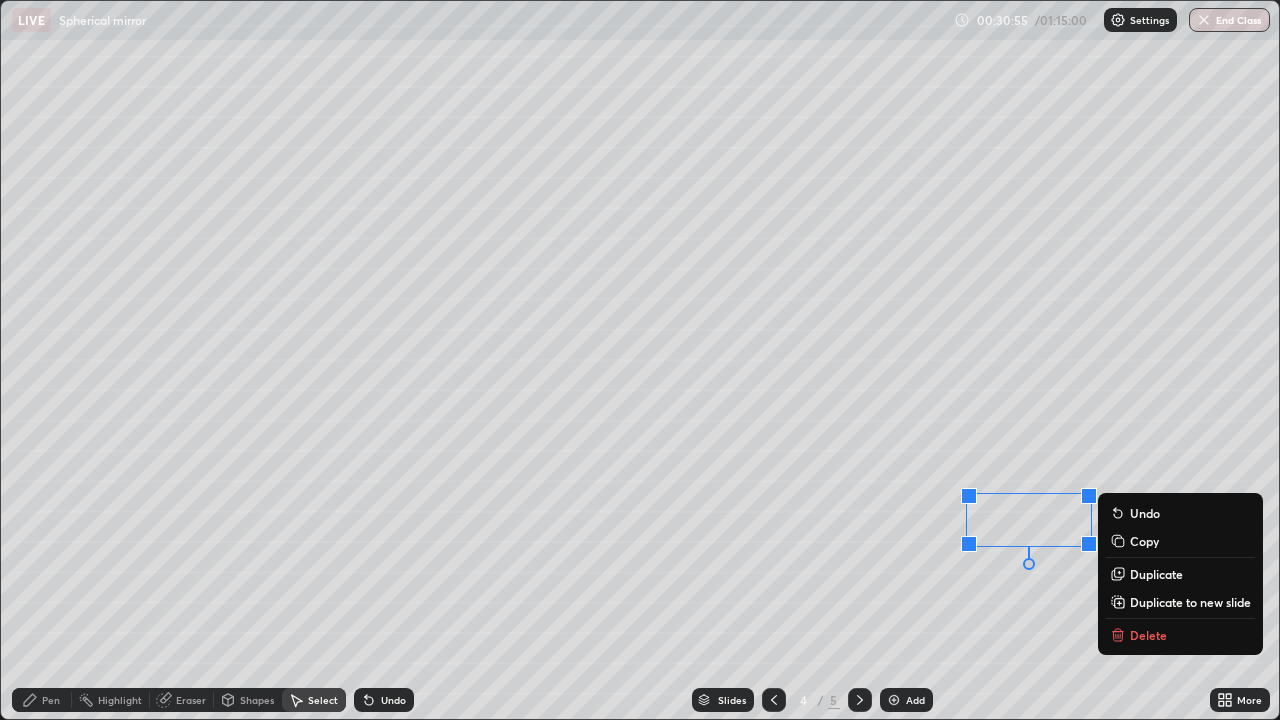click on "Copy" at bounding box center [1144, 541] 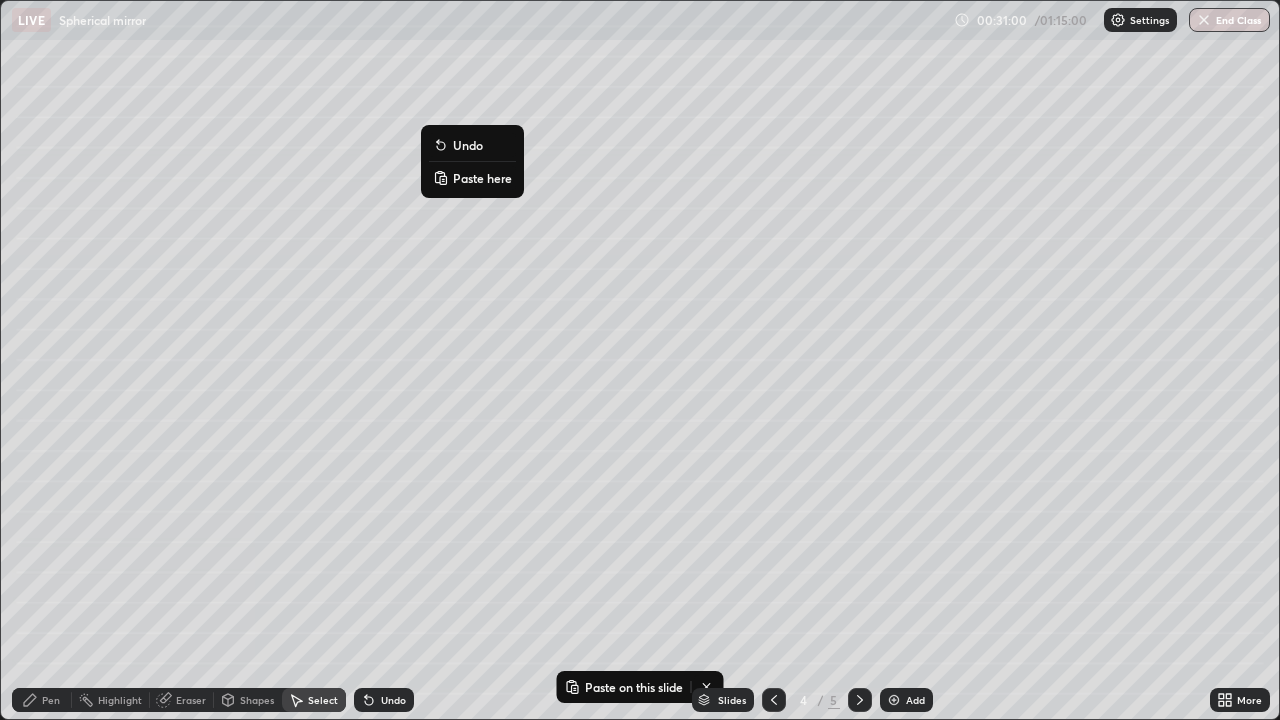 click on "Paste here" at bounding box center [482, 178] 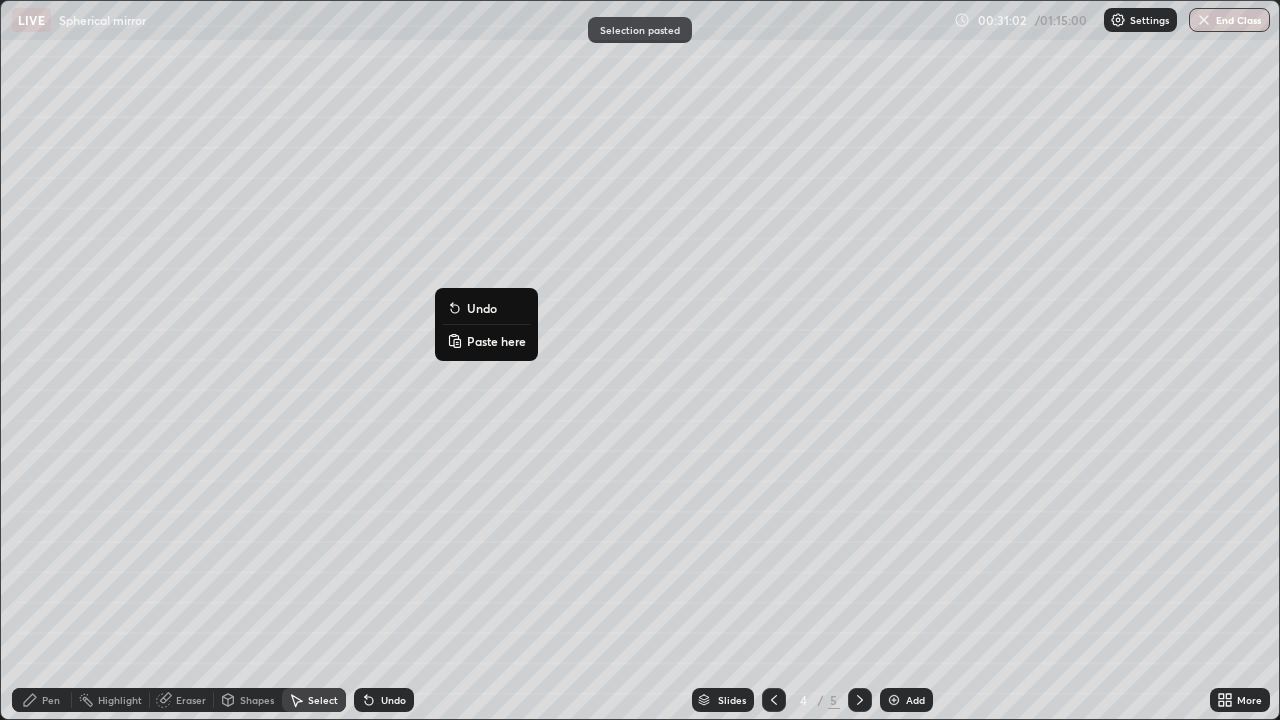 click 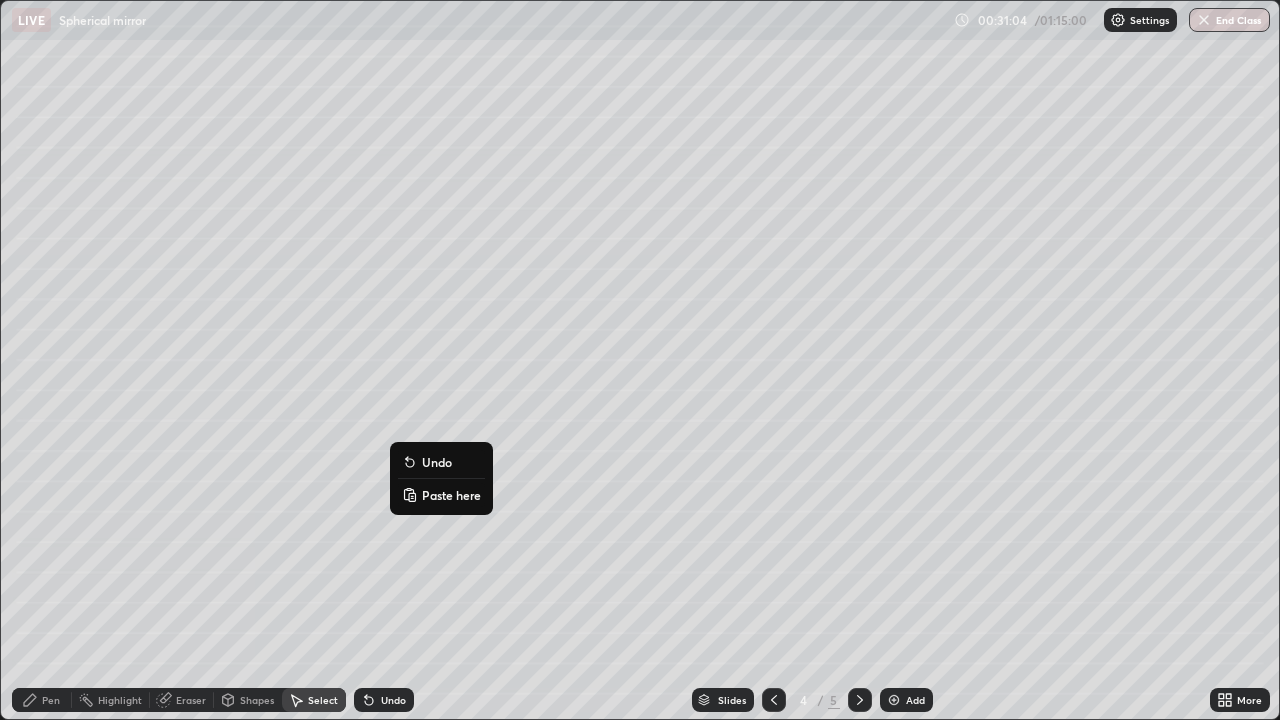 click on "Paste here" at bounding box center (451, 495) 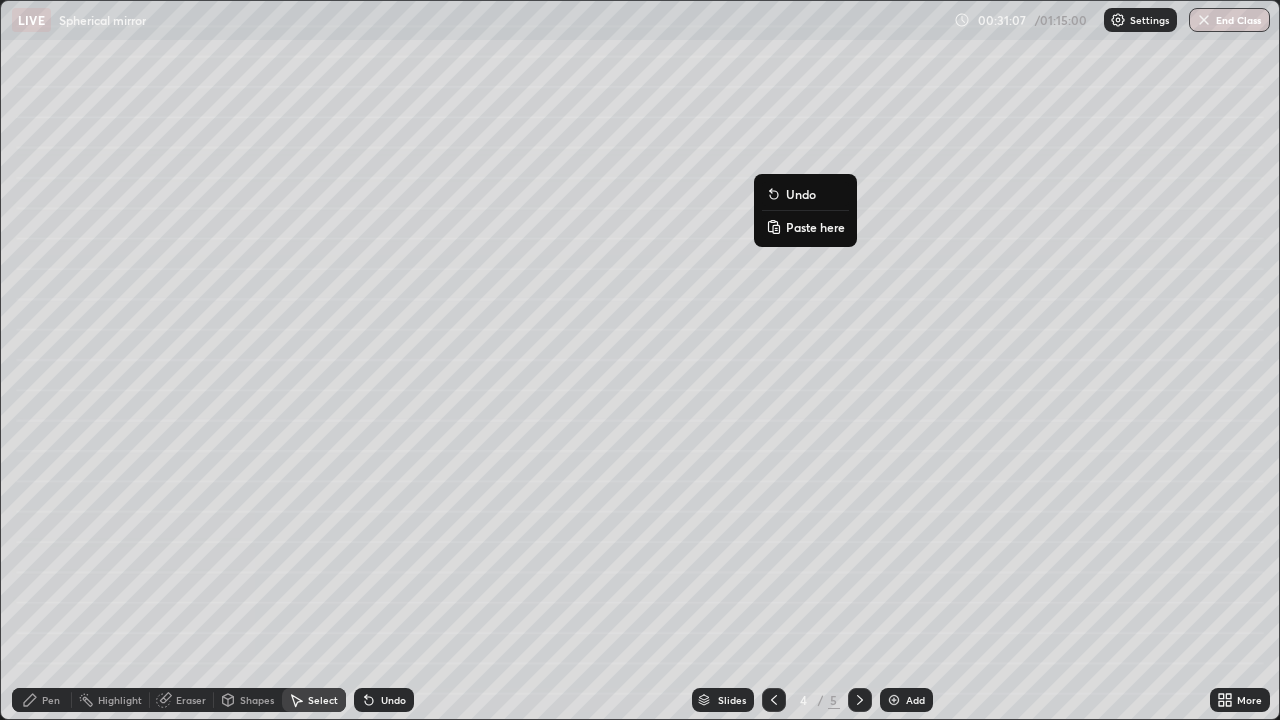 click 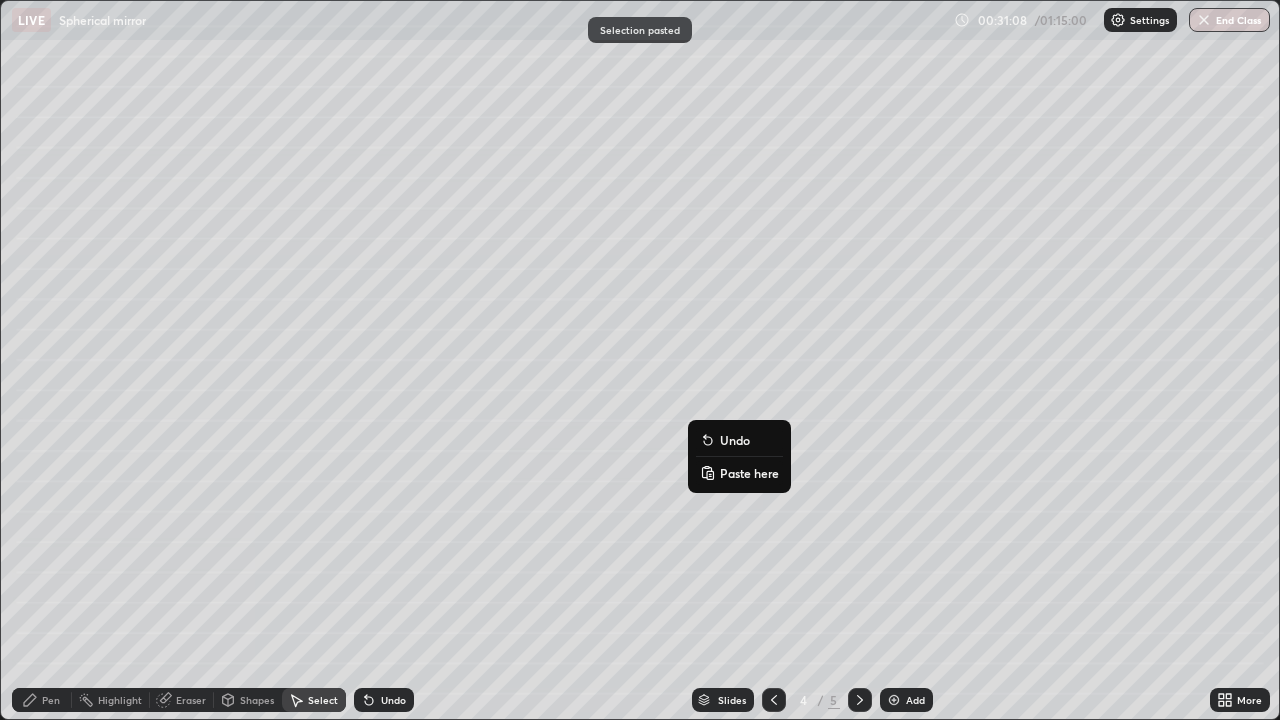 click on "Paste here" at bounding box center (749, 473) 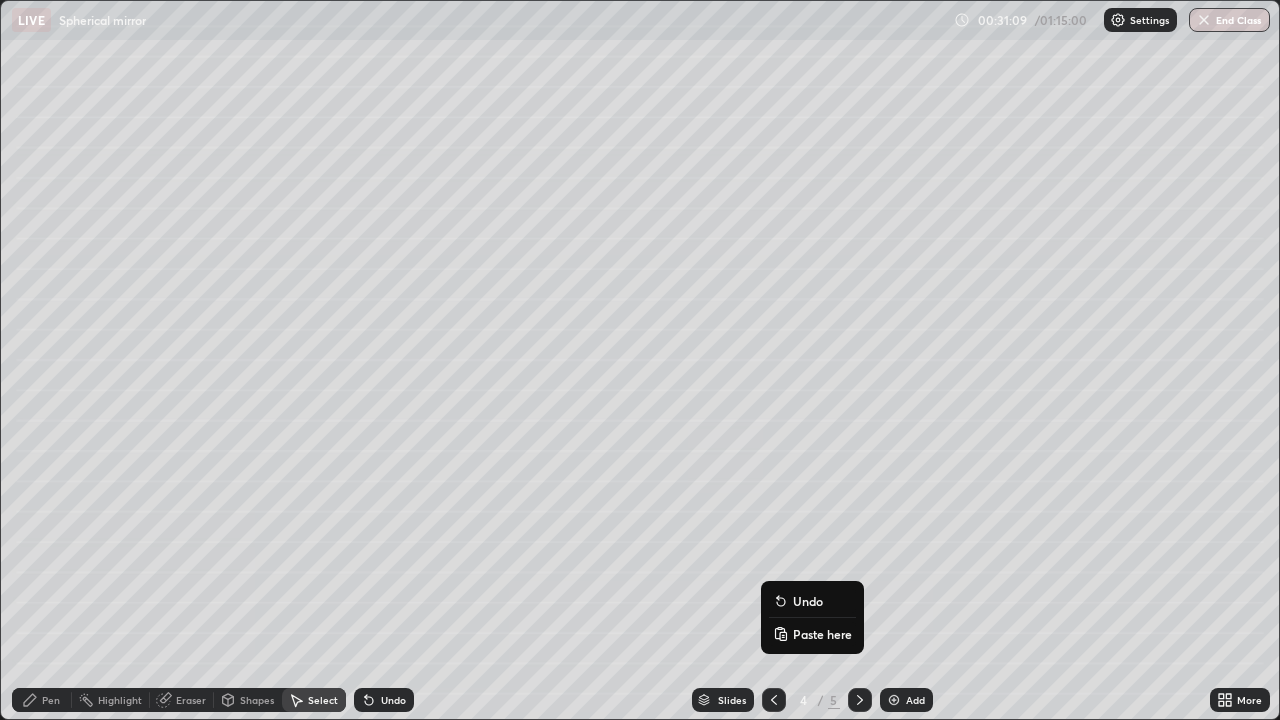 click on "Paste here" at bounding box center (812, 634) 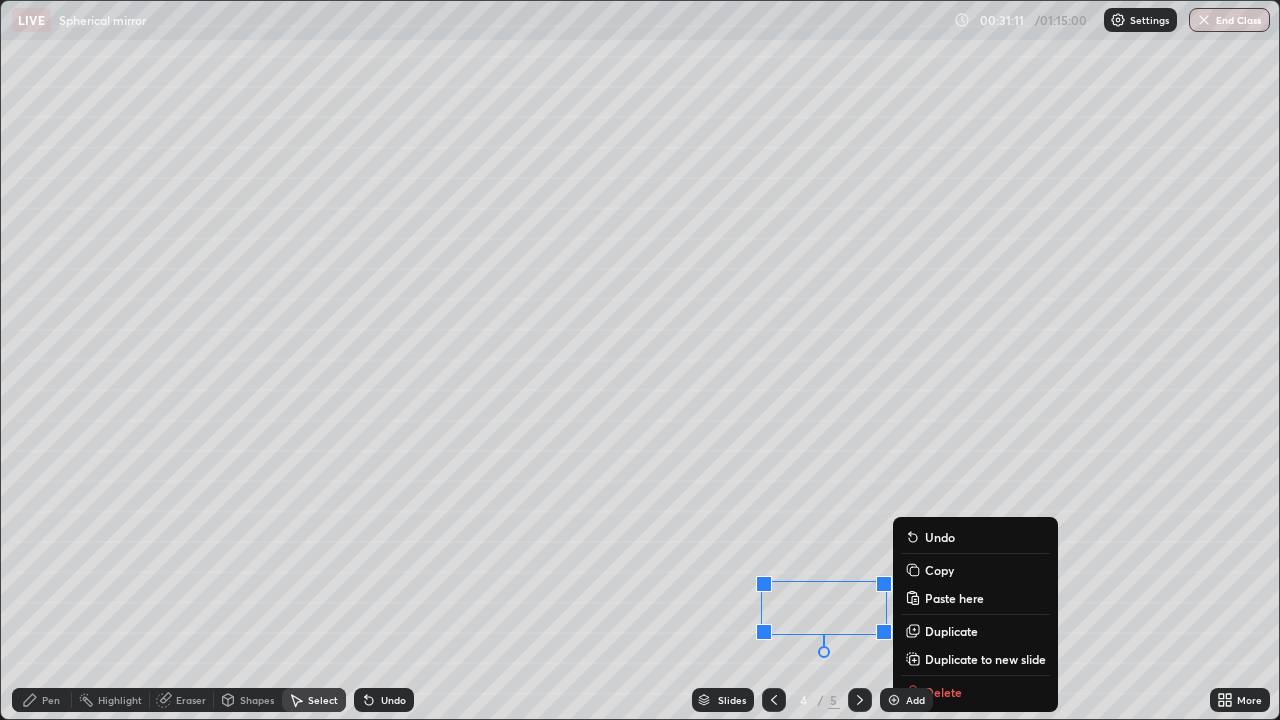 click 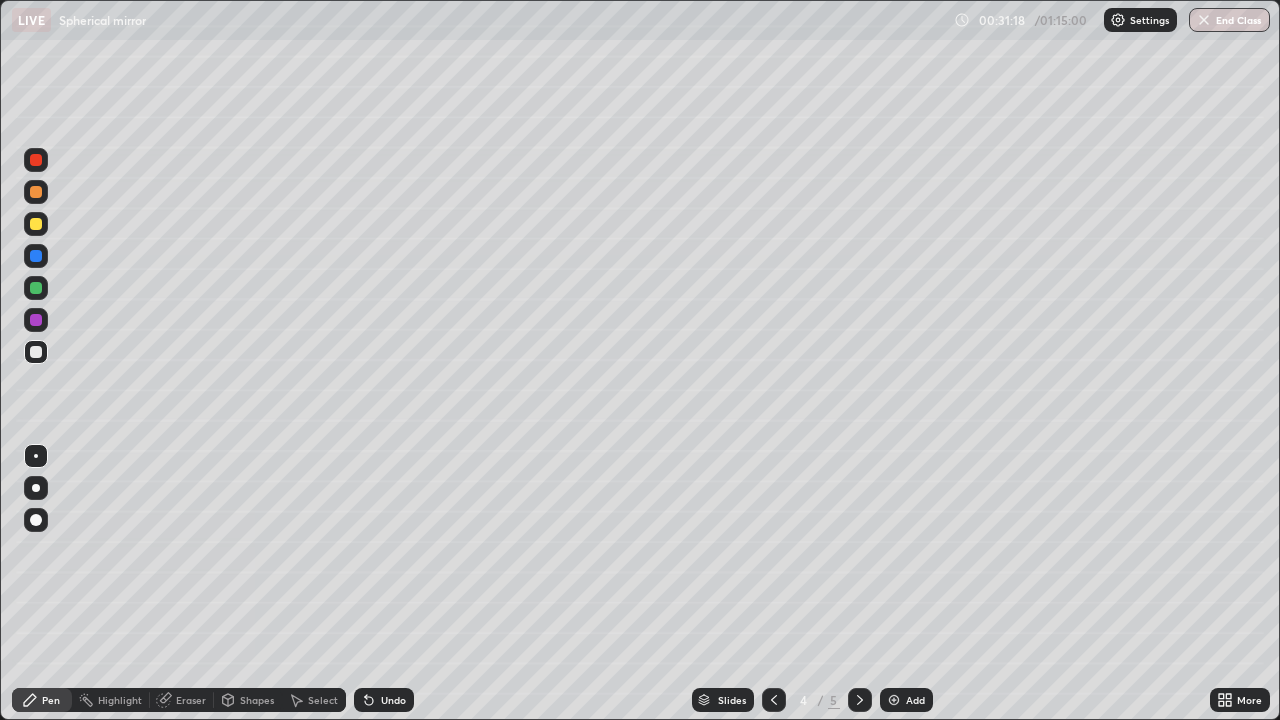 click on "More" at bounding box center (1249, 700) 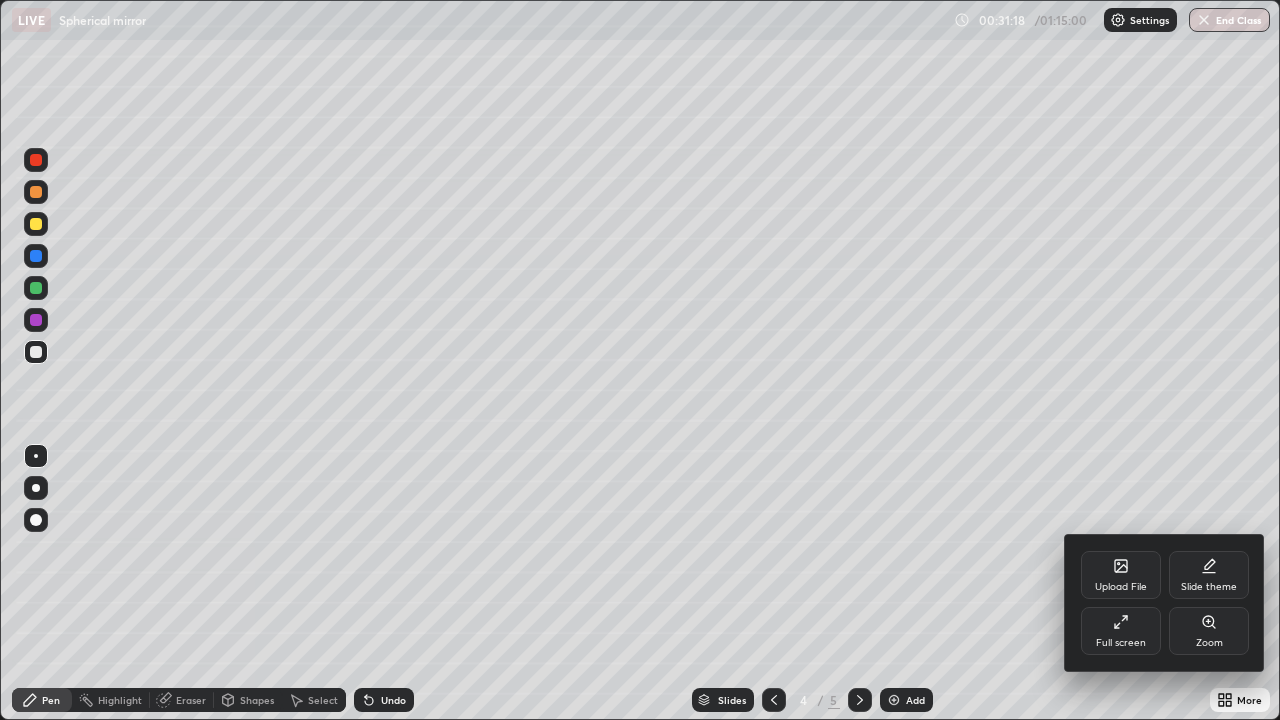 click on "Full screen" at bounding box center [1121, 631] 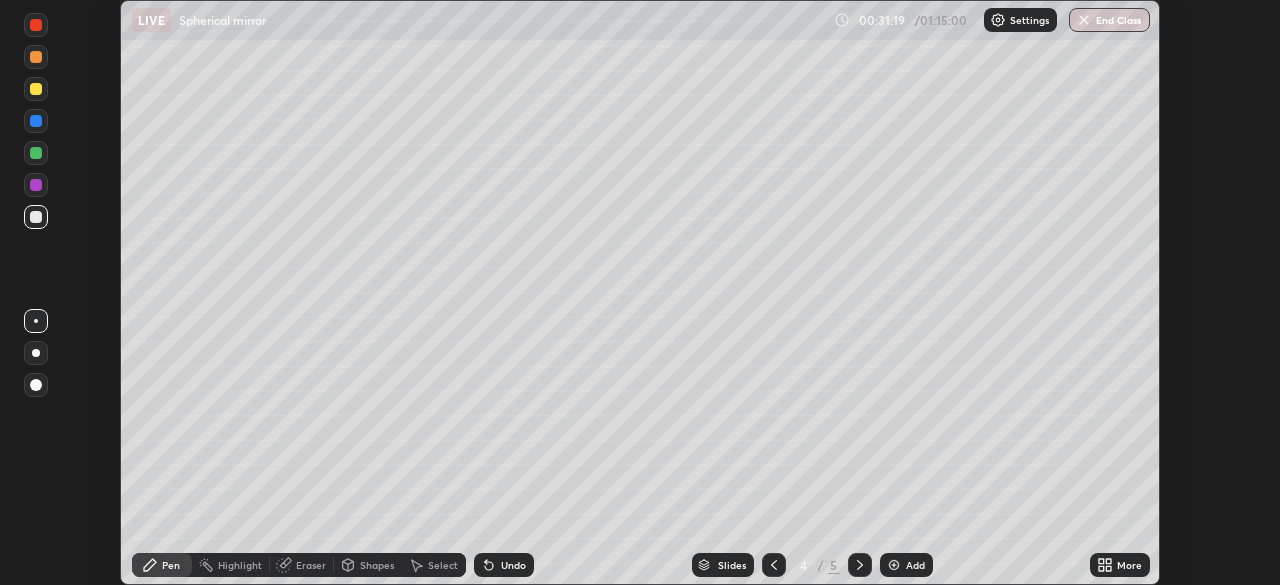 scroll, scrollTop: 585, scrollLeft: 1280, axis: both 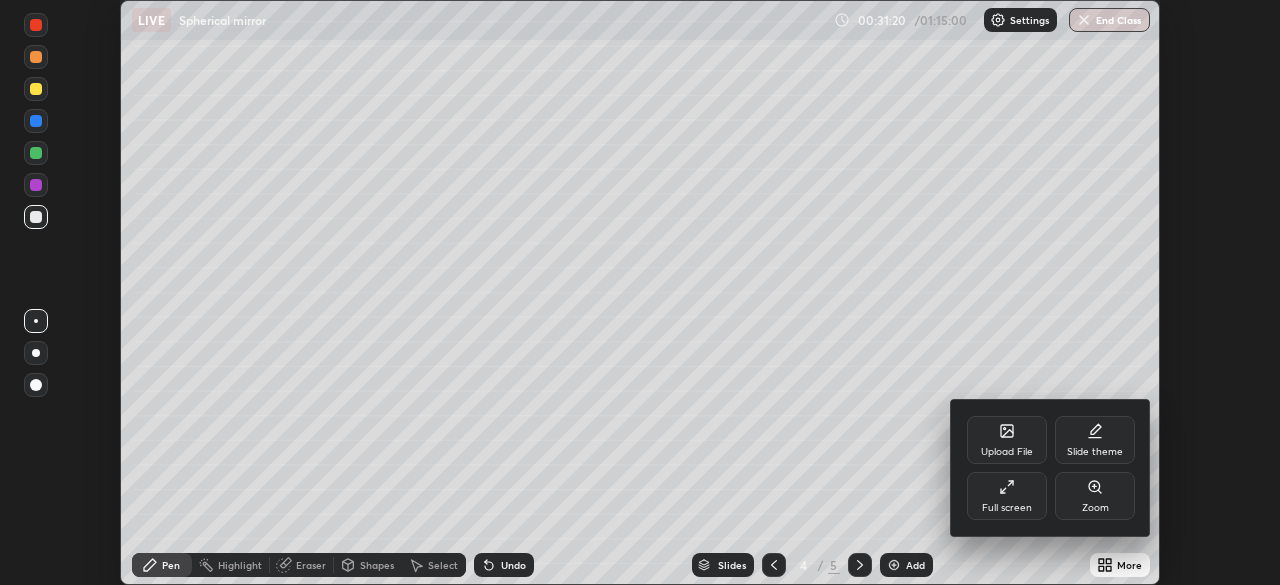 click on "Full screen" at bounding box center (1007, 508) 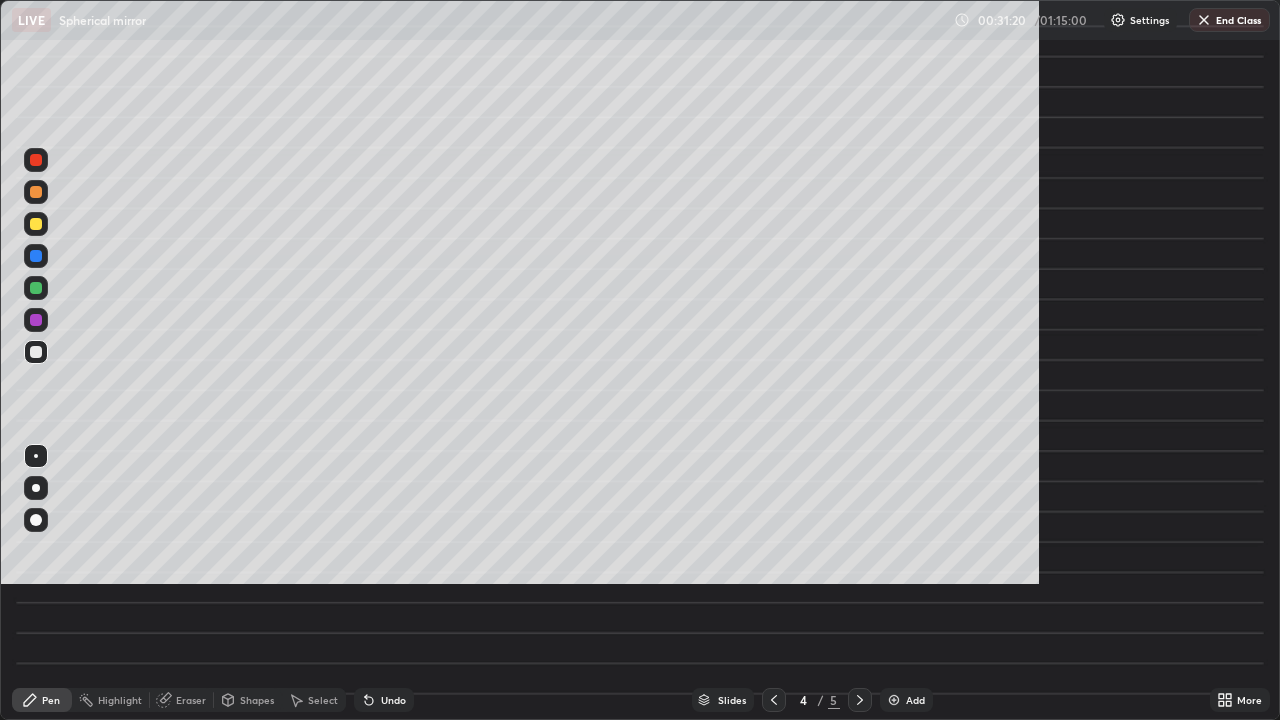 scroll, scrollTop: 99280, scrollLeft: 98720, axis: both 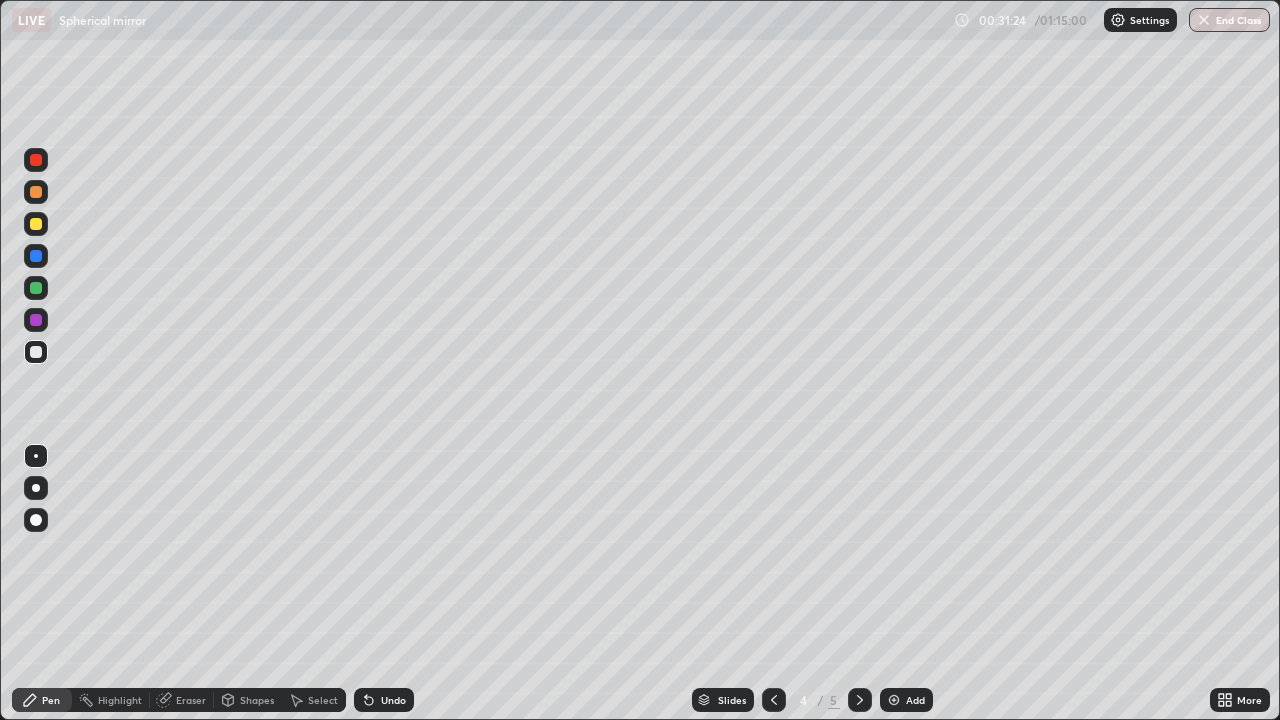 click at bounding box center [36, 224] 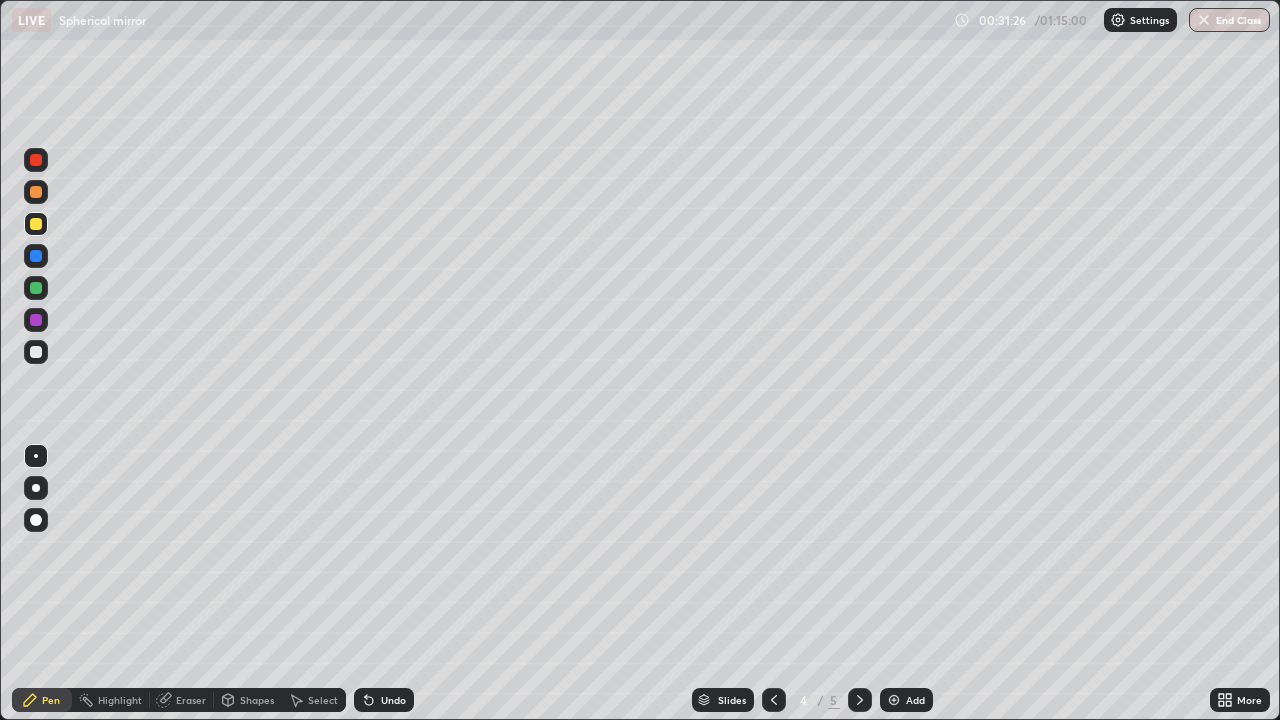 click at bounding box center [36, 160] 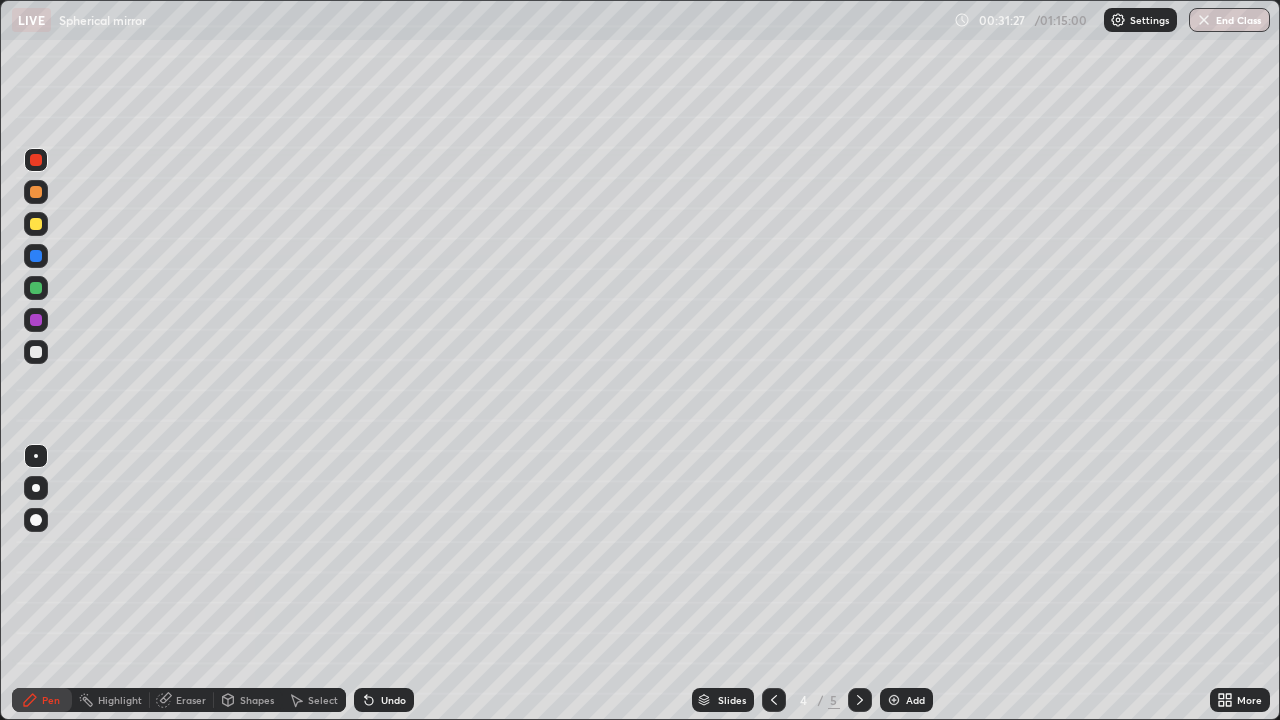 click at bounding box center [36, 288] 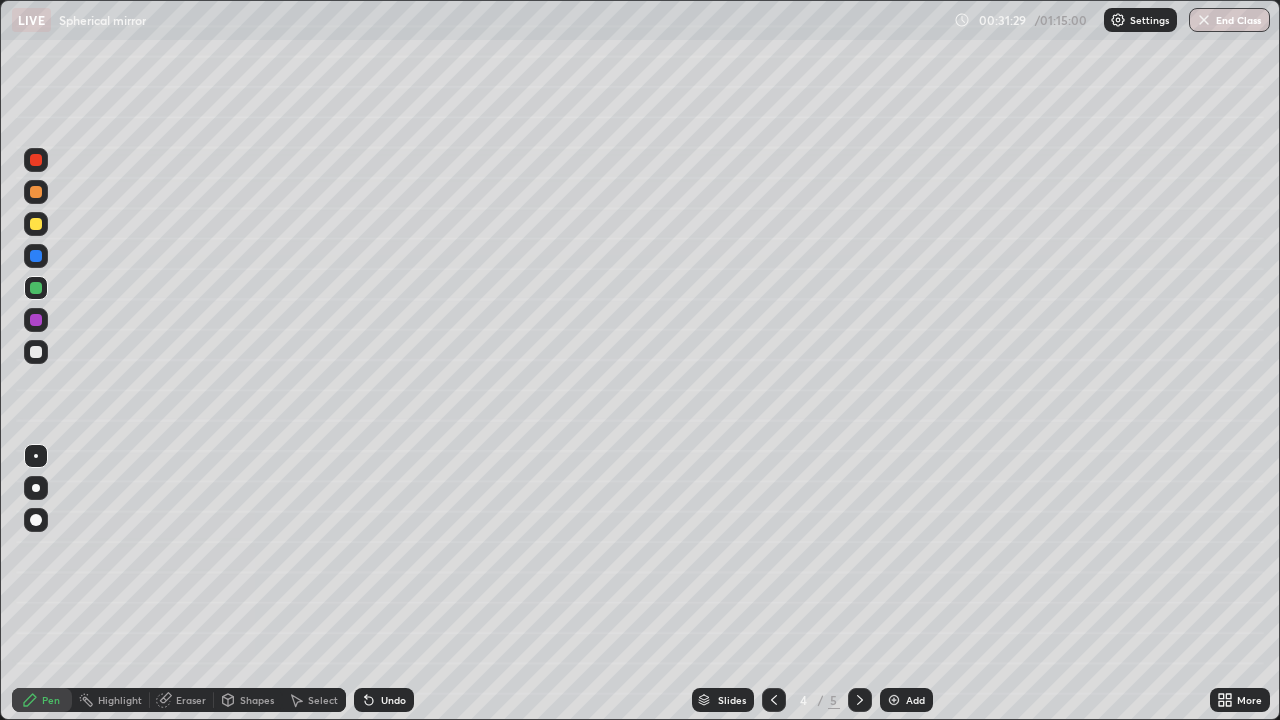 click at bounding box center [36, 488] 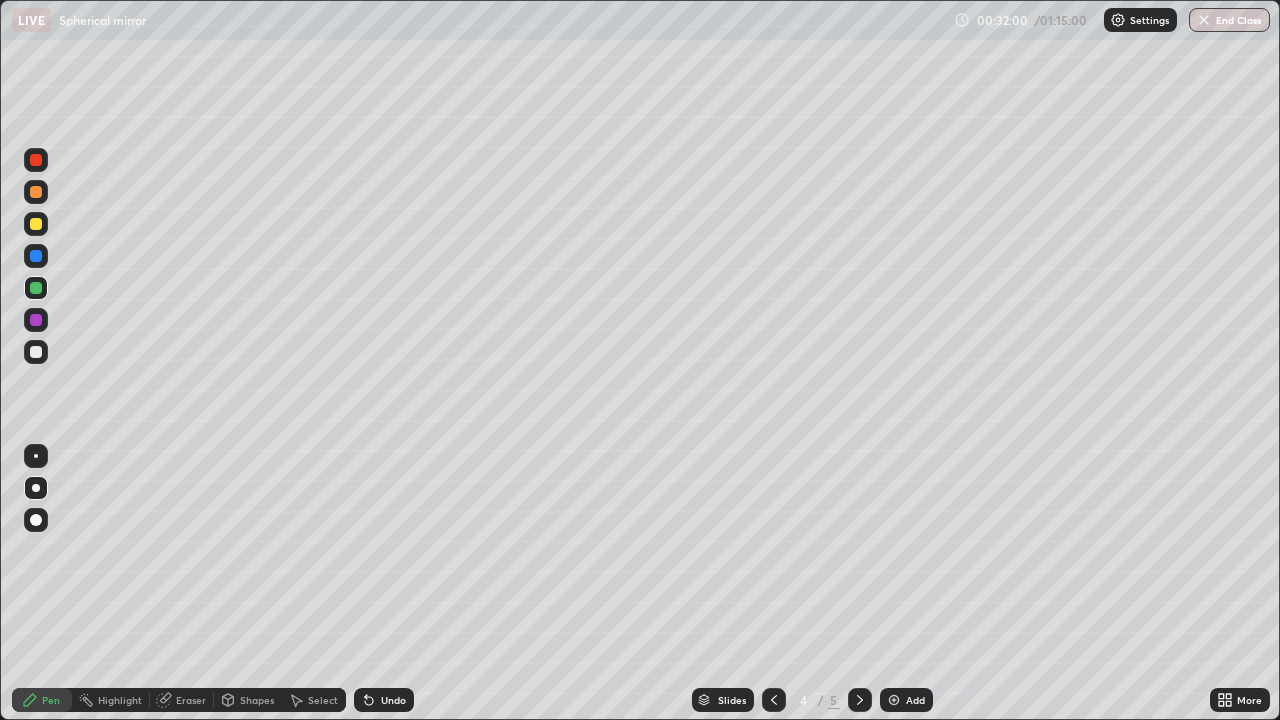 click at bounding box center (36, 456) 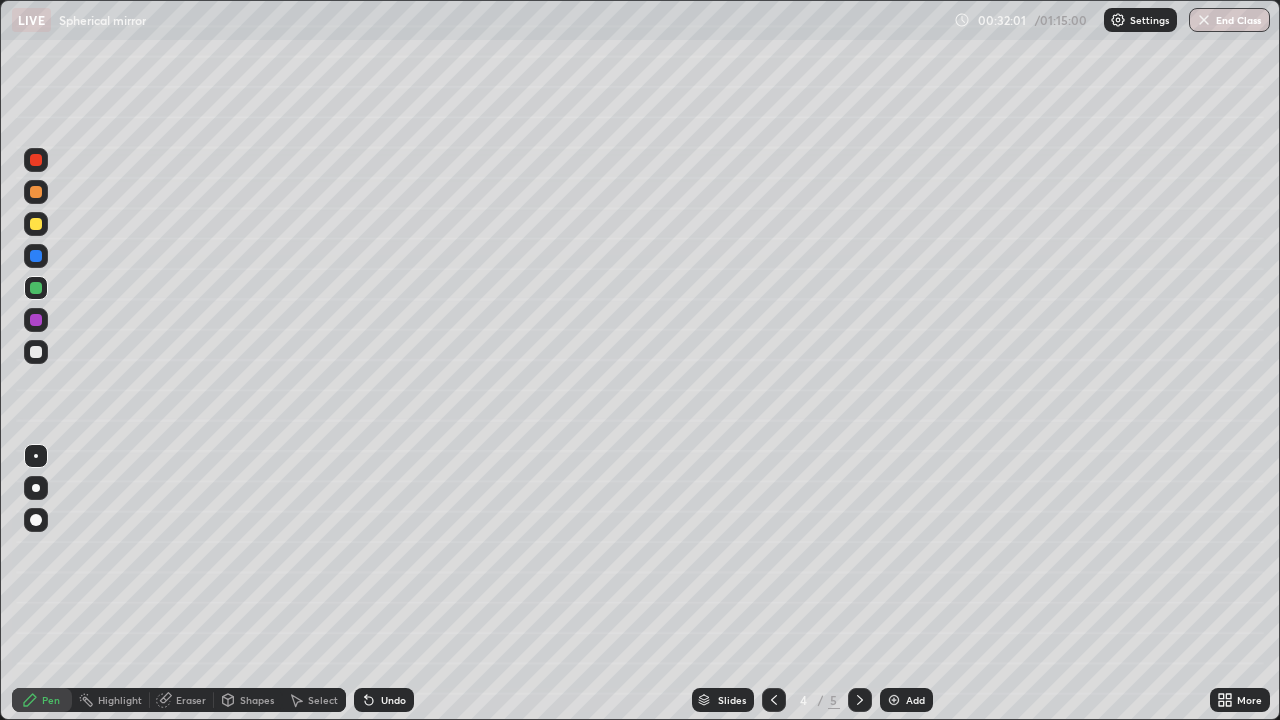 click at bounding box center (36, 160) 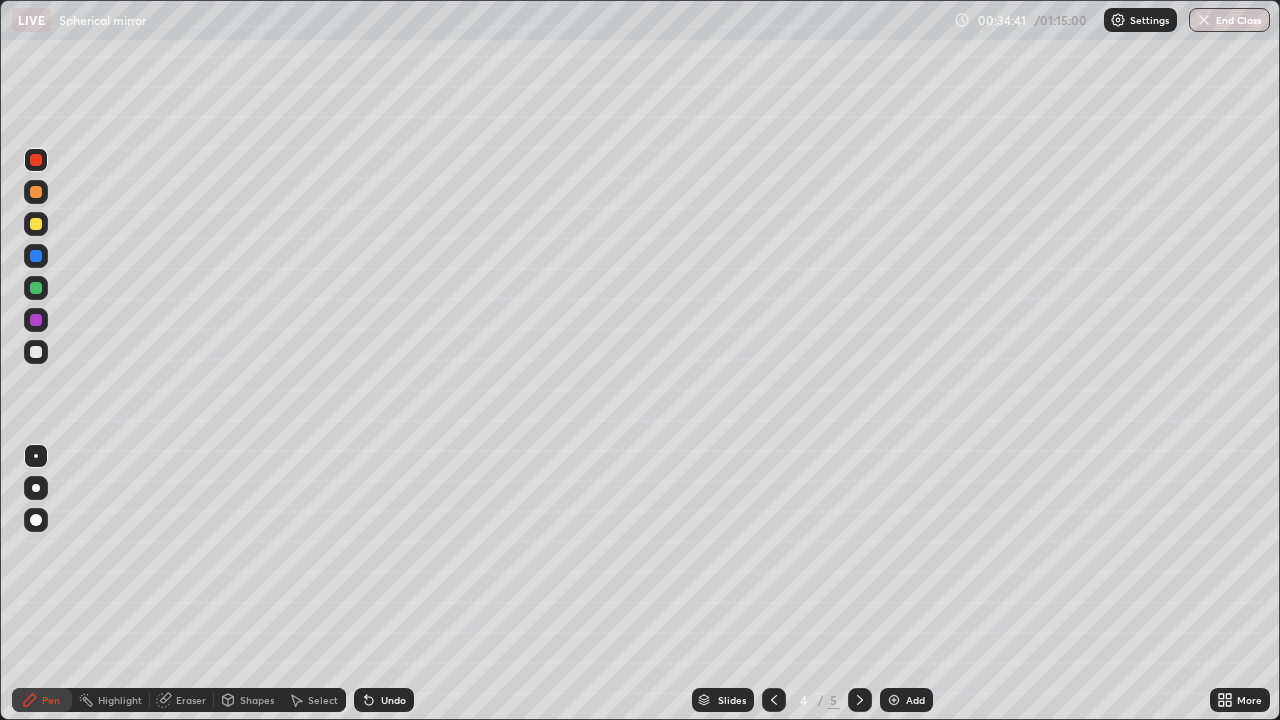 click 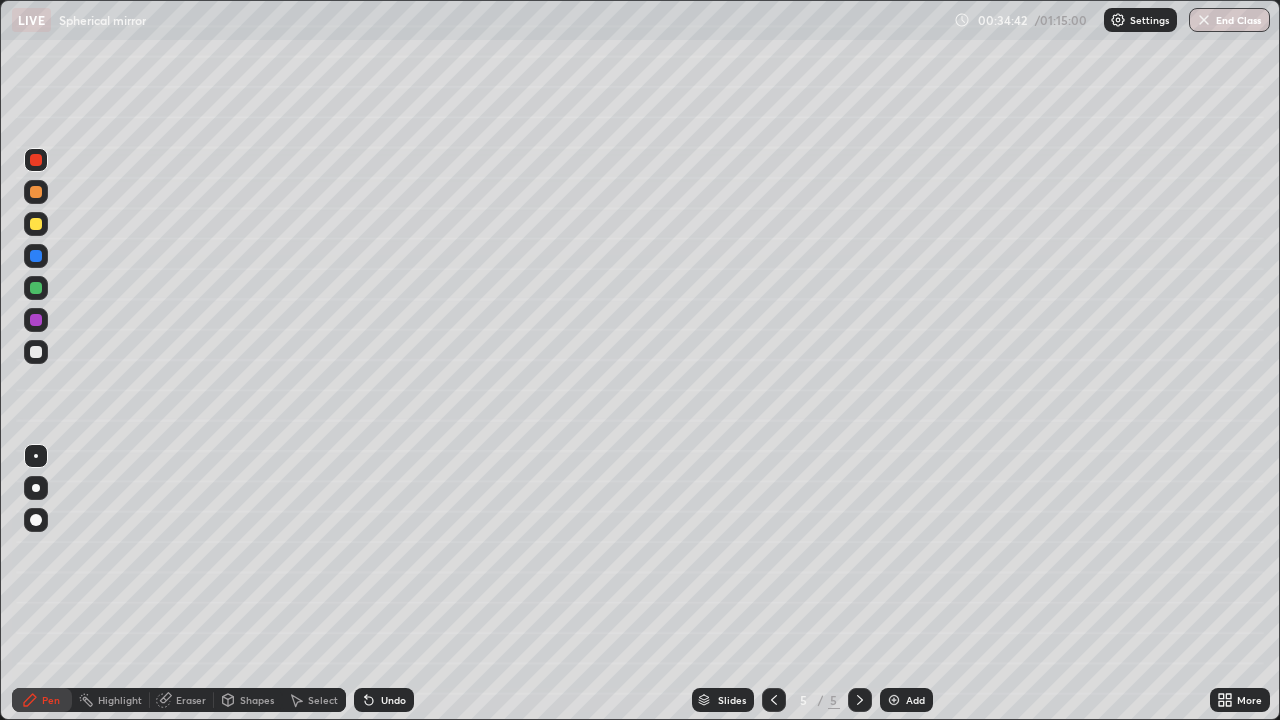 click on "Add" at bounding box center [915, 700] 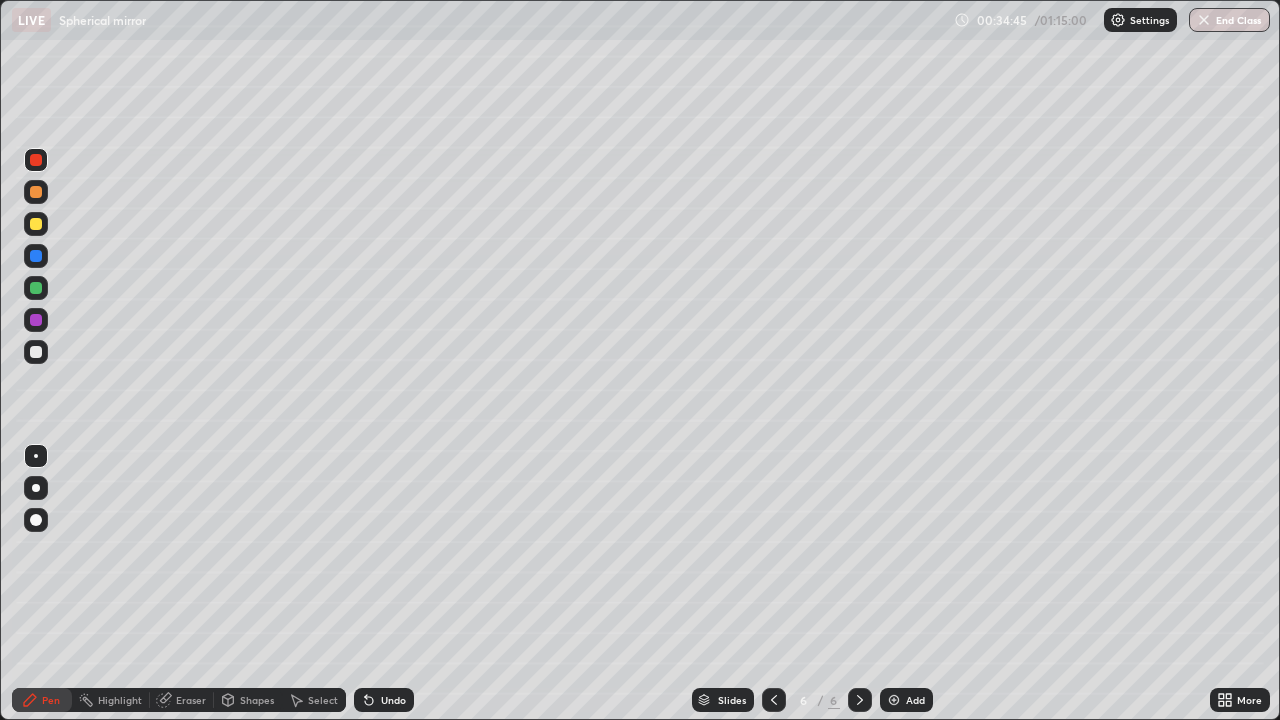 click at bounding box center (36, 352) 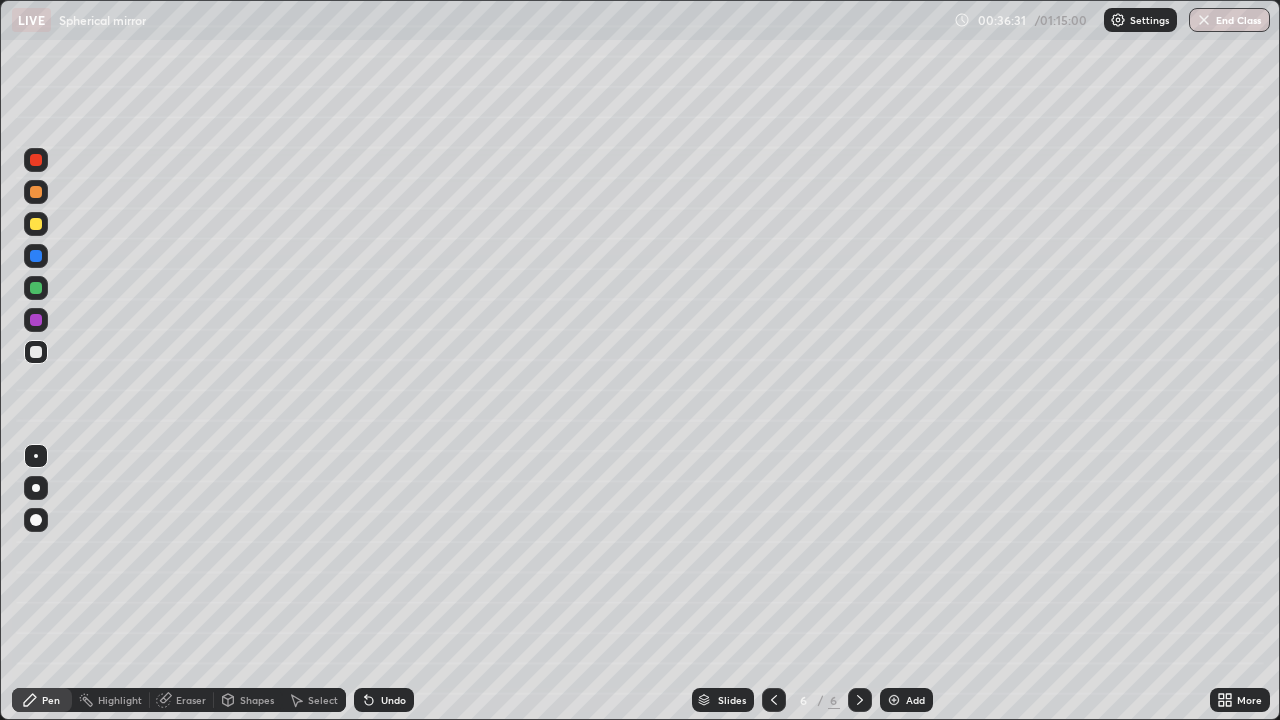 click at bounding box center (36, 488) 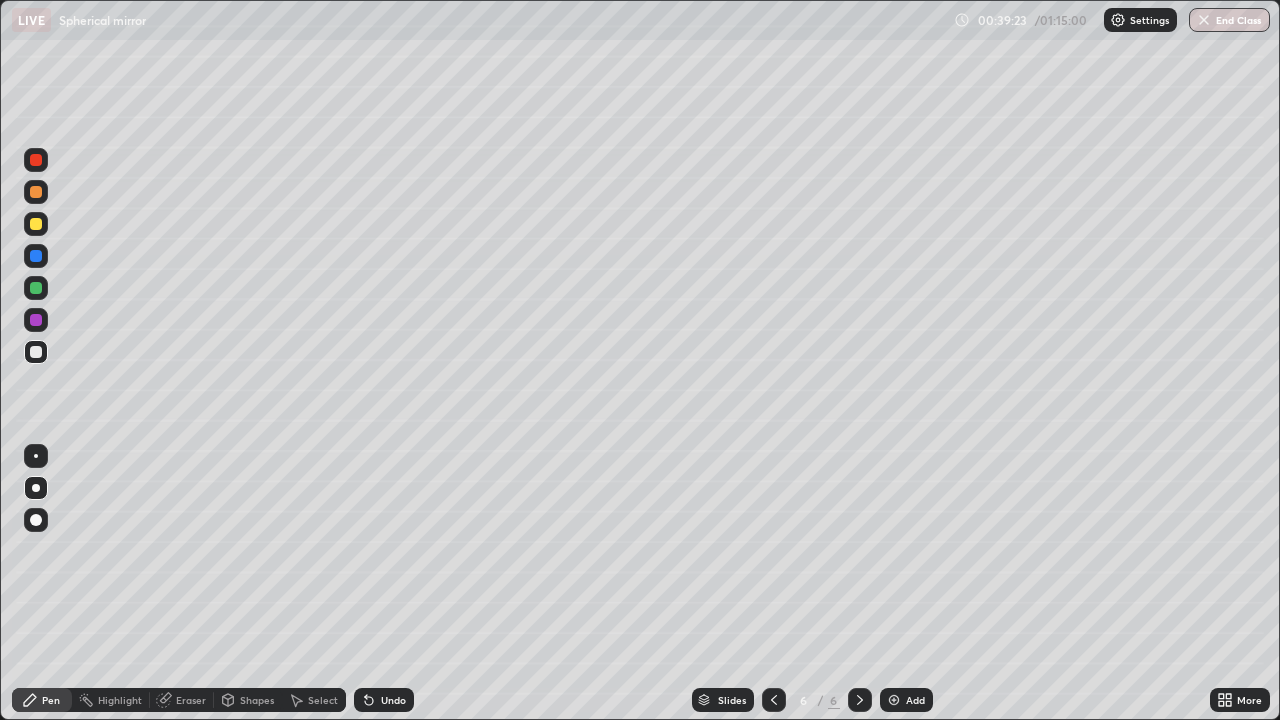 click at bounding box center (36, 224) 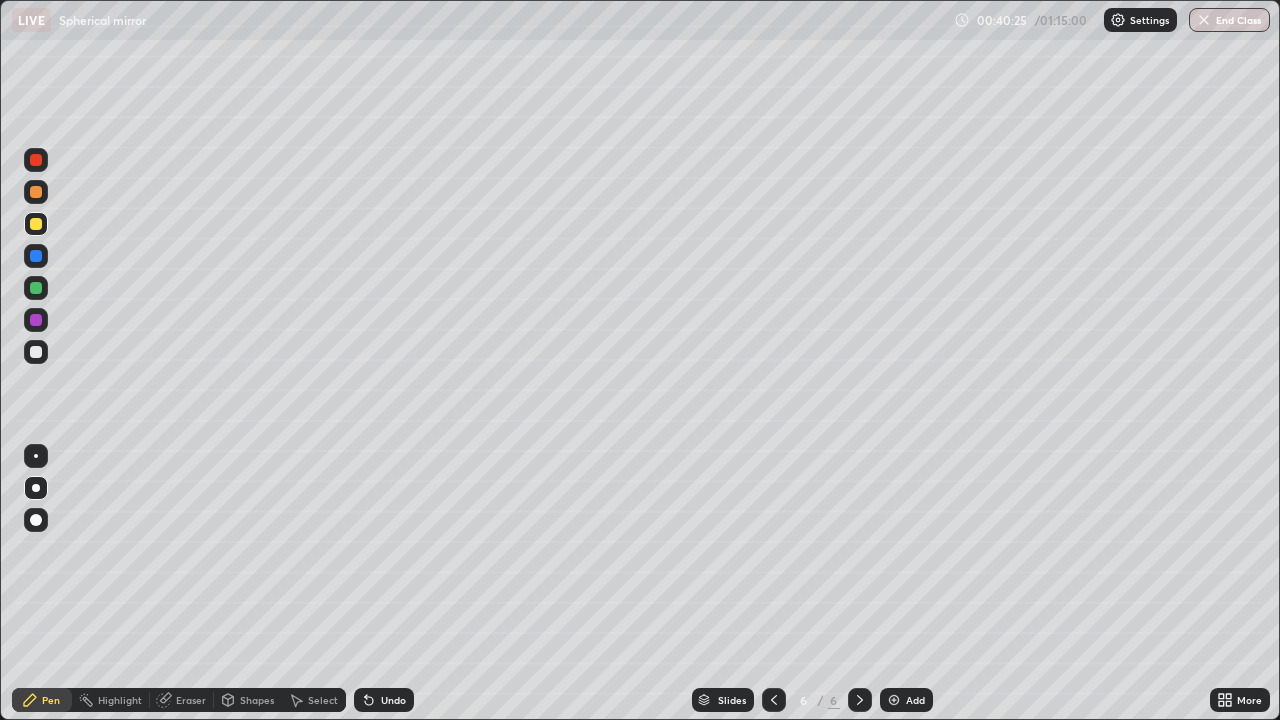 click at bounding box center [36, 256] 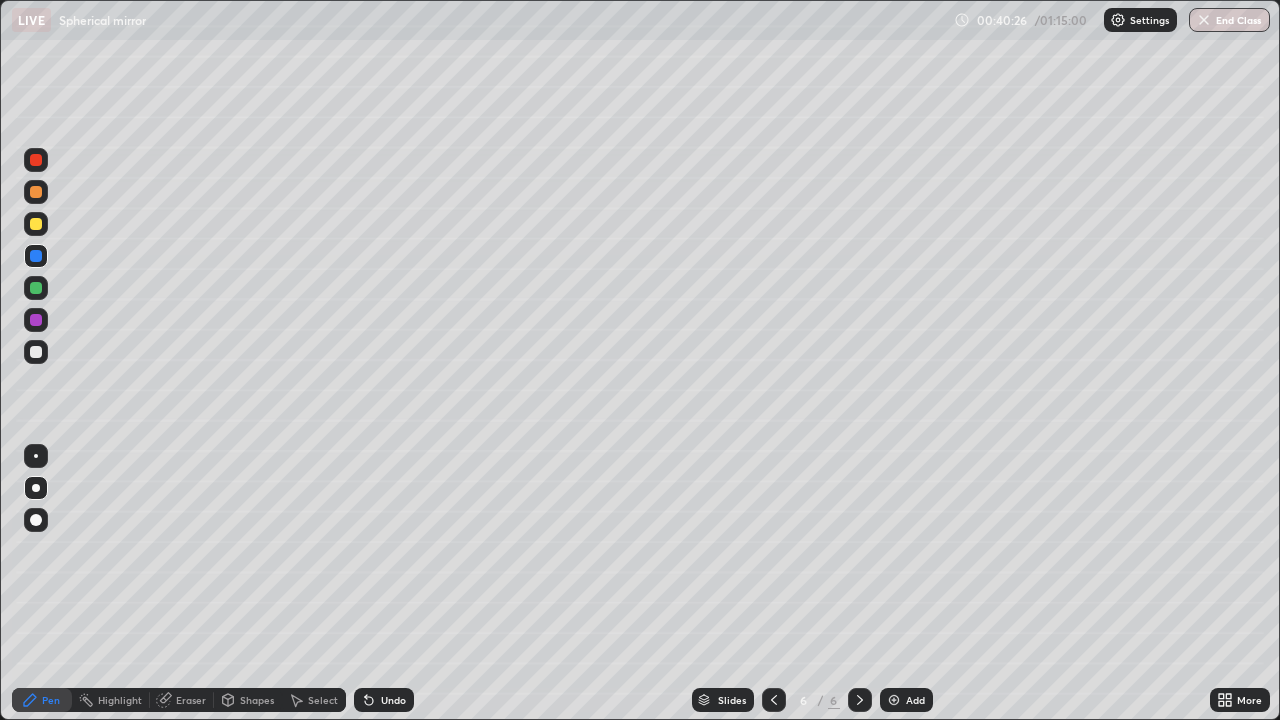 click on "Shapes" at bounding box center [257, 700] 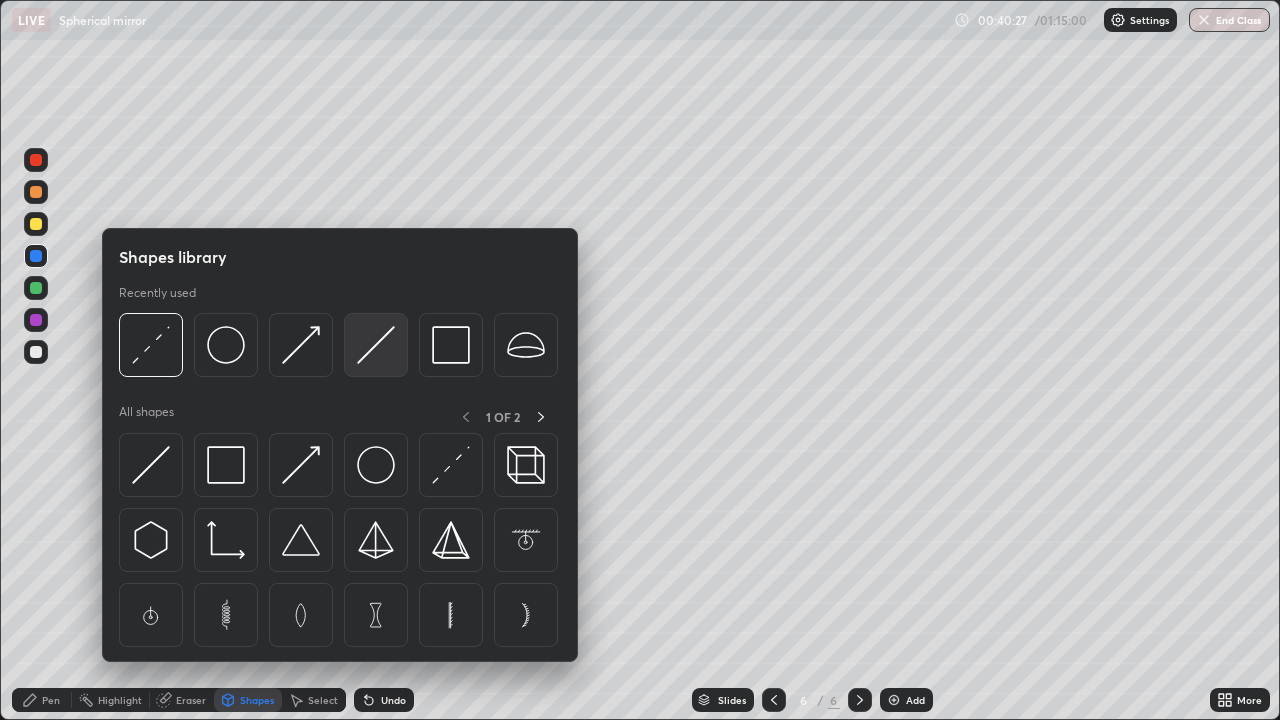 click at bounding box center [376, 345] 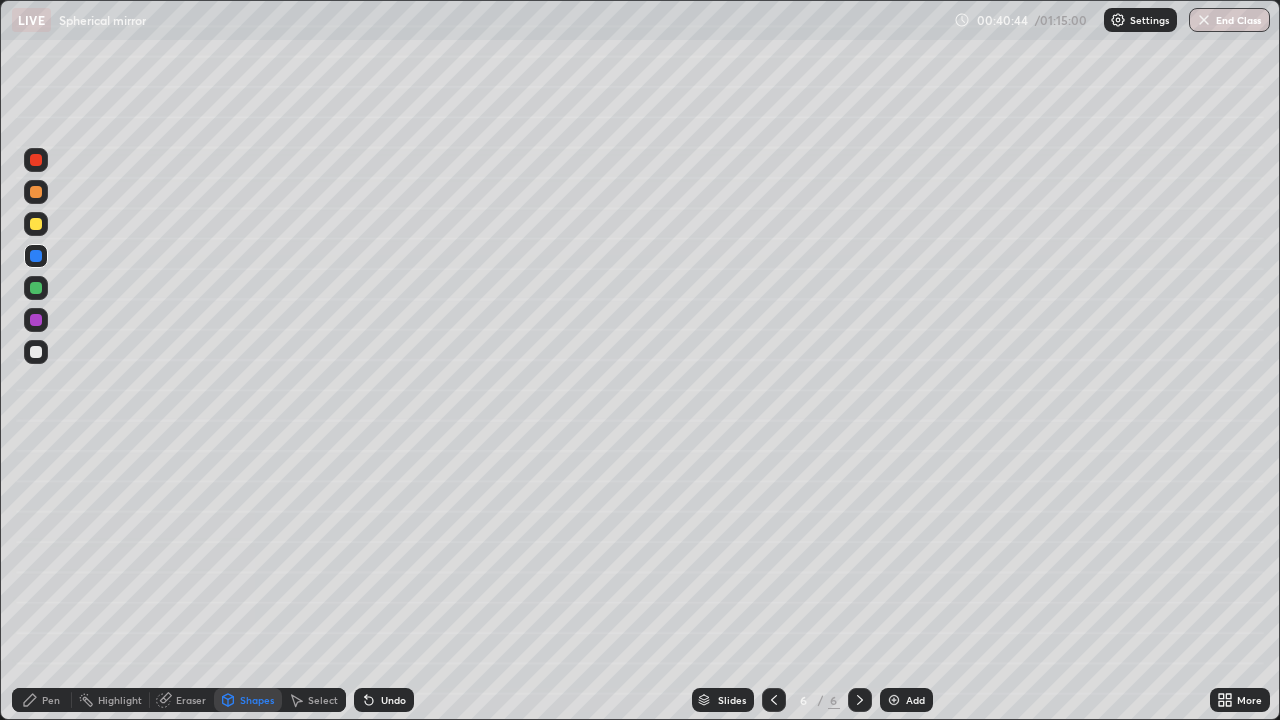 click on "Pen" at bounding box center (42, 700) 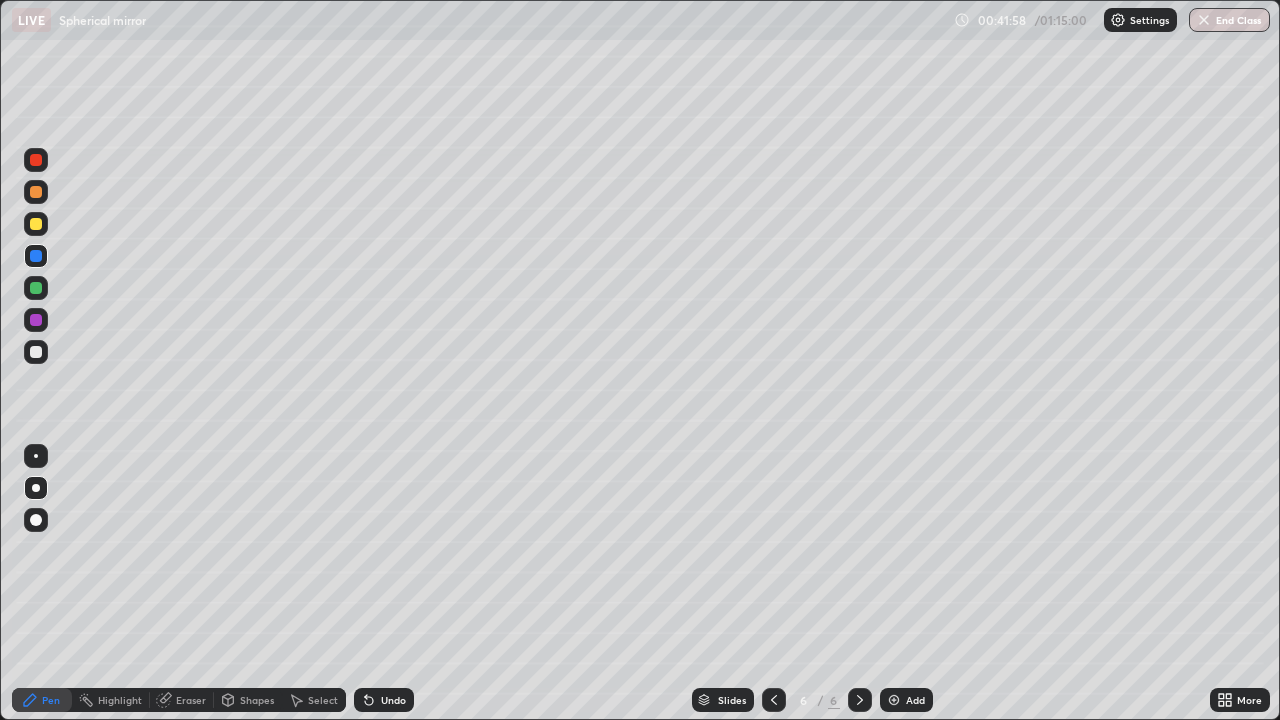 click at bounding box center (36, 352) 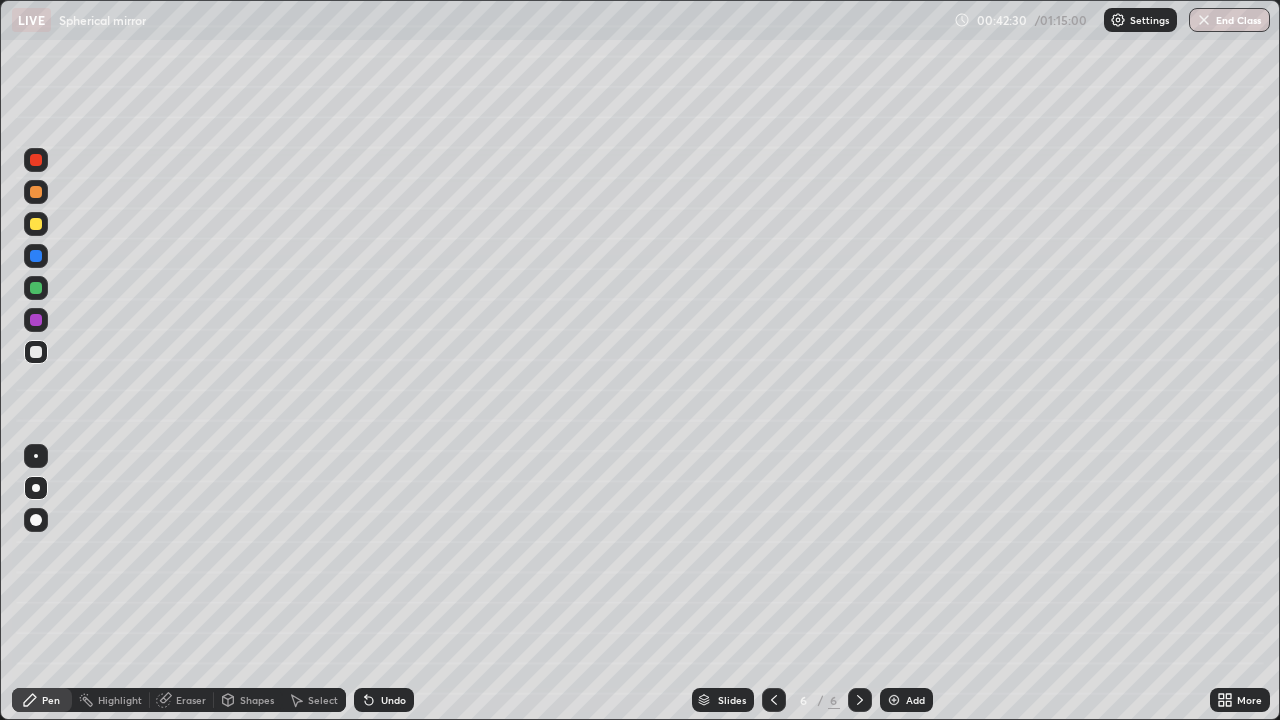 click at bounding box center (894, 700) 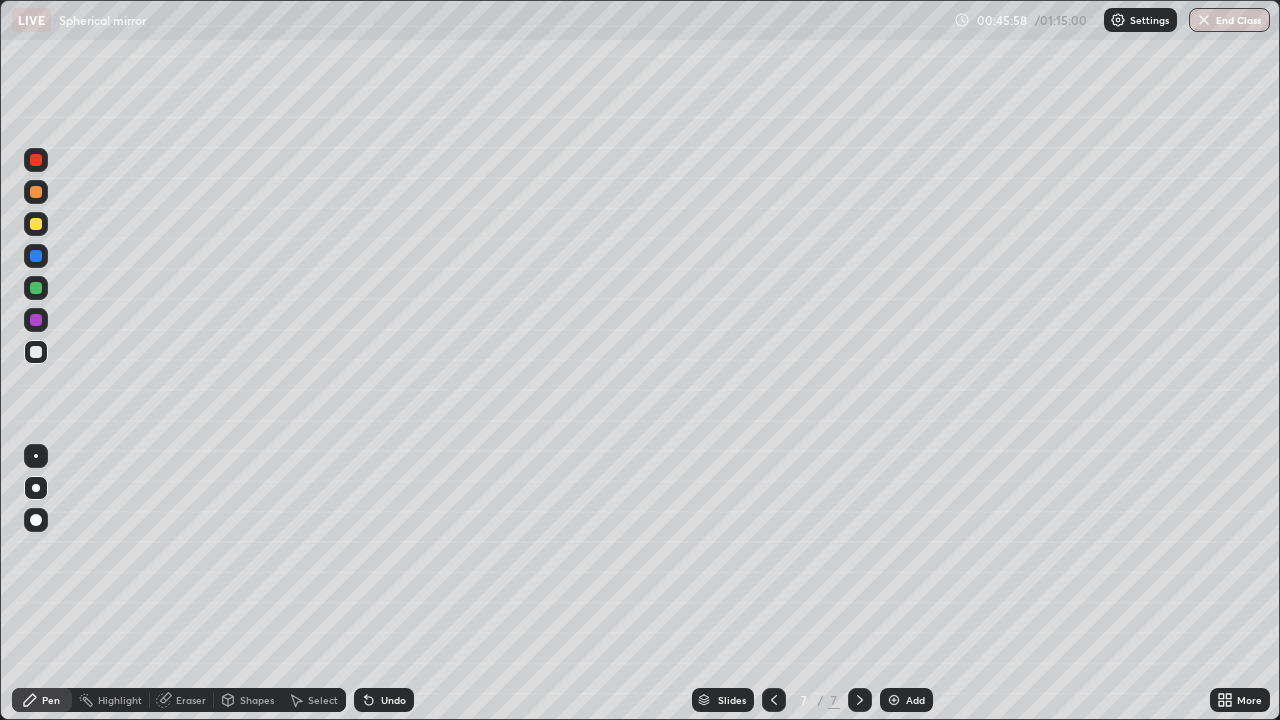 click at bounding box center (36, 224) 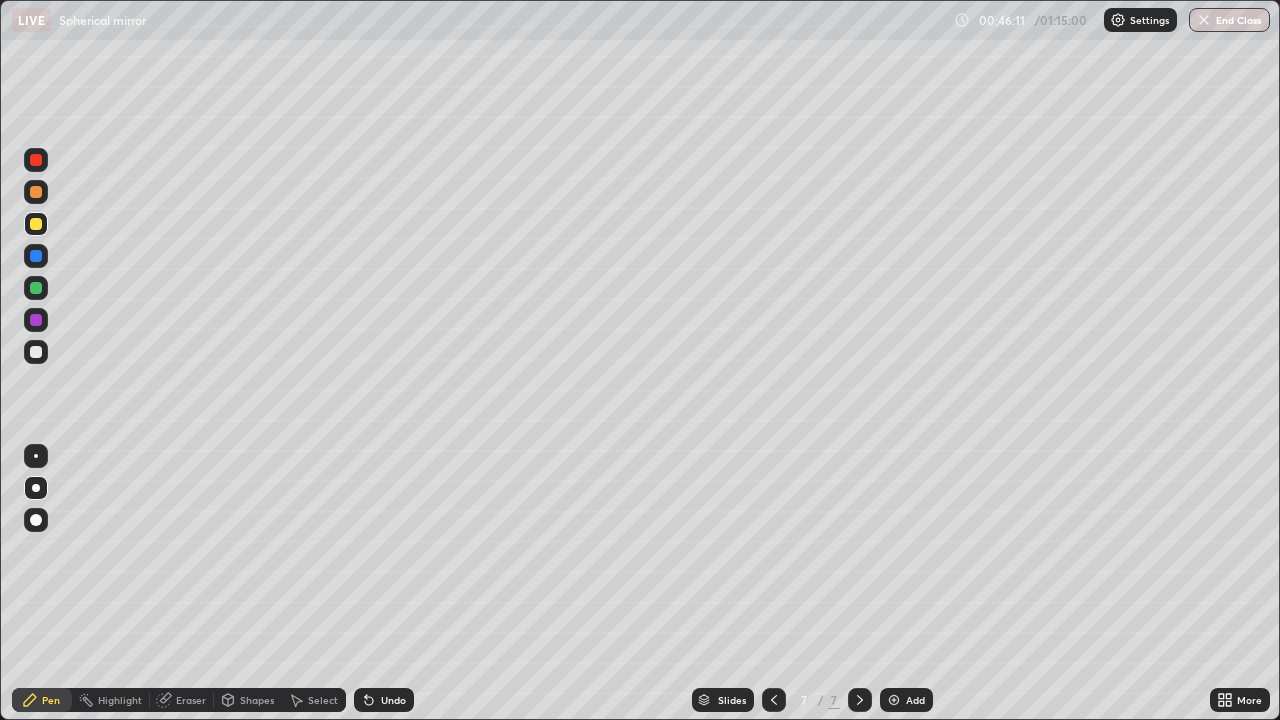 click at bounding box center [36, 352] 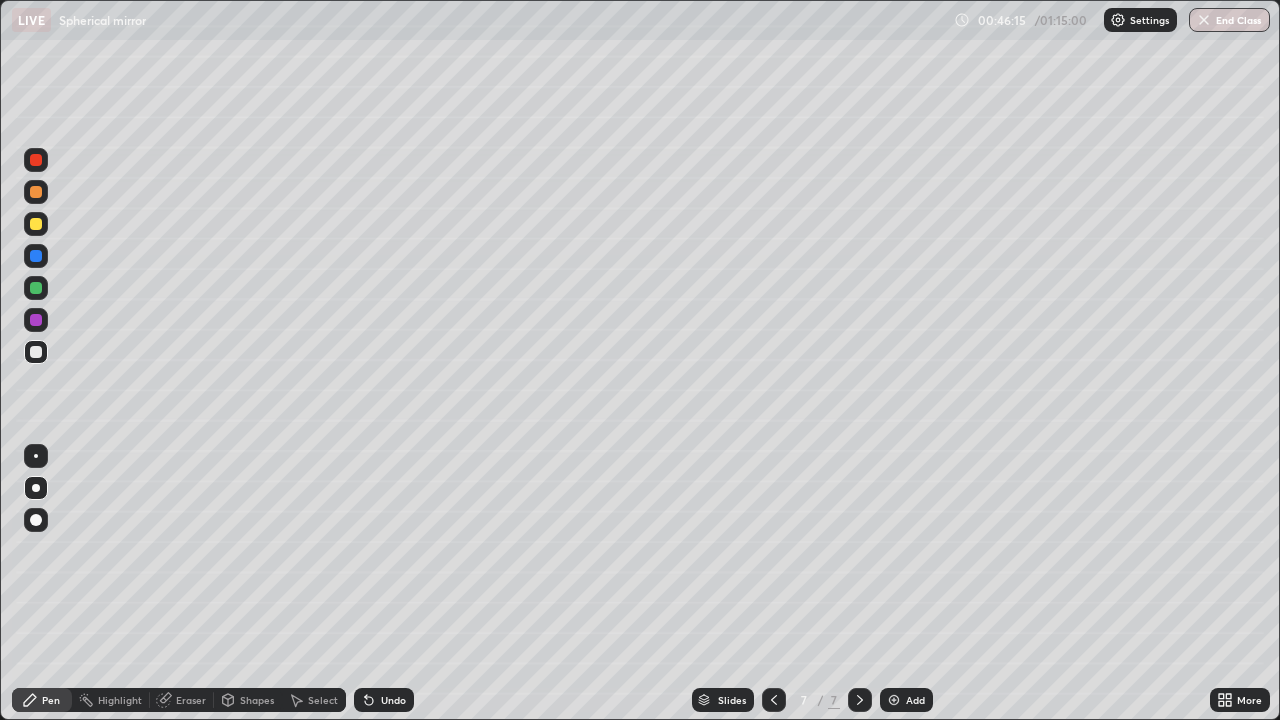 click at bounding box center (894, 700) 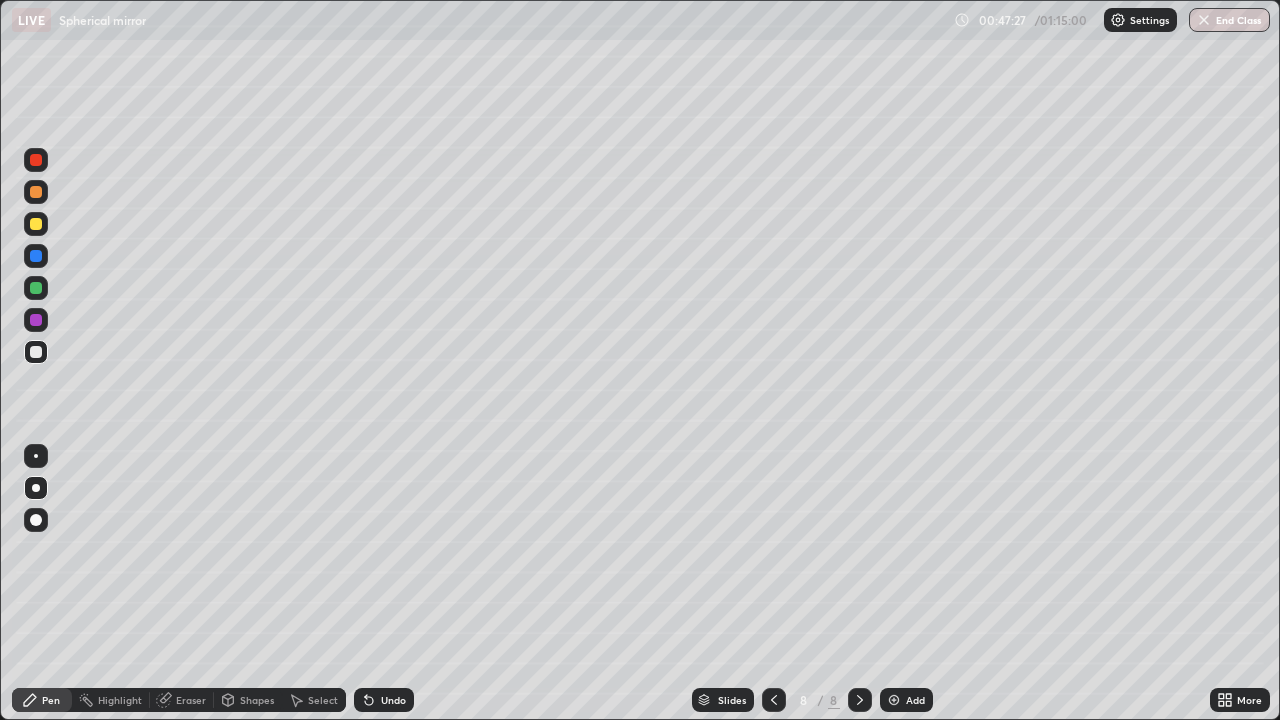 click at bounding box center (36, 224) 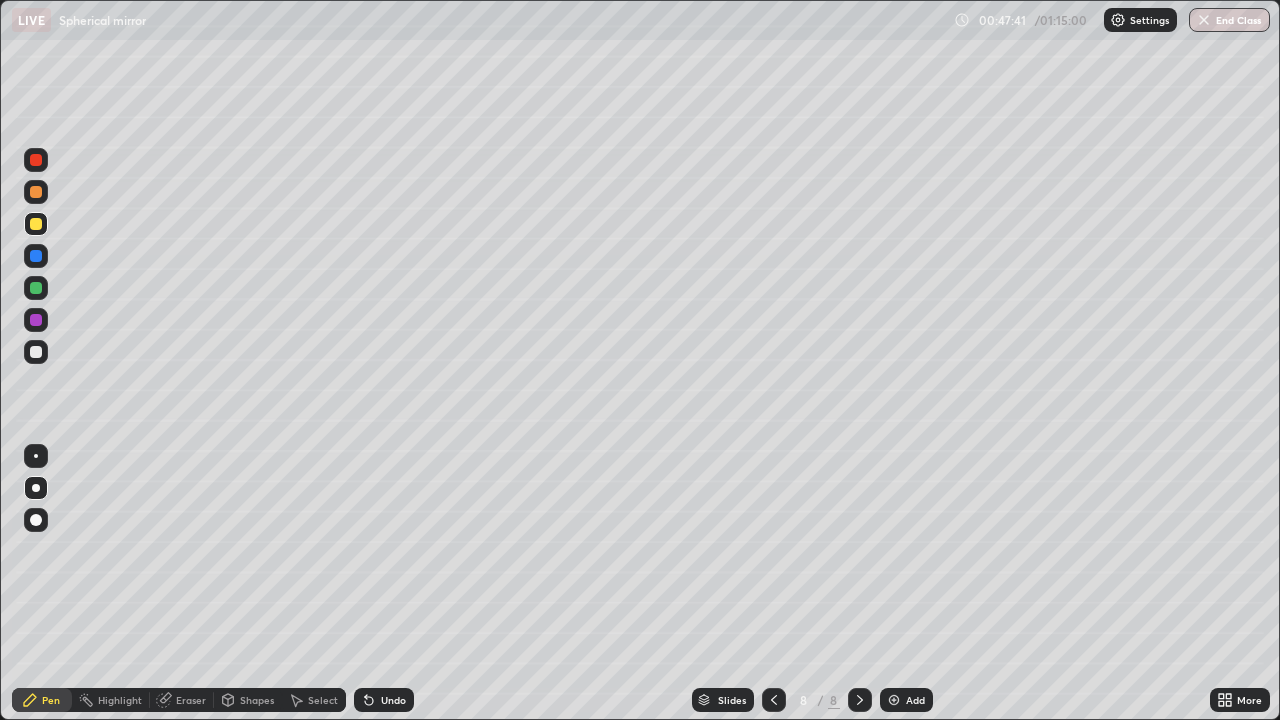 click at bounding box center [36, 352] 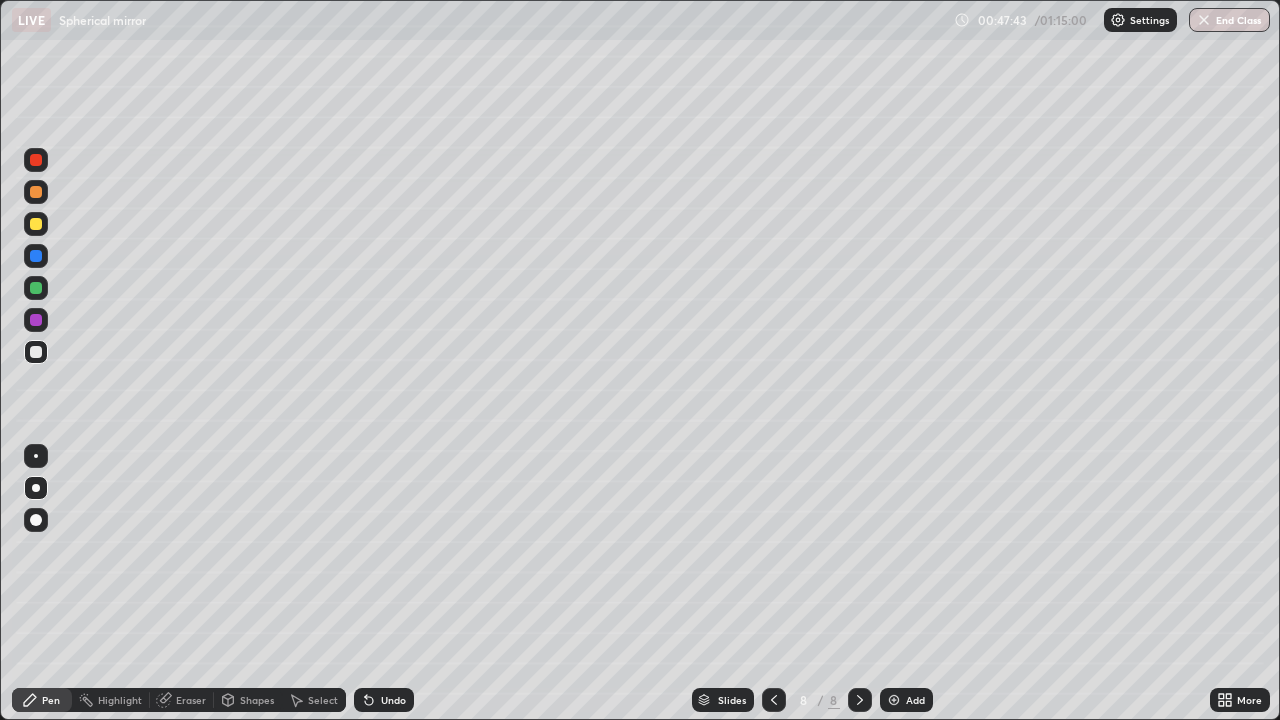 click at bounding box center [894, 700] 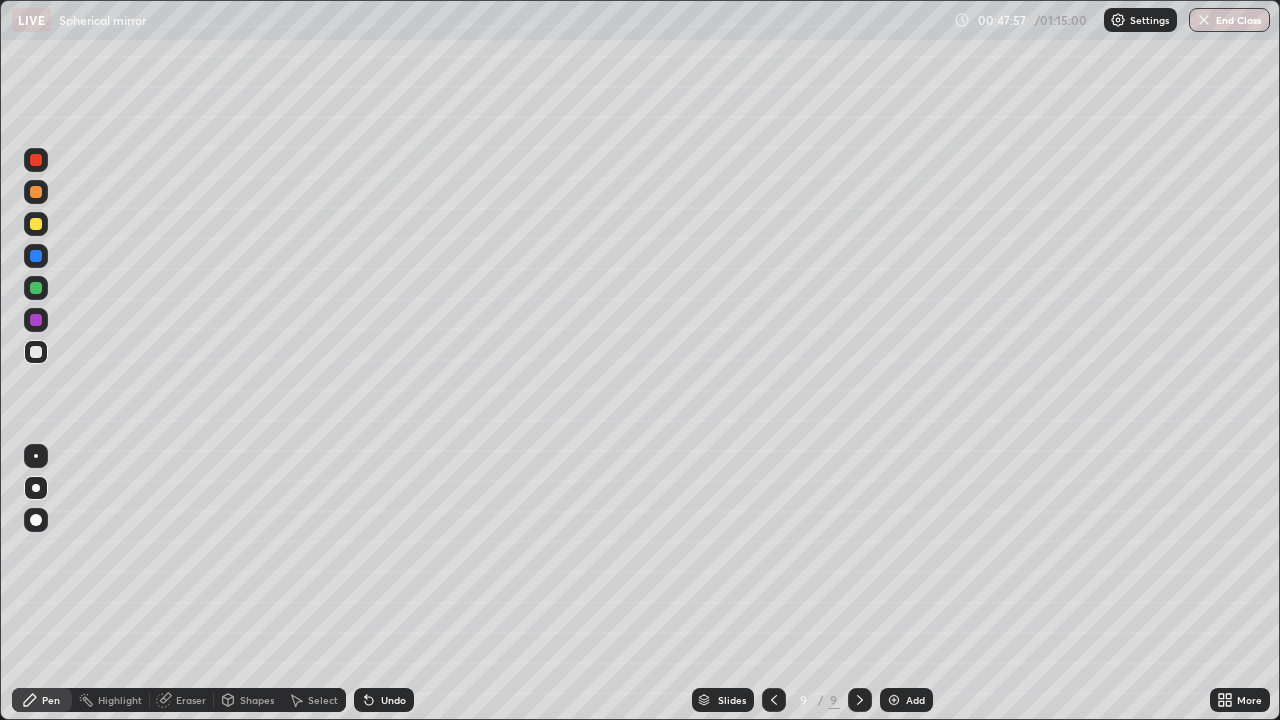click at bounding box center [36, 224] 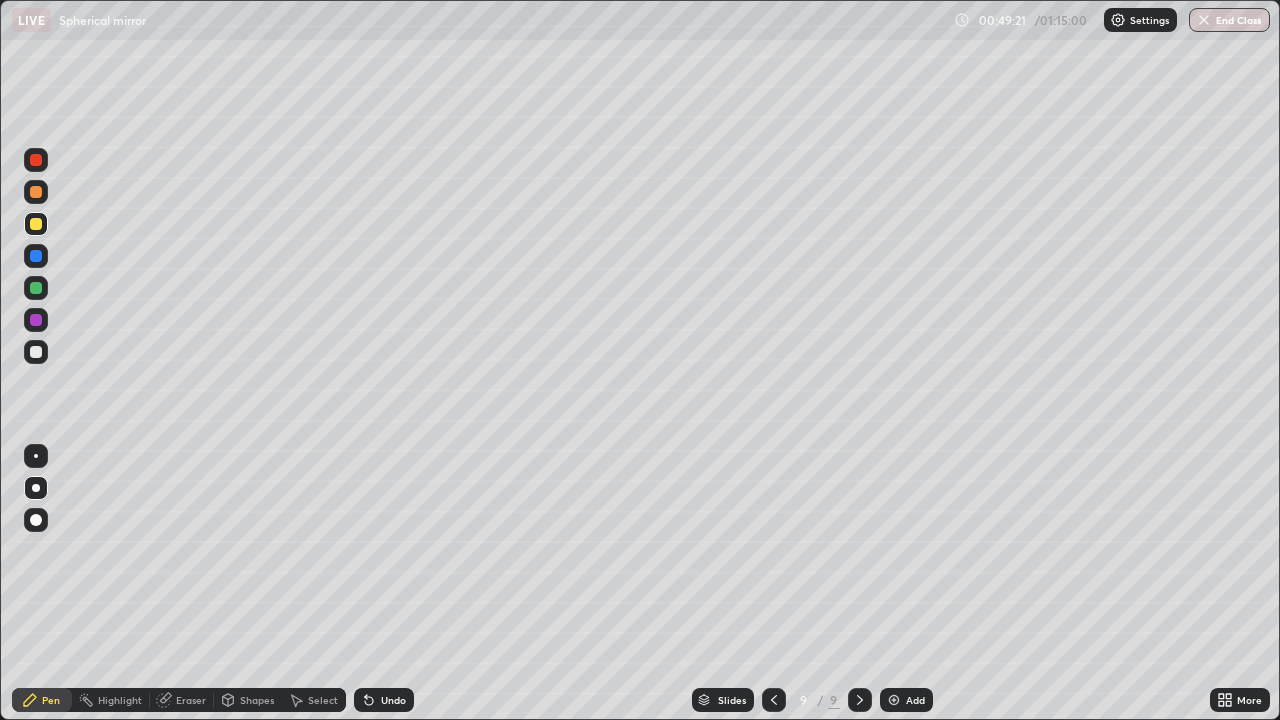 click at bounding box center [36, 160] 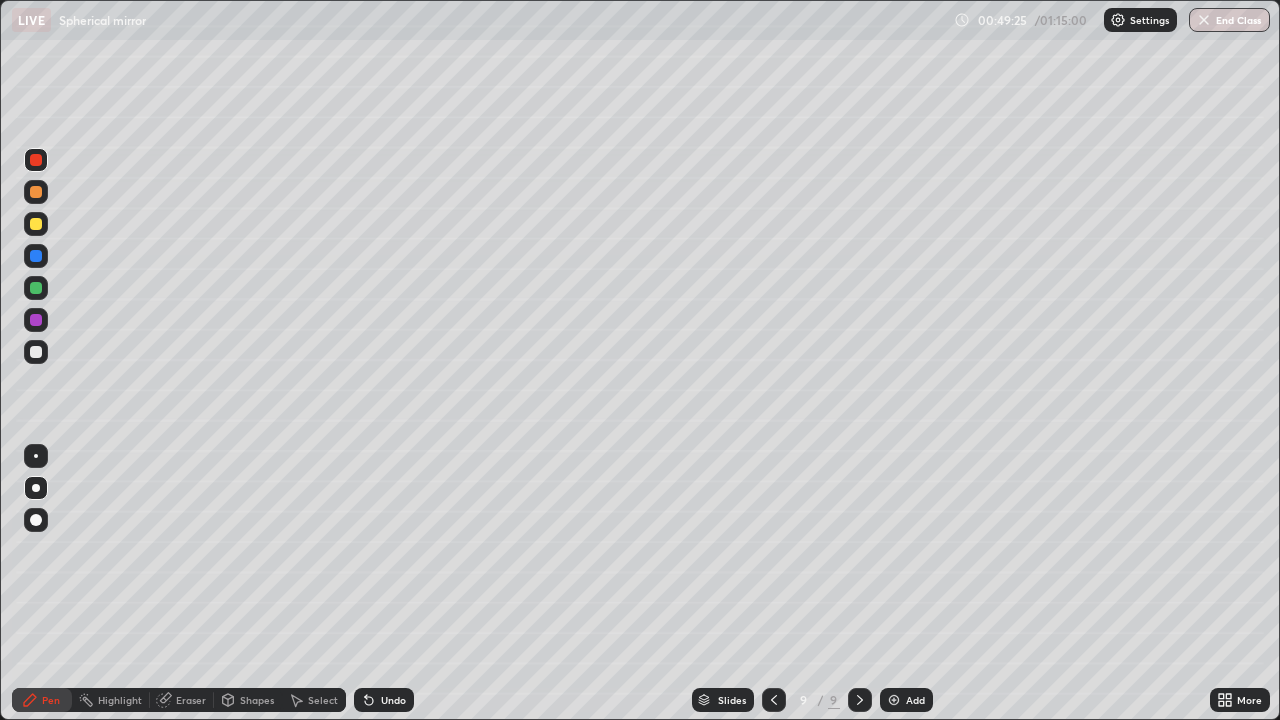click at bounding box center [774, 700] 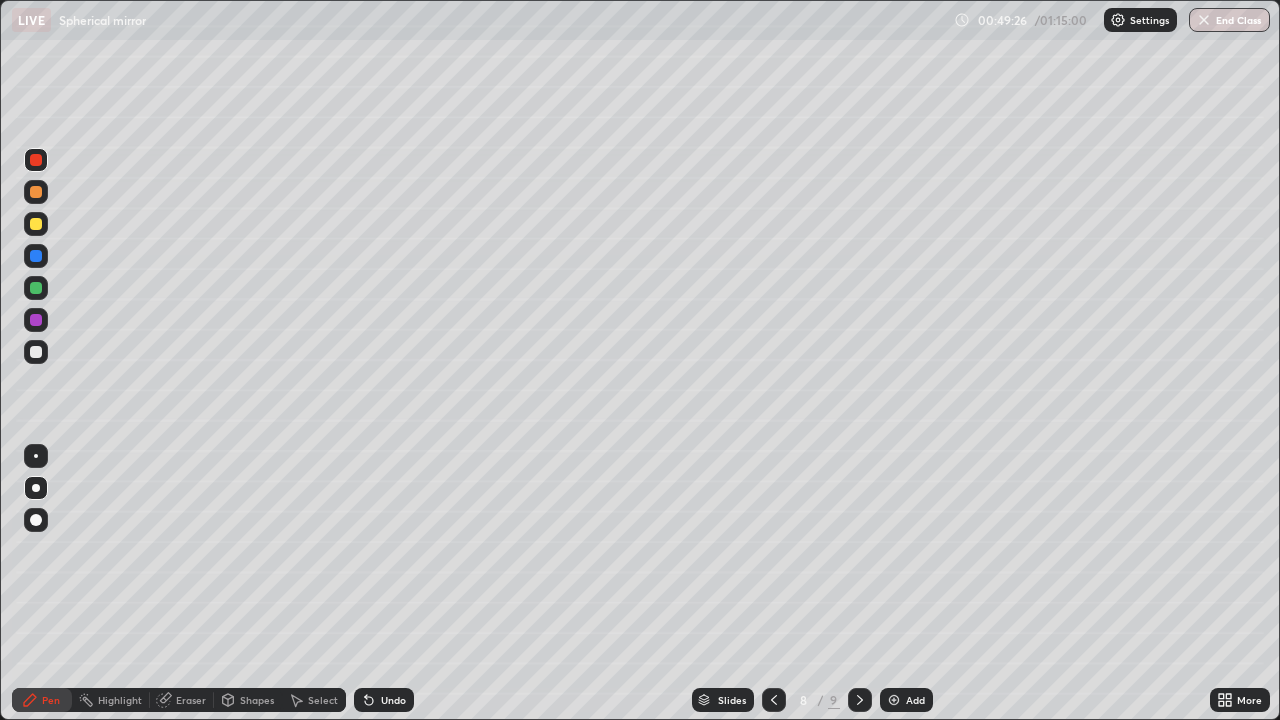 click 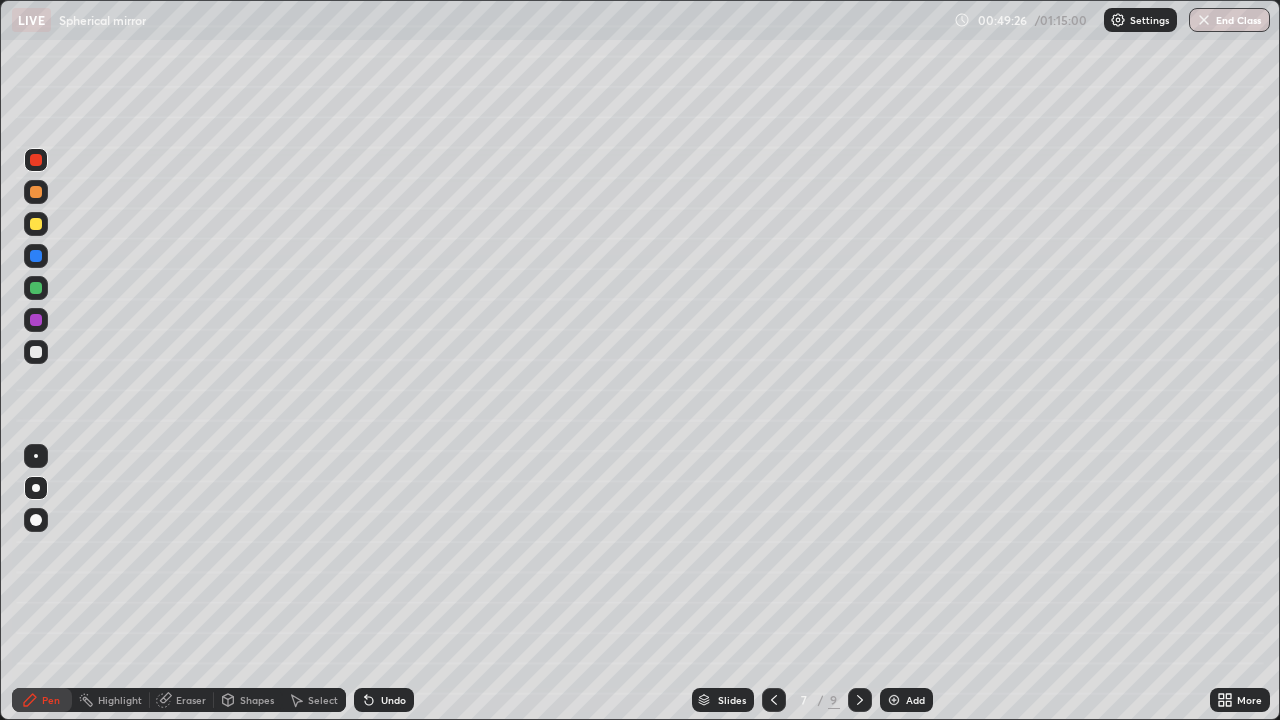click 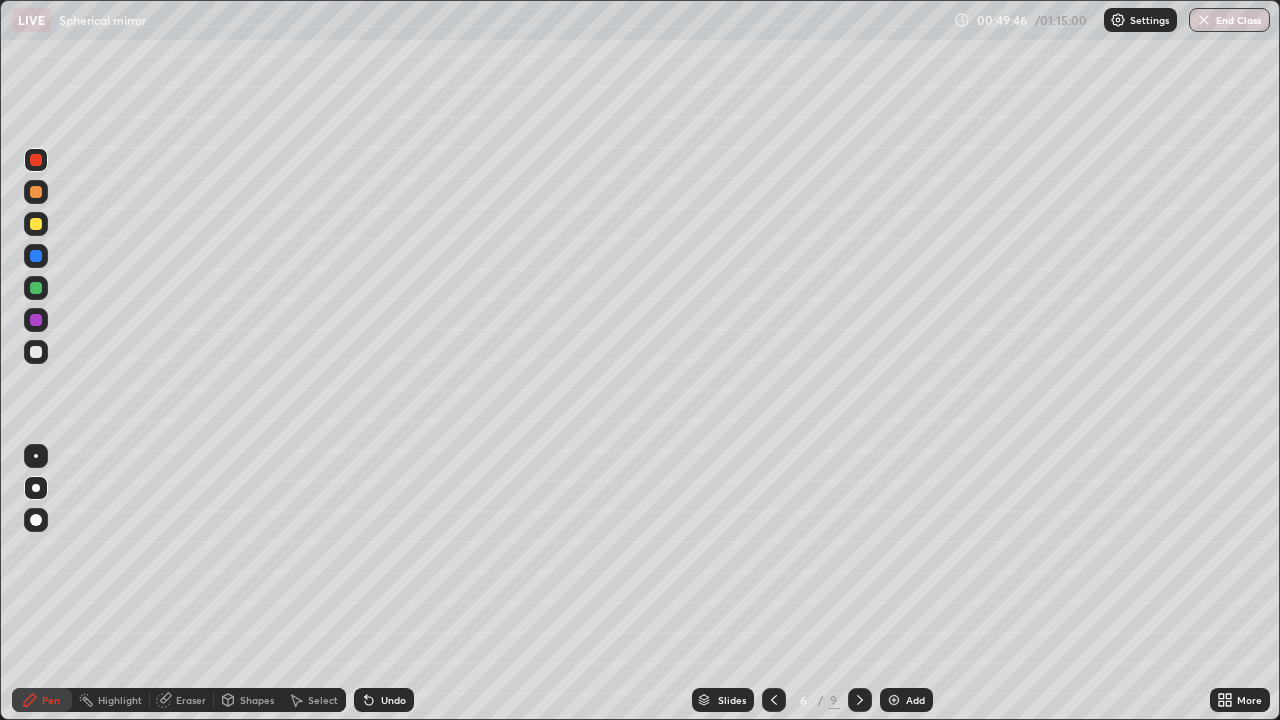 click 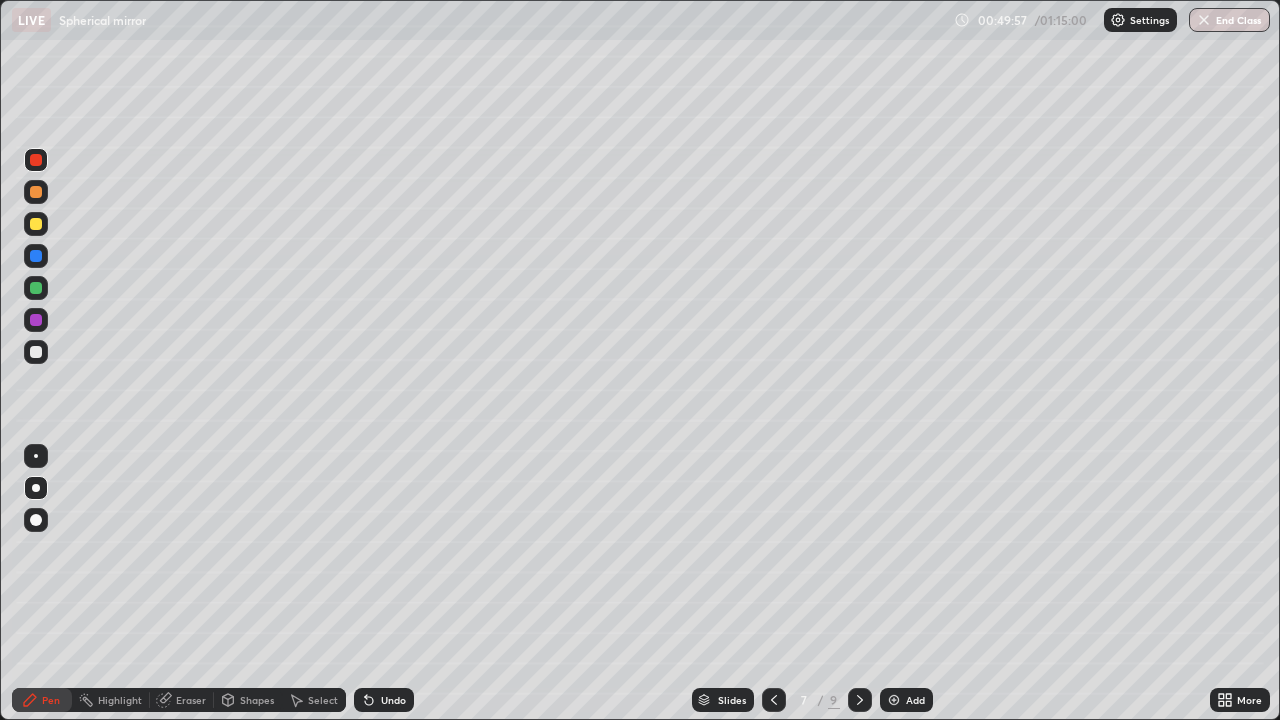 click 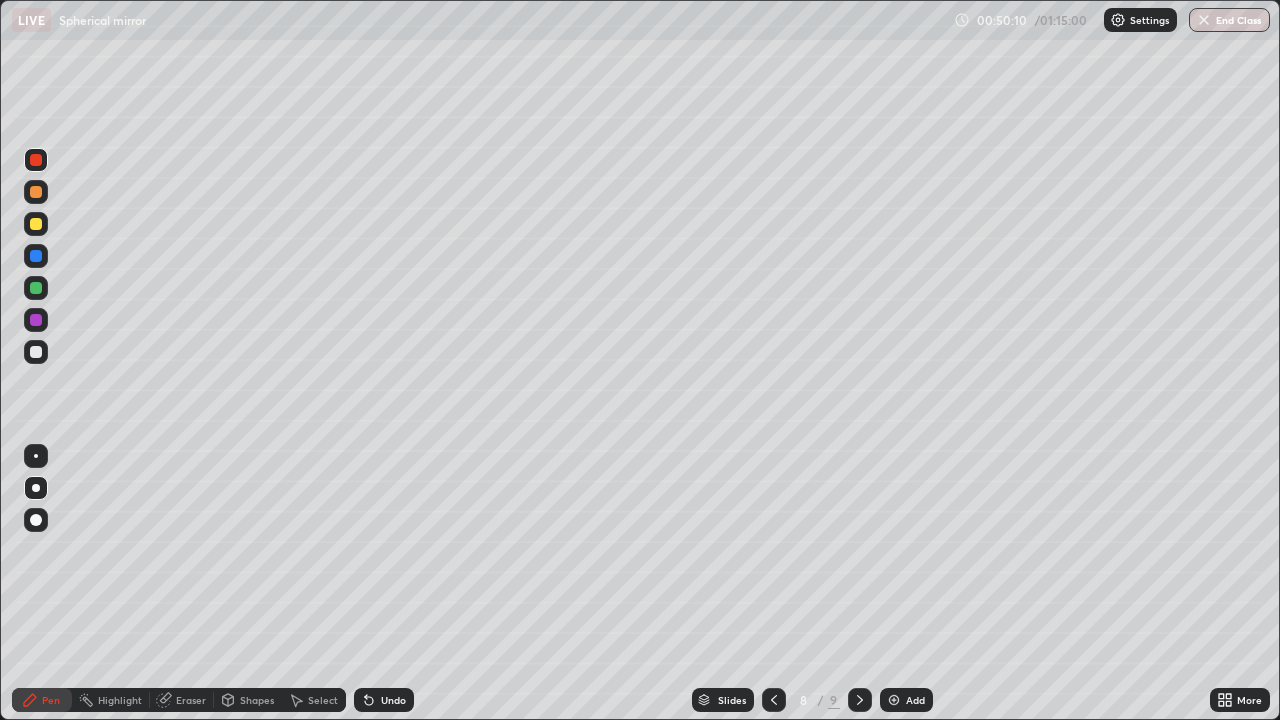click at bounding box center (860, 700) 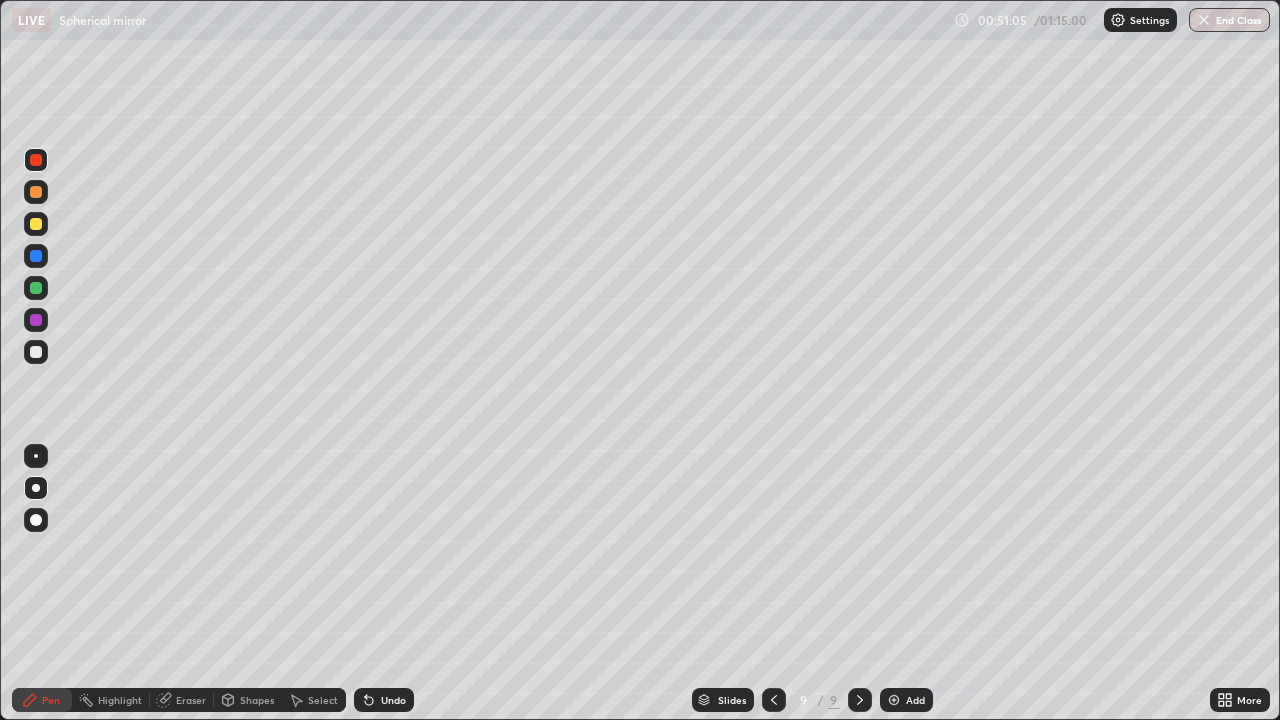 click at bounding box center (36, 352) 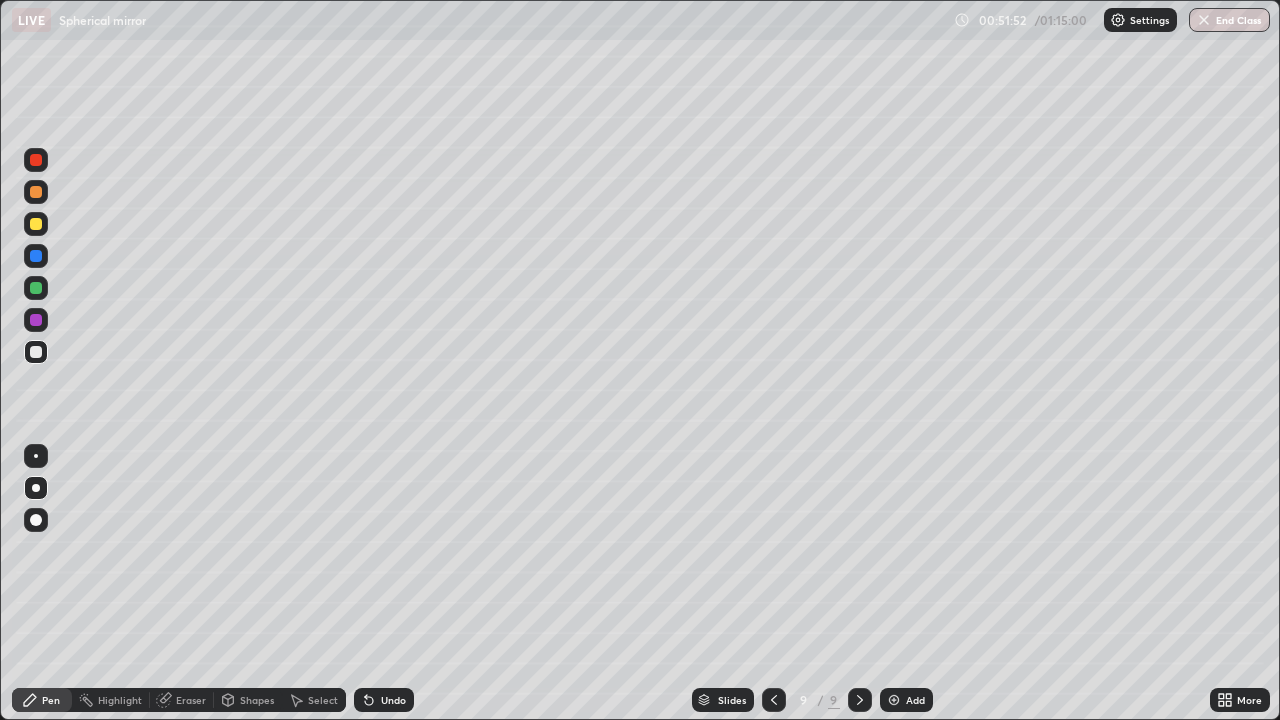 click on "Add" at bounding box center (906, 700) 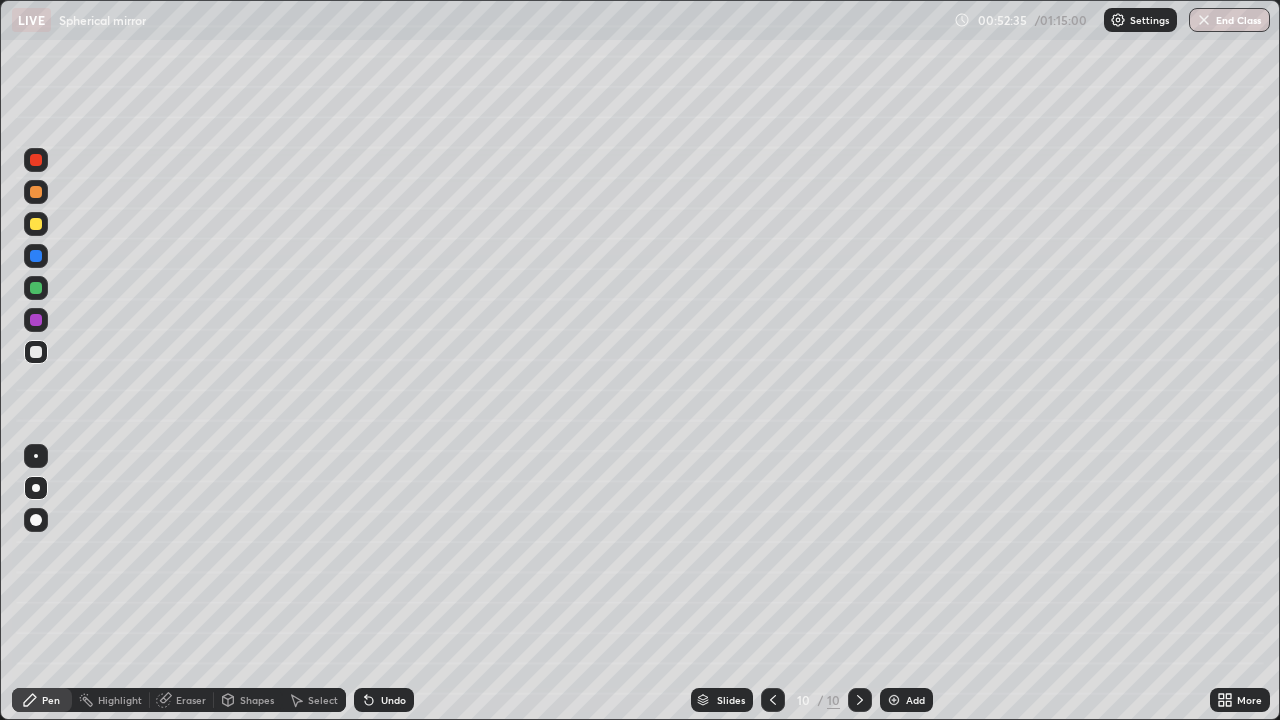 click on "Shapes" at bounding box center [257, 700] 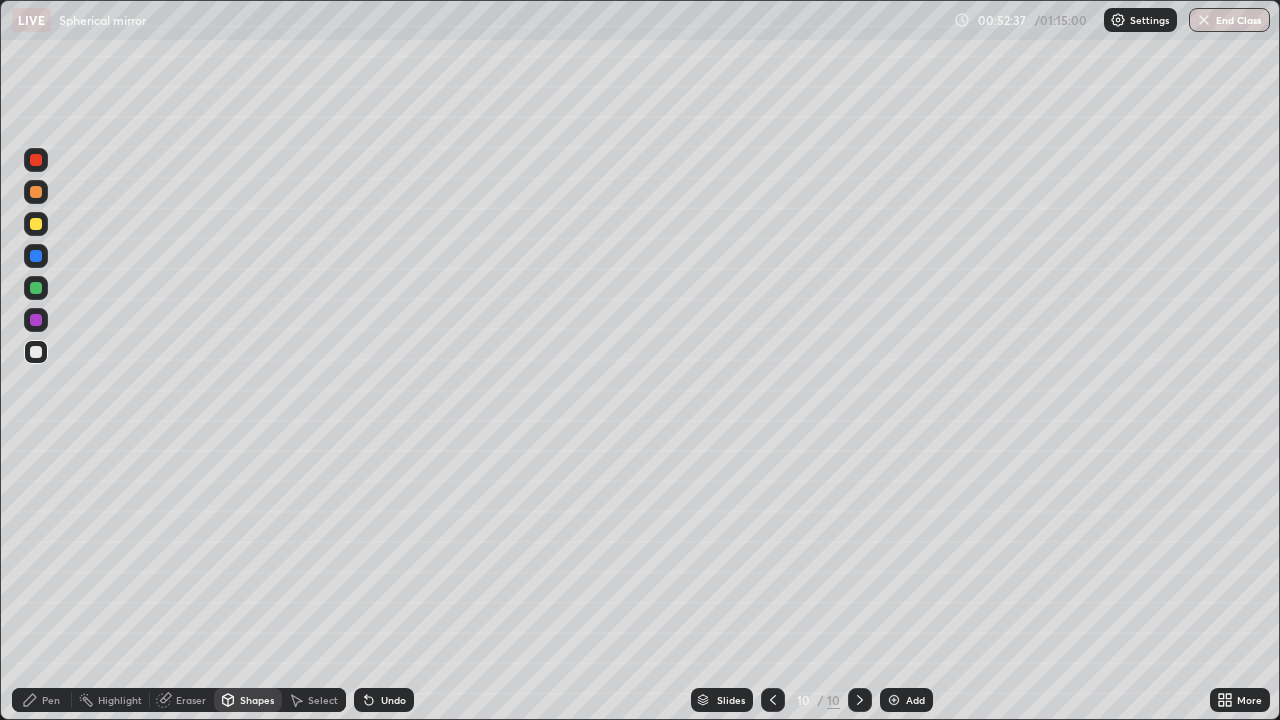 click on "Pen" at bounding box center [51, 700] 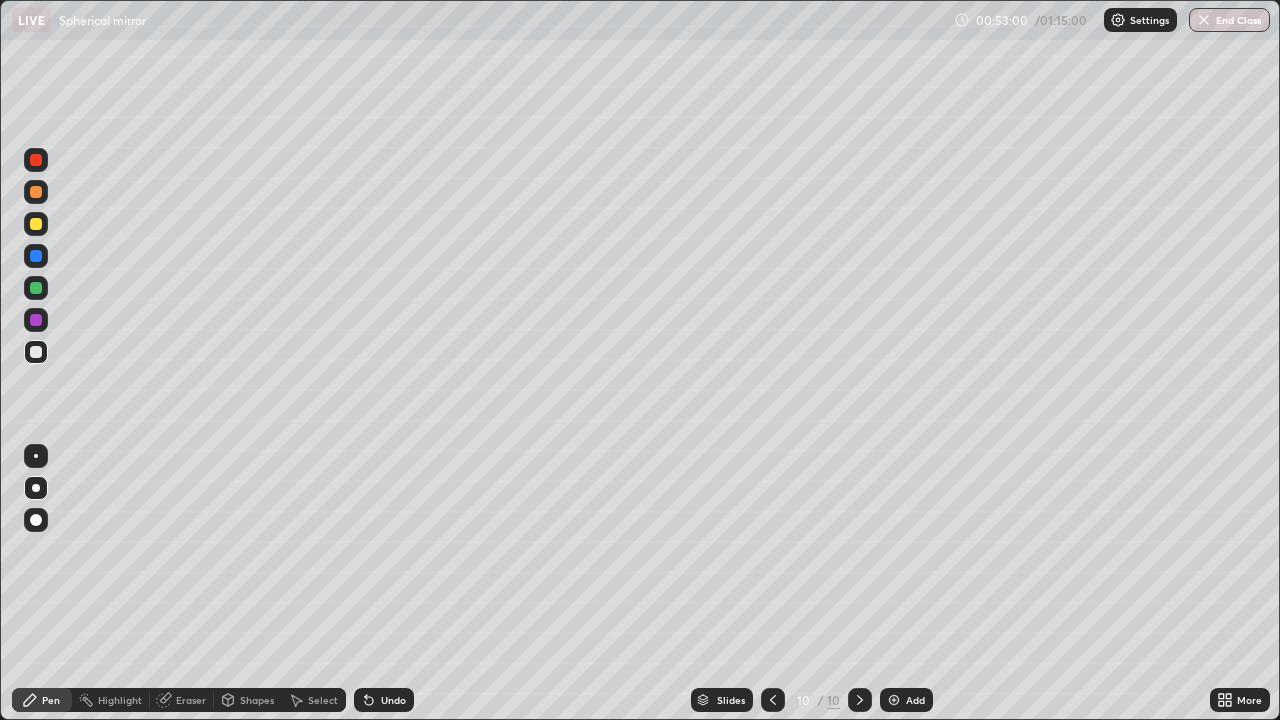 click at bounding box center [36, 456] 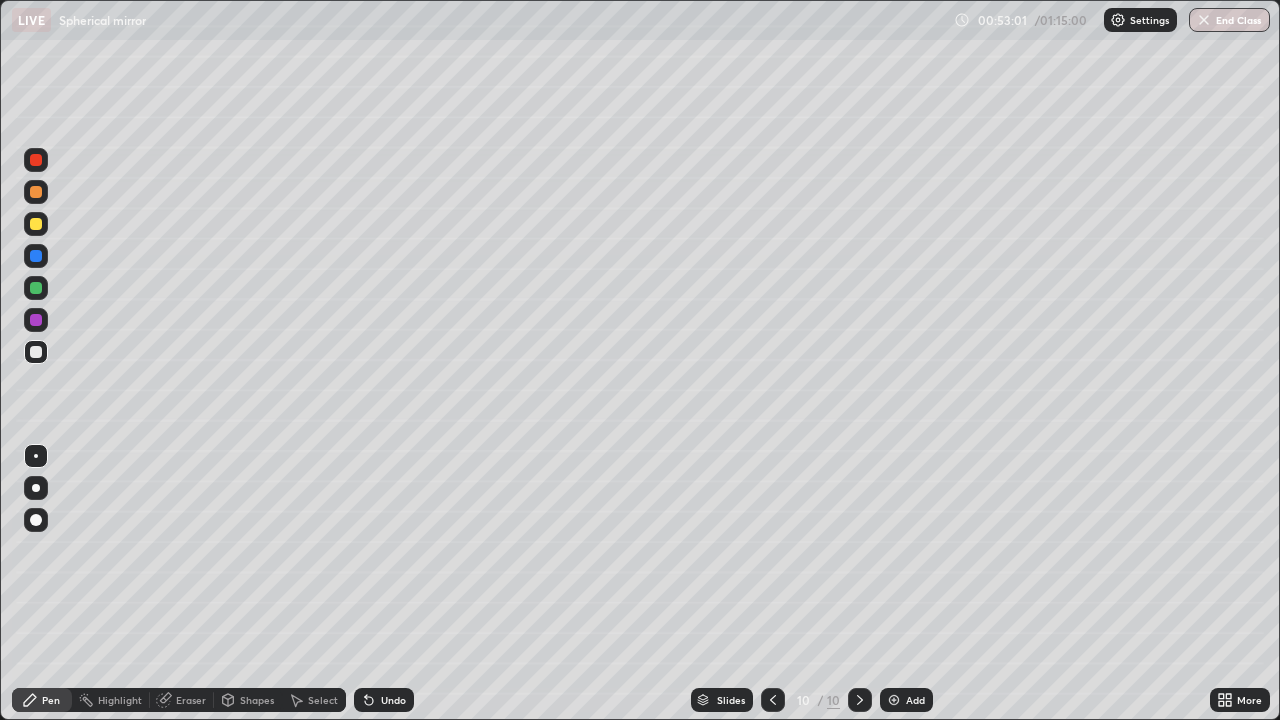 click at bounding box center [36, 288] 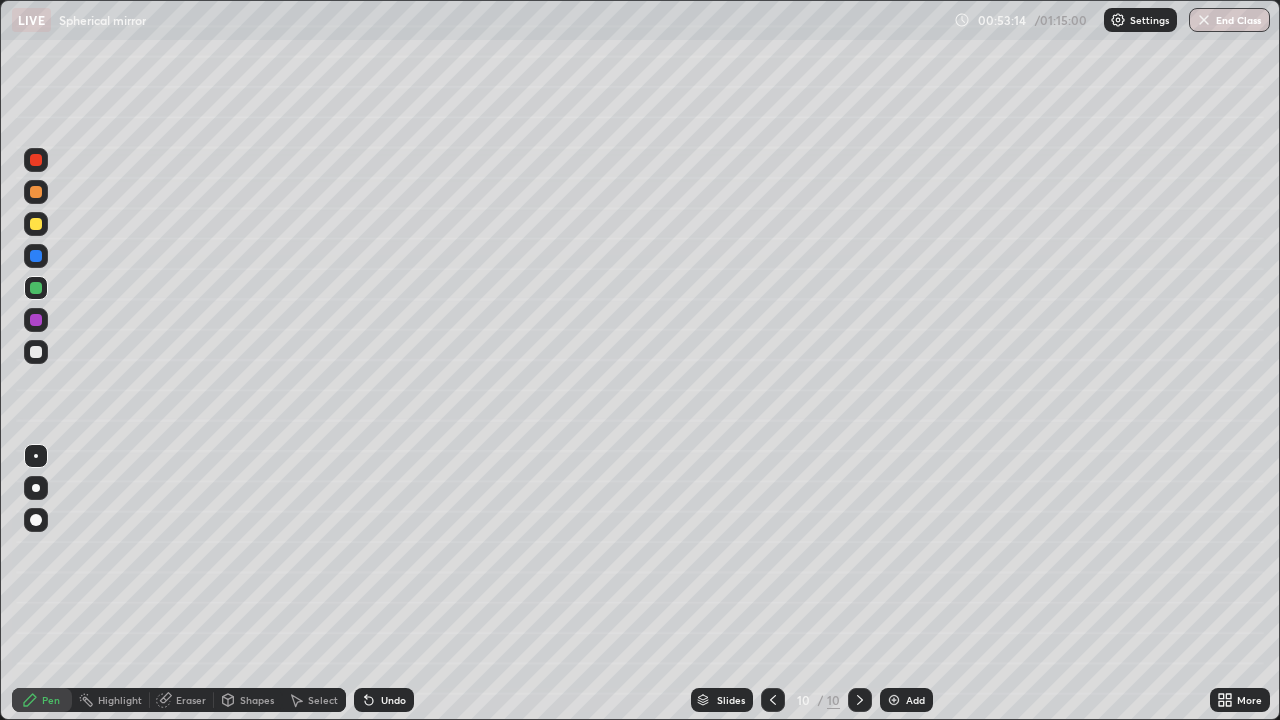 click at bounding box center [36, 352] 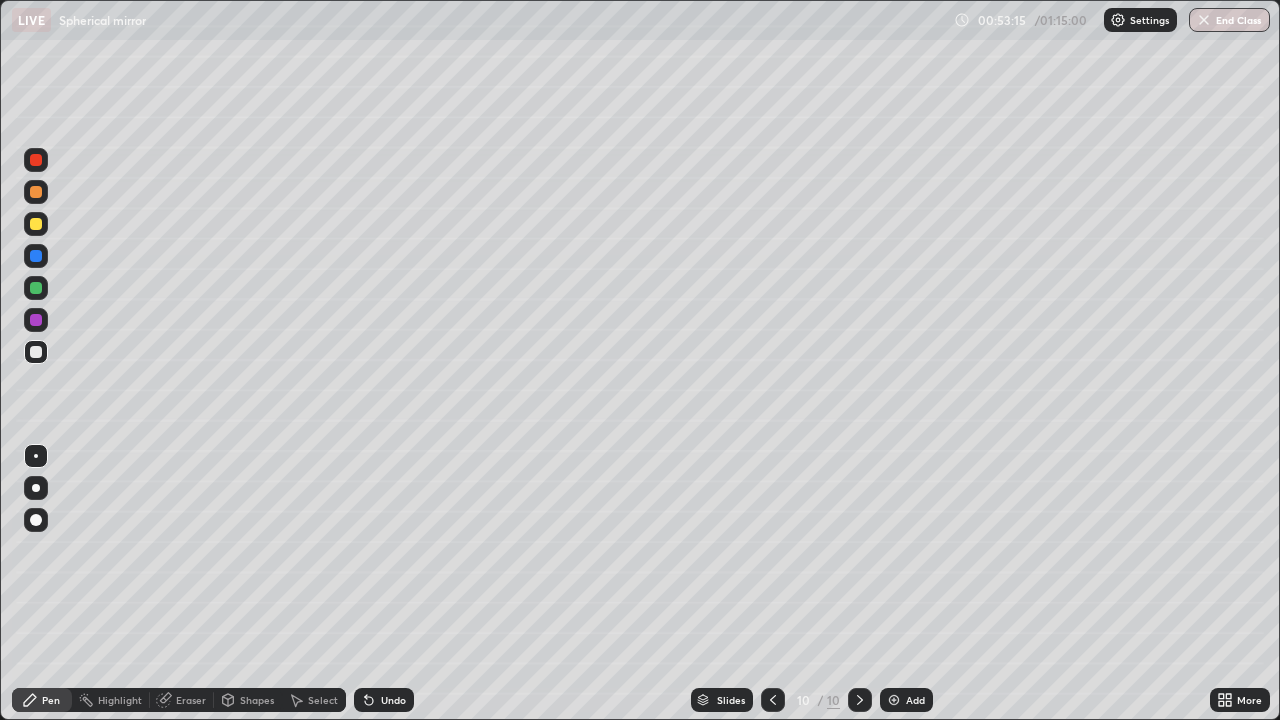 click at bounding box center [36, 488] 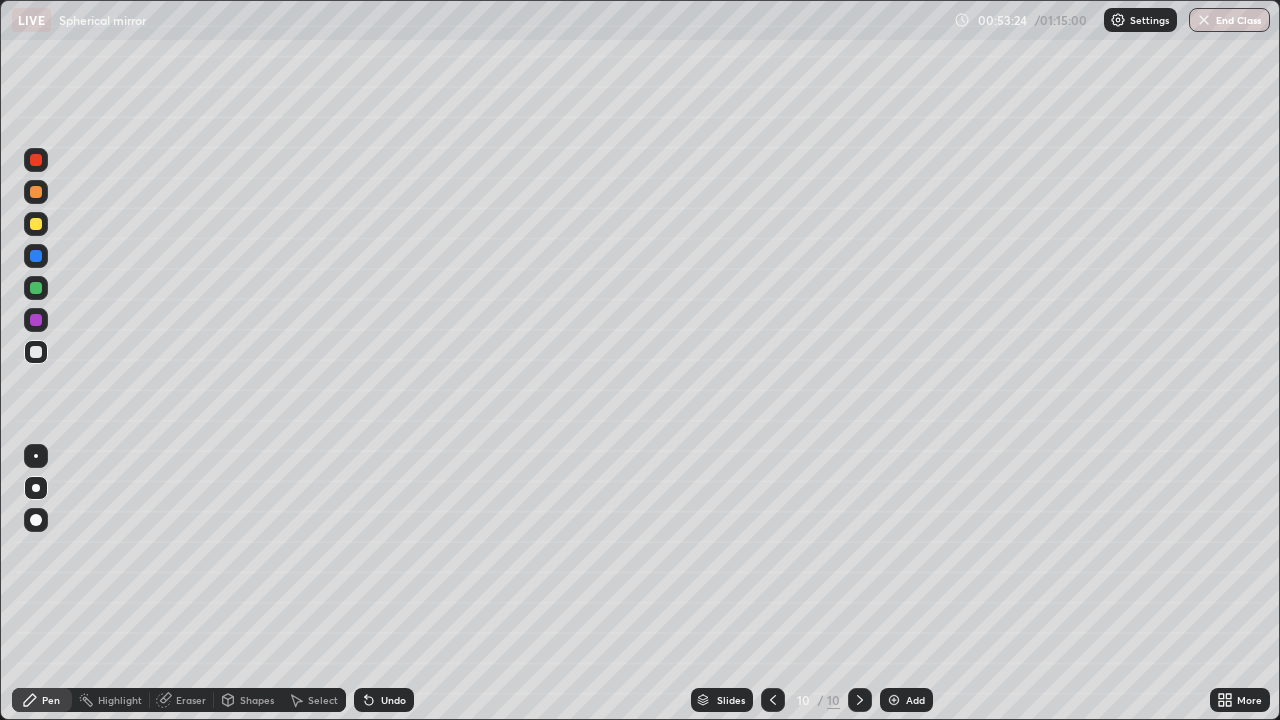 click at bounding box center [36, 456] 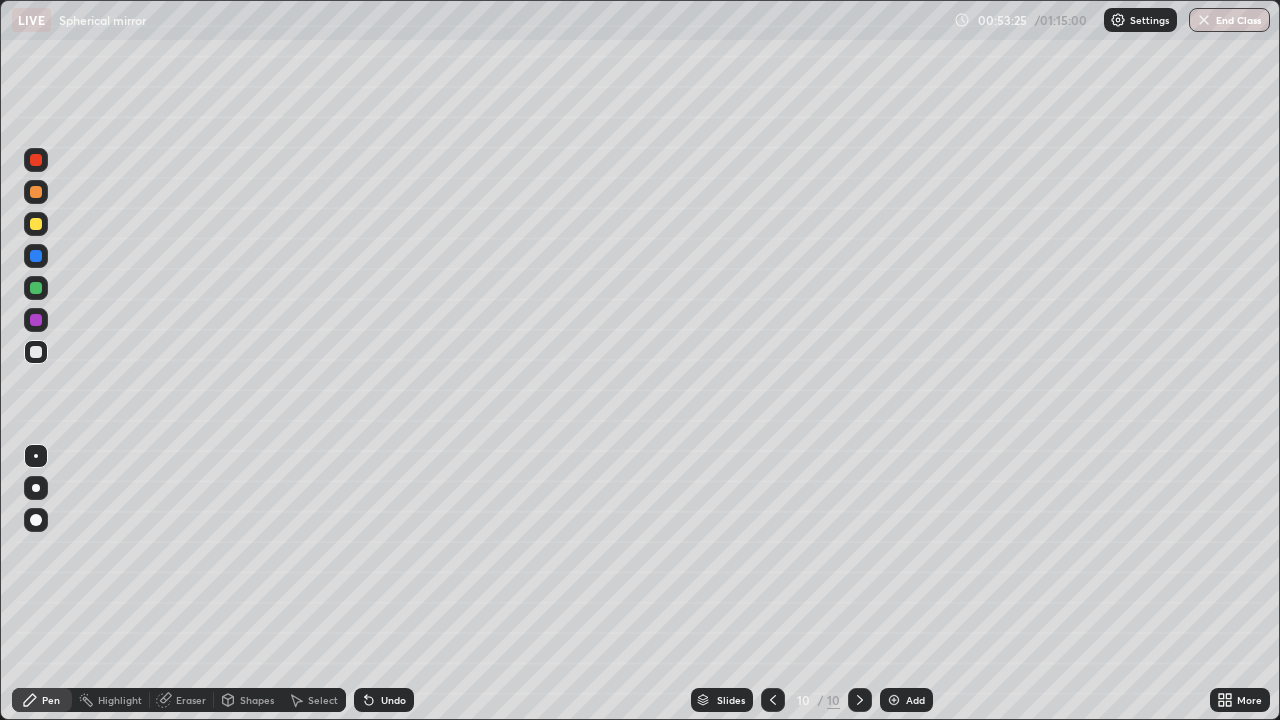 click at bounding box center [36, 224] 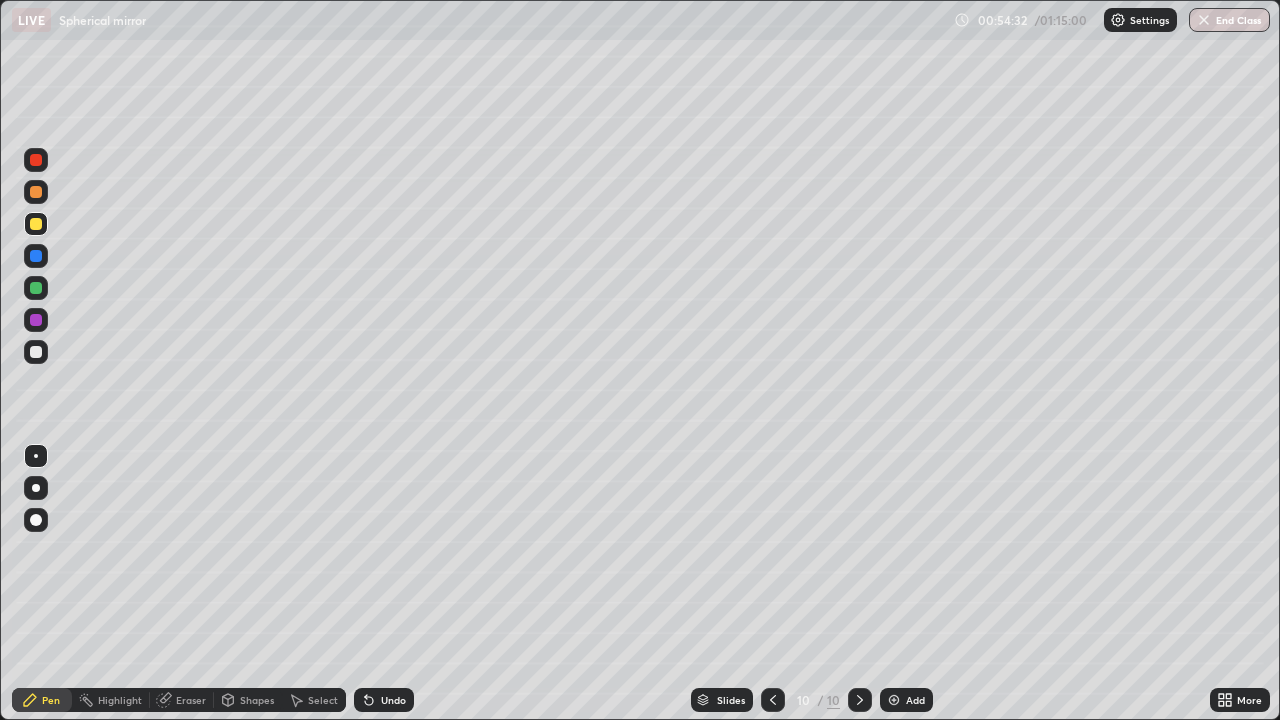 click on "Shapes" at bounding box center (257, 700) 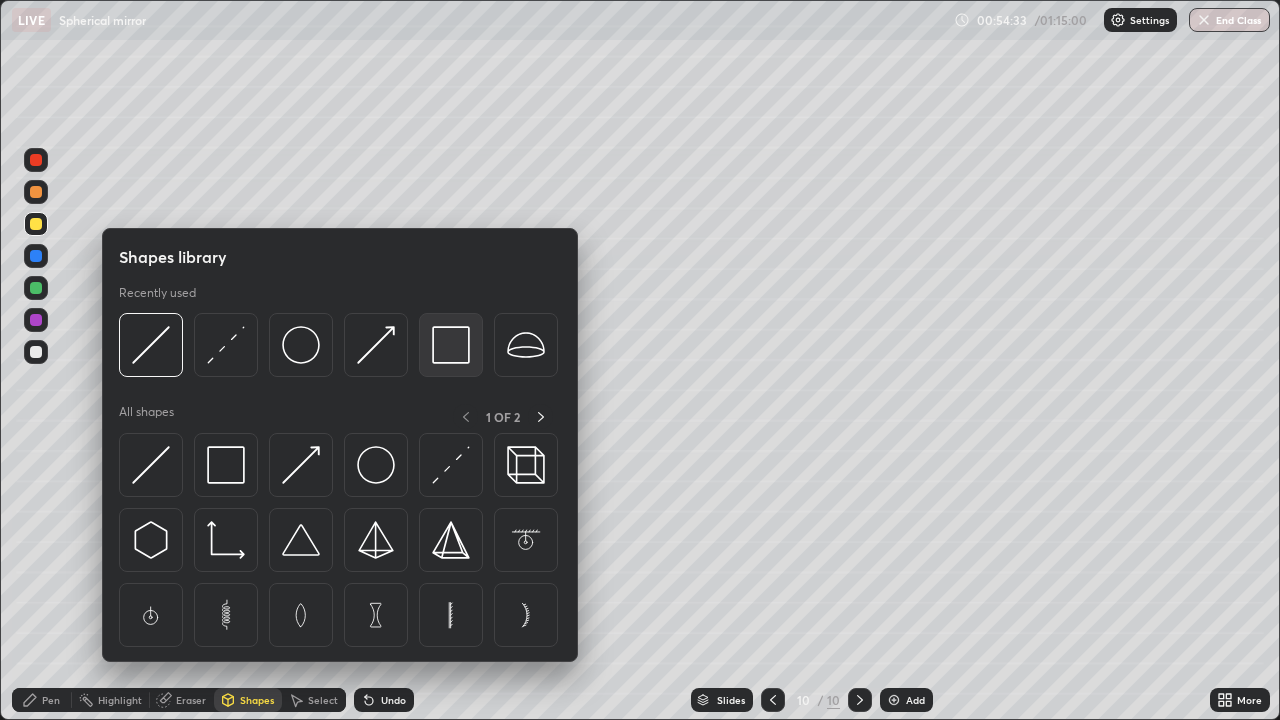 click at bounding box center [451, 345] 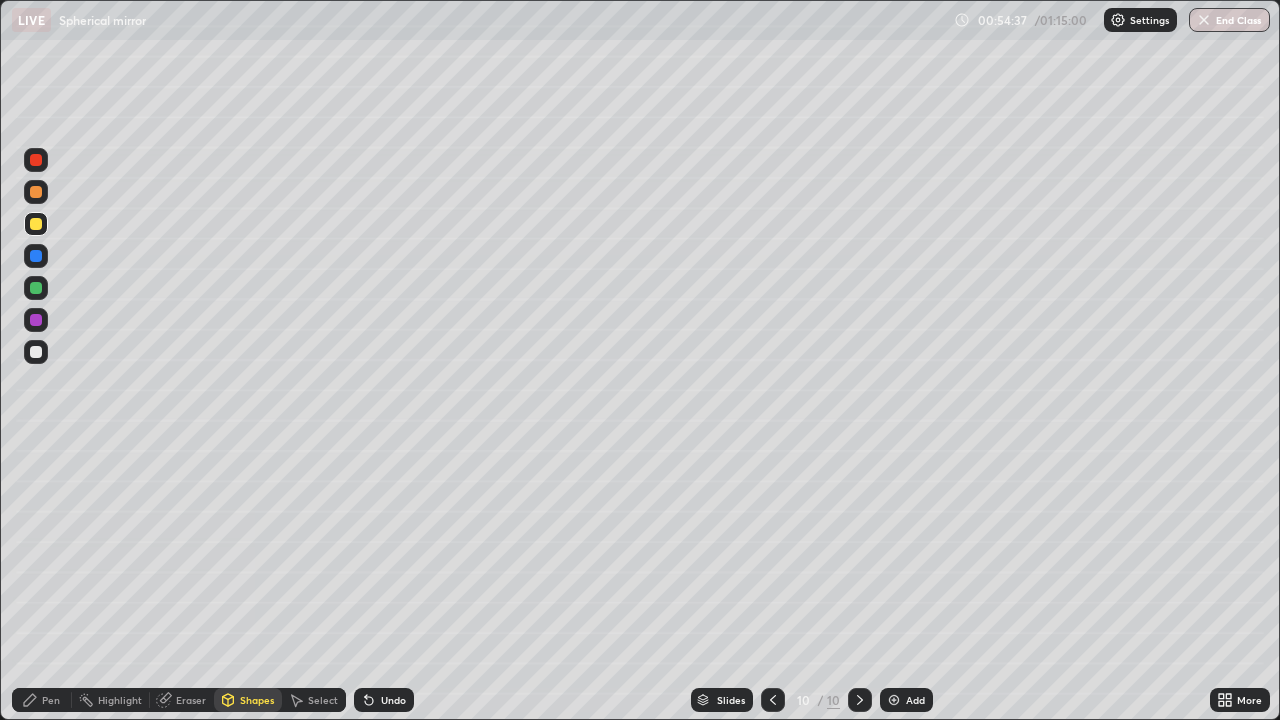 click on "Pen" at bounding box center [42, 700] 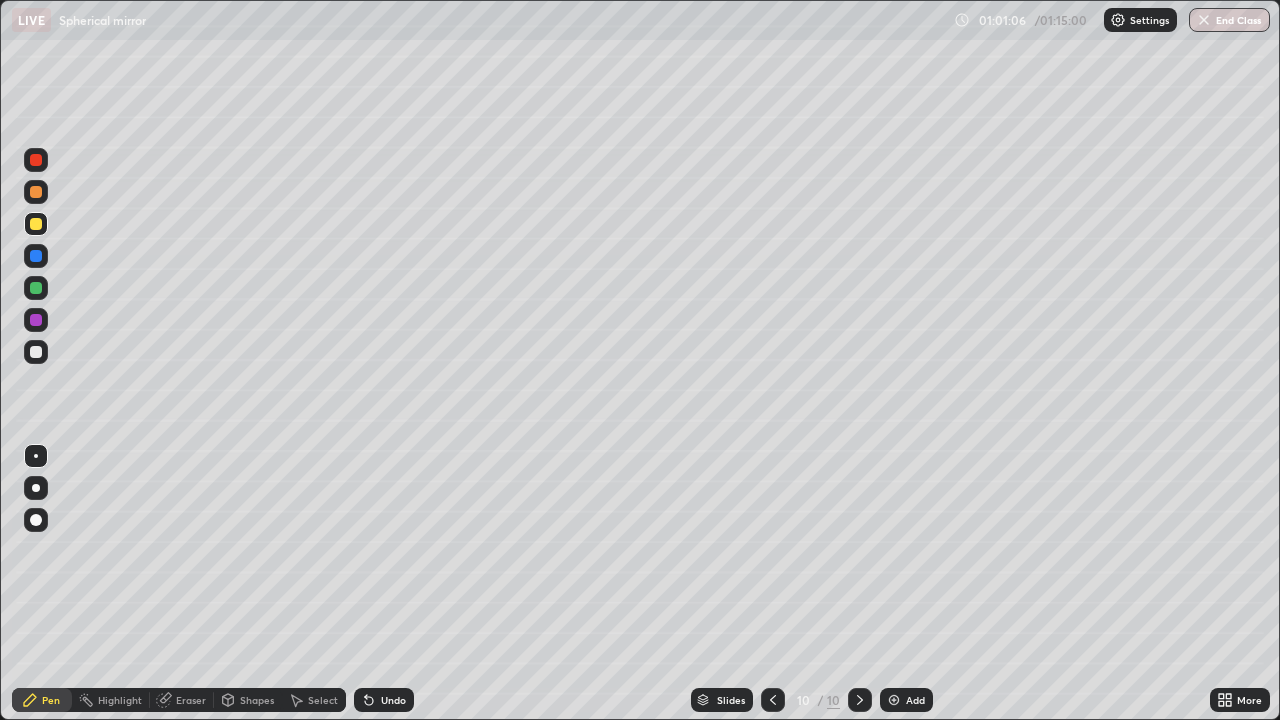 click on "Add" at bounding box center [915, 700] 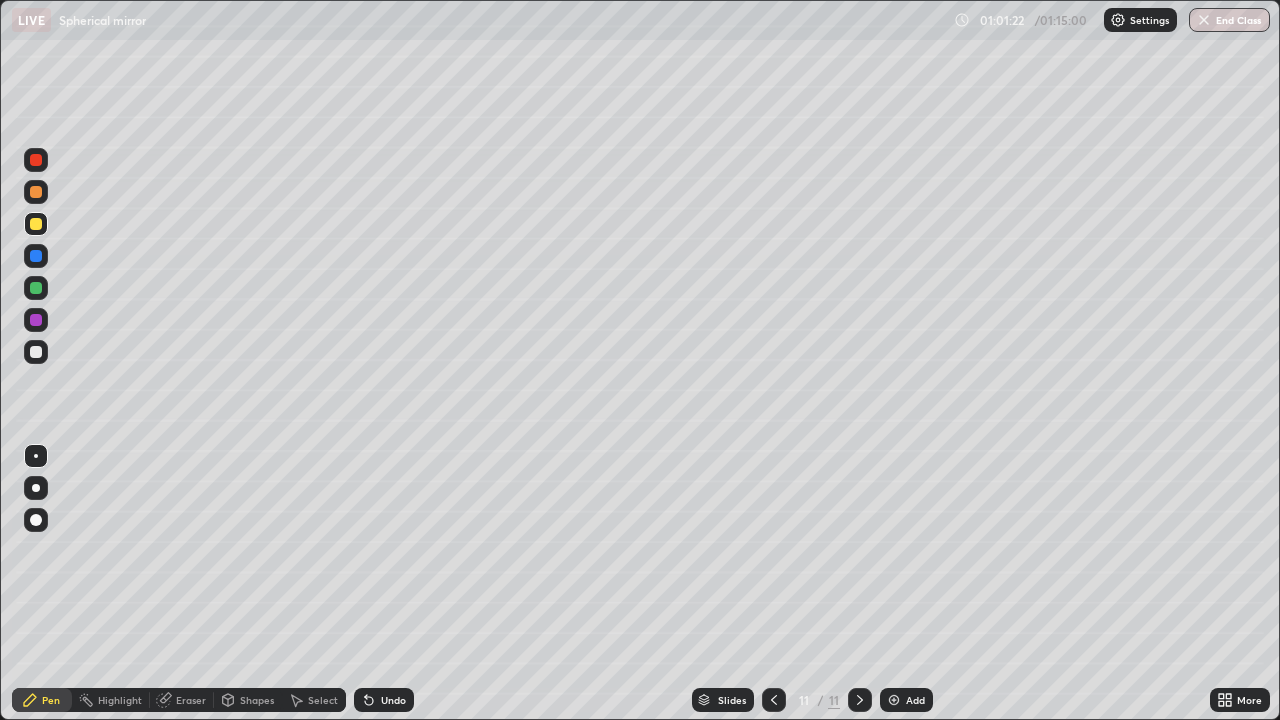 click 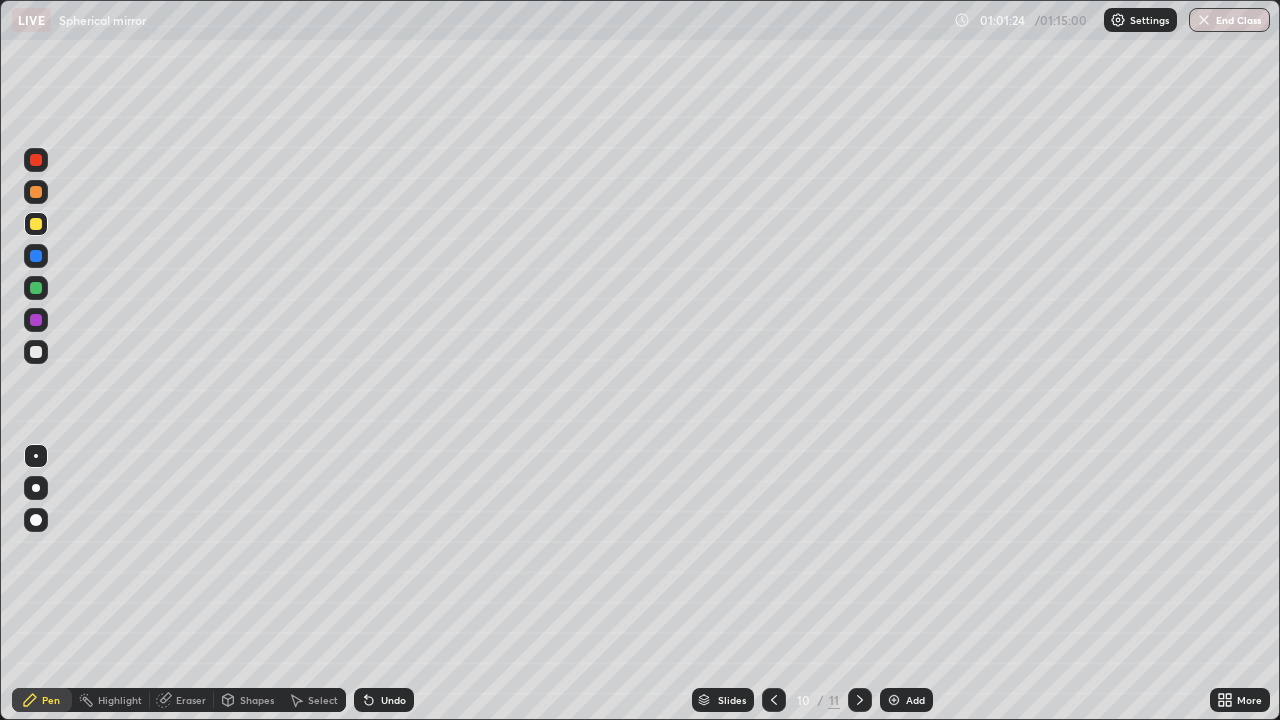 click 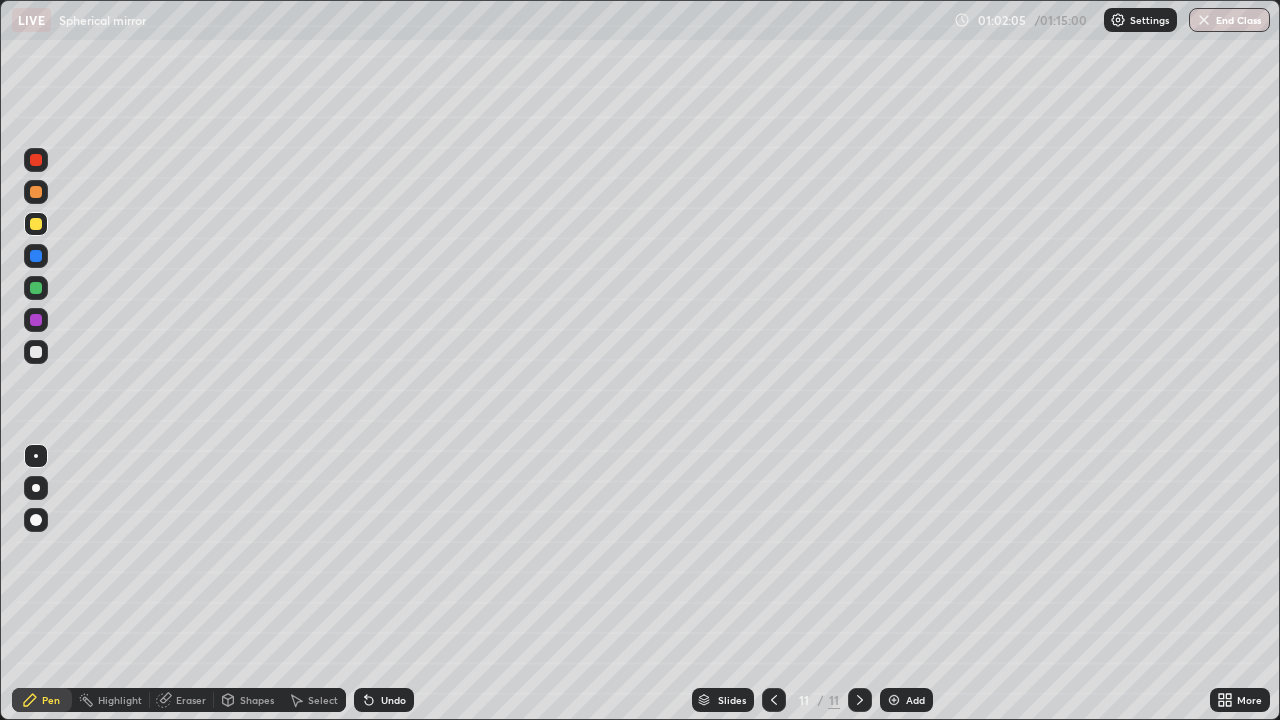 click 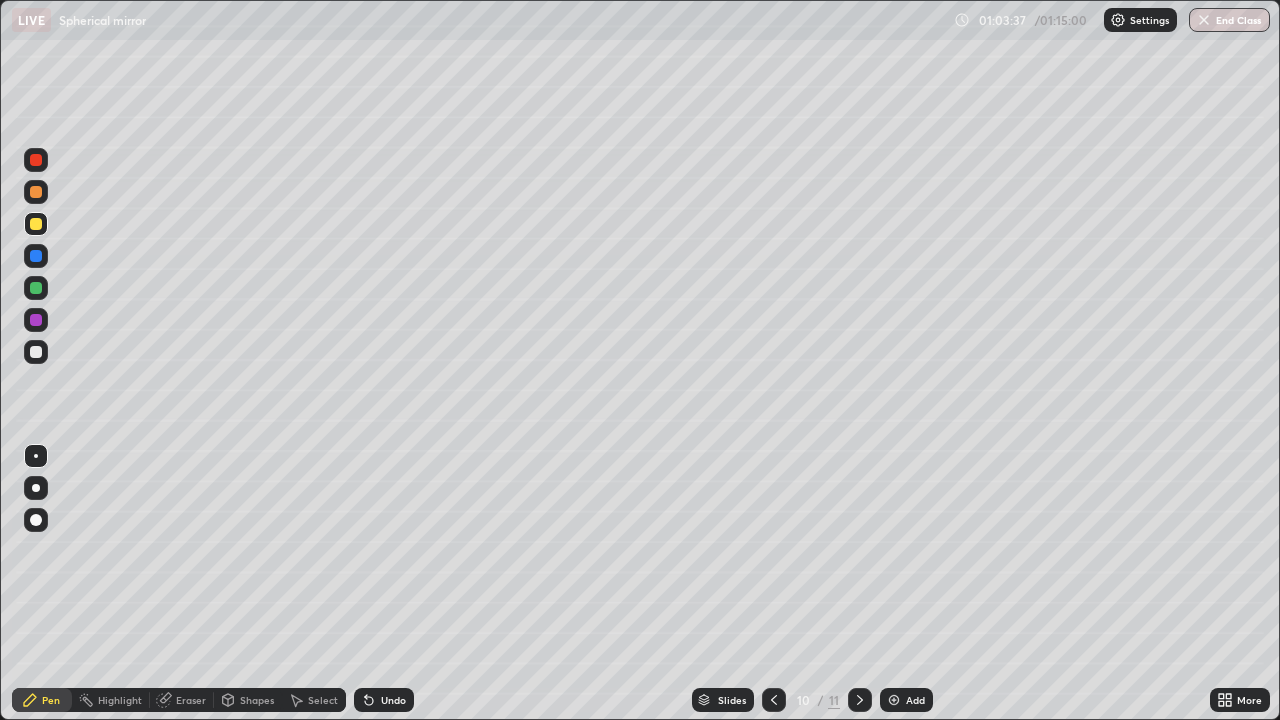 click 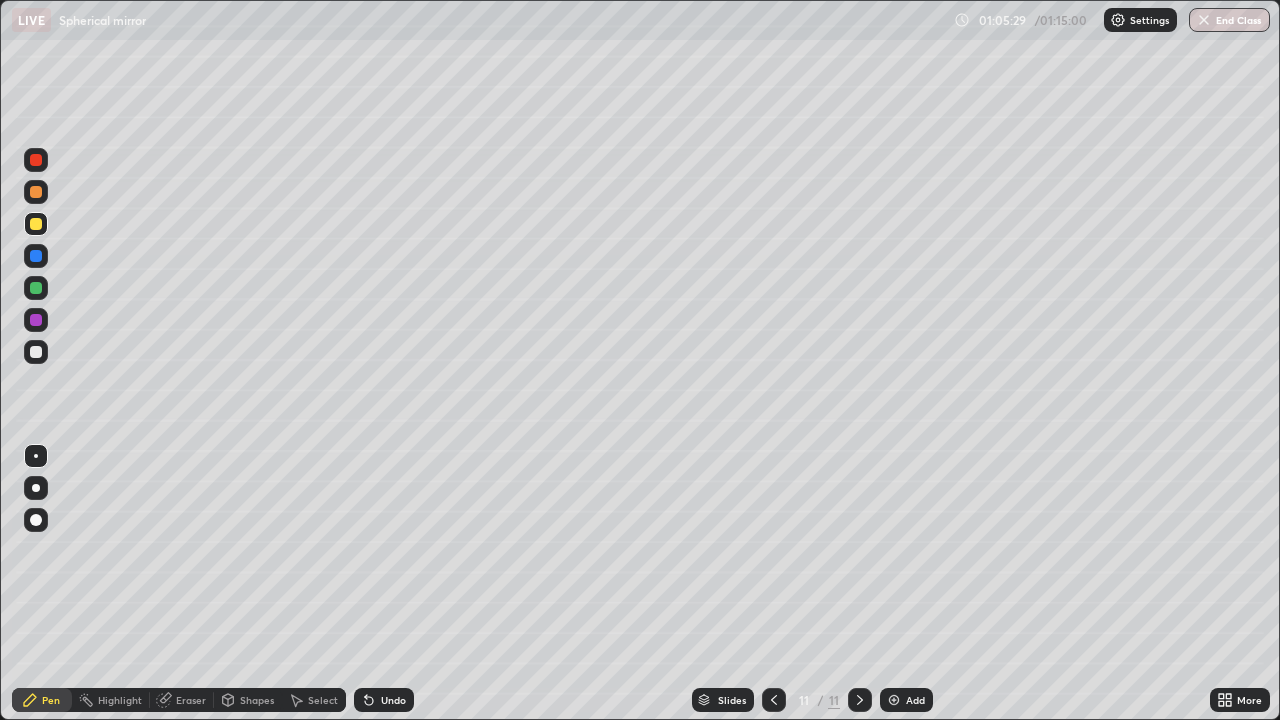 click on "Select" at bounding box center [323, 700] 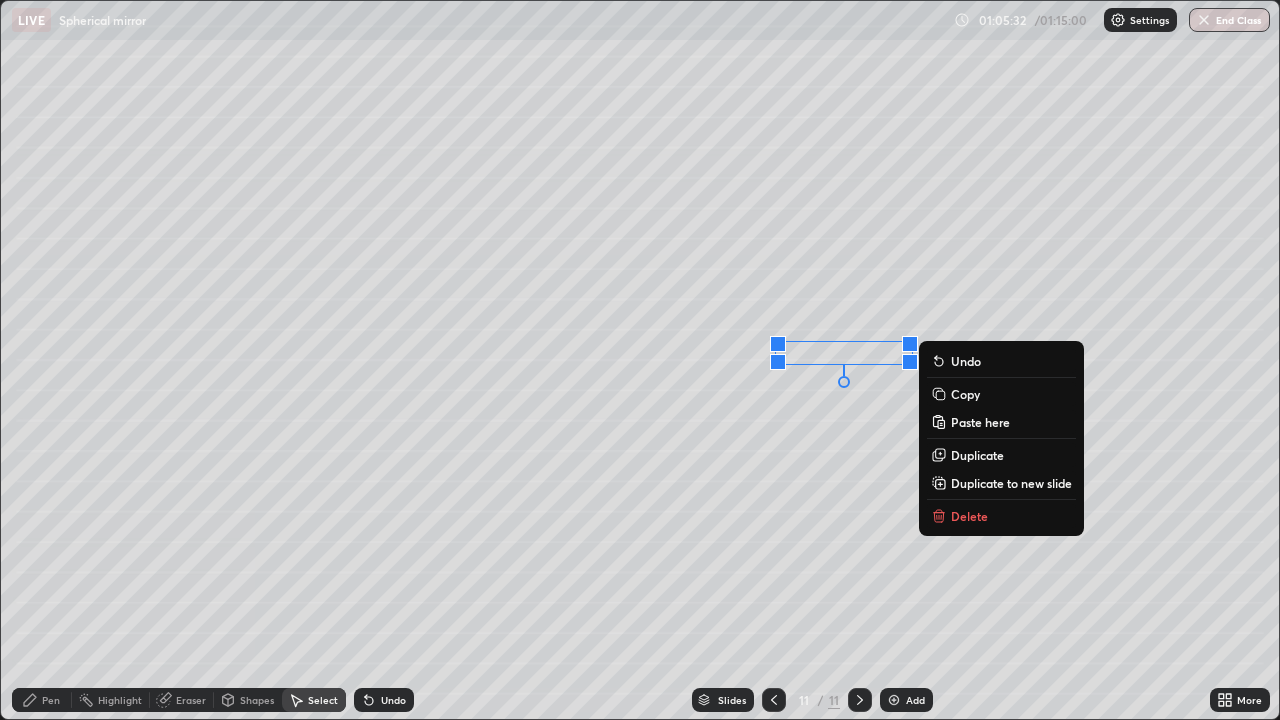 click on "Delete" at bounding box center (969, 516) 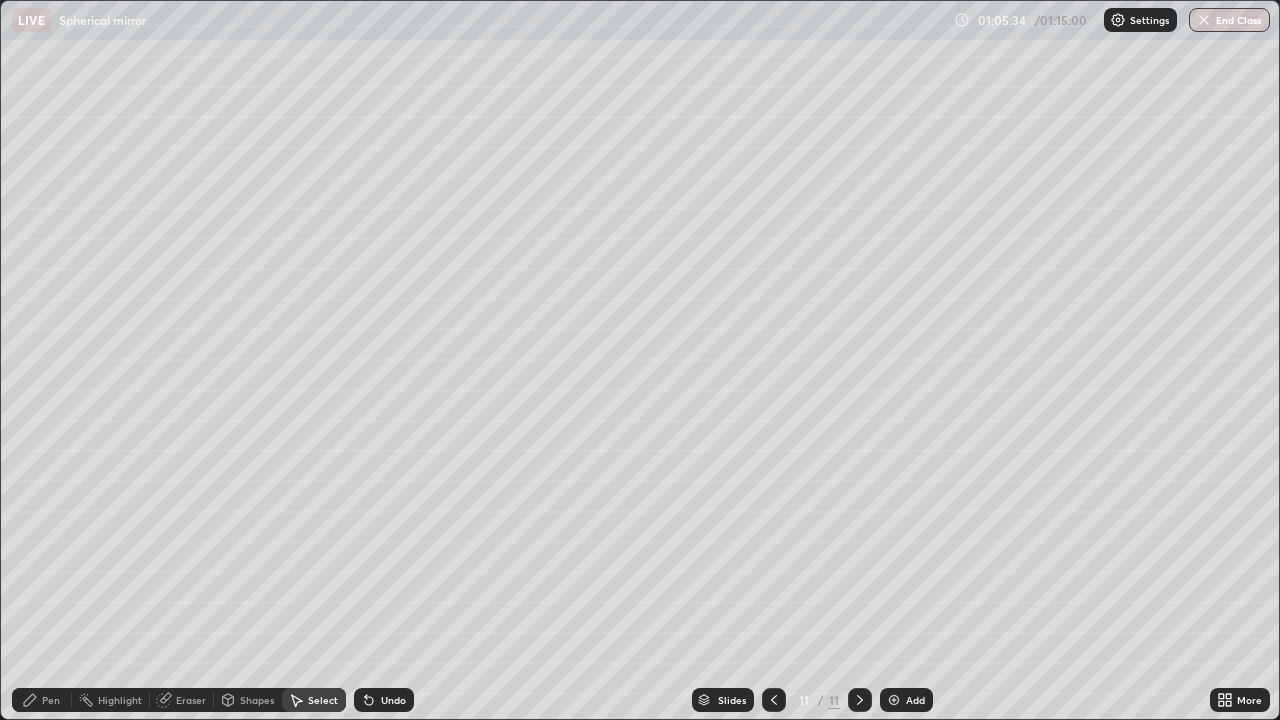 click 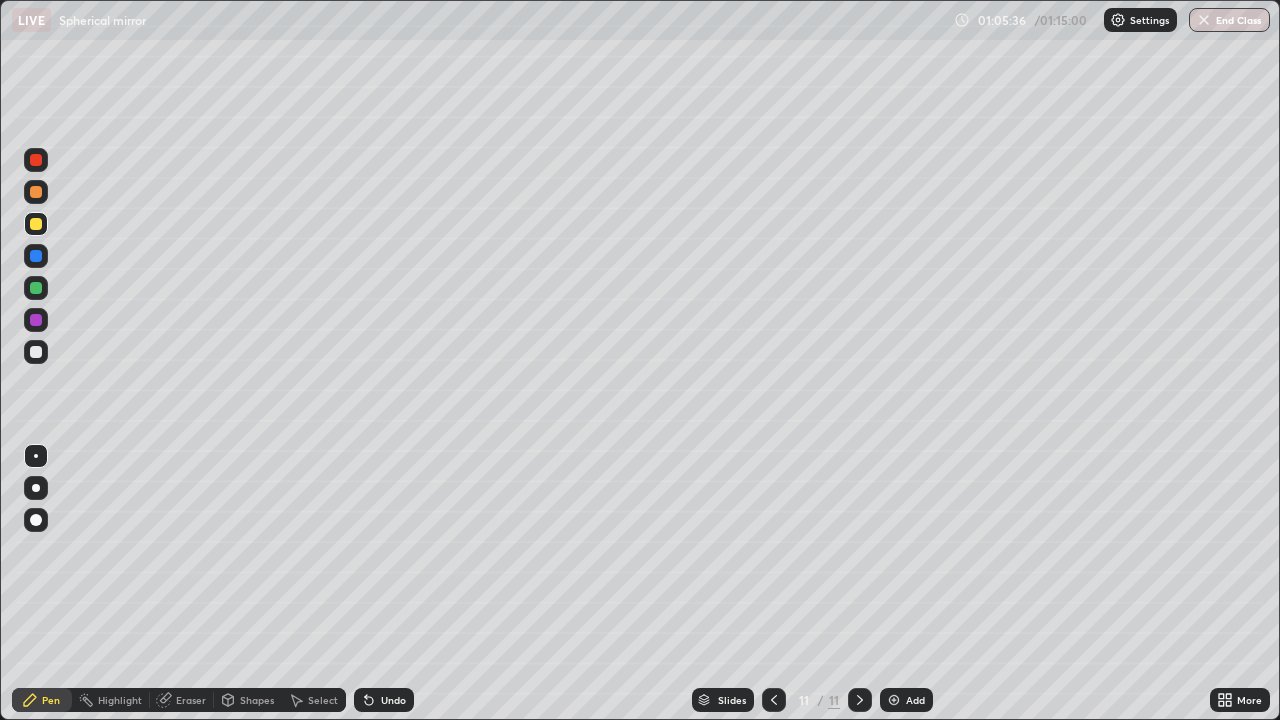 click on "Add" at bounding box center (906, 700) 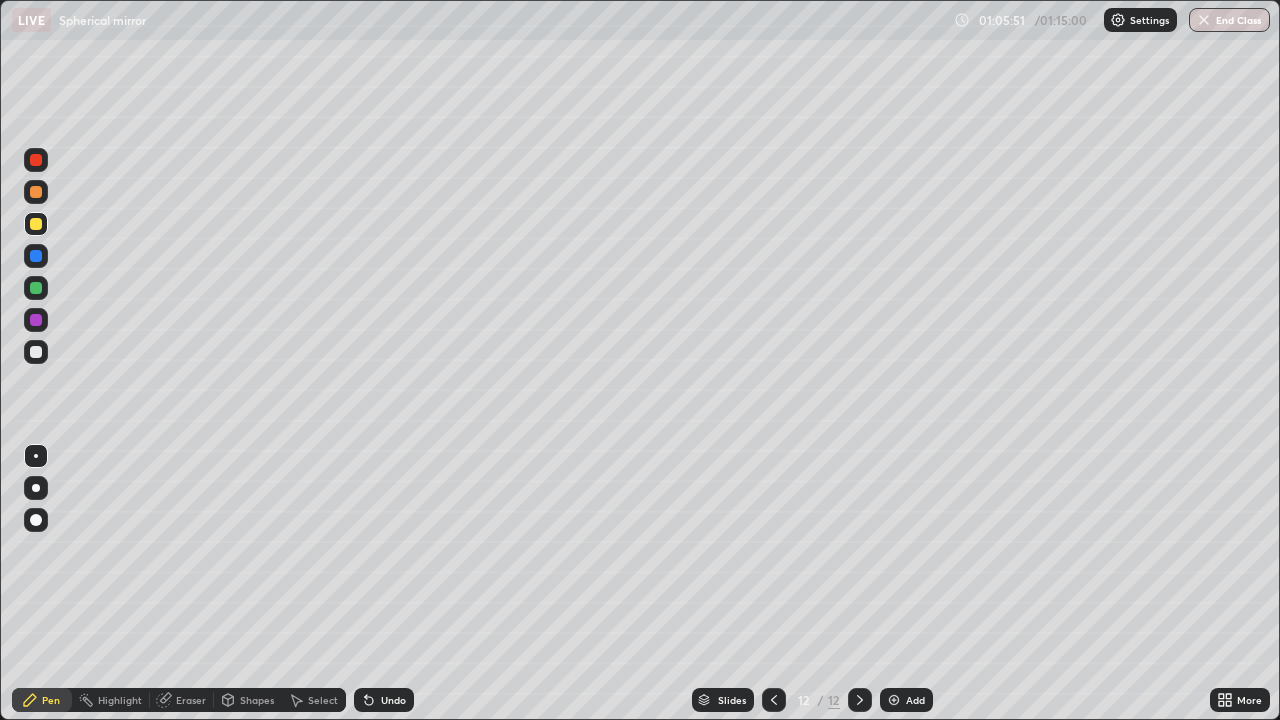 click on "End Class" at bounding box center [1229, 20] 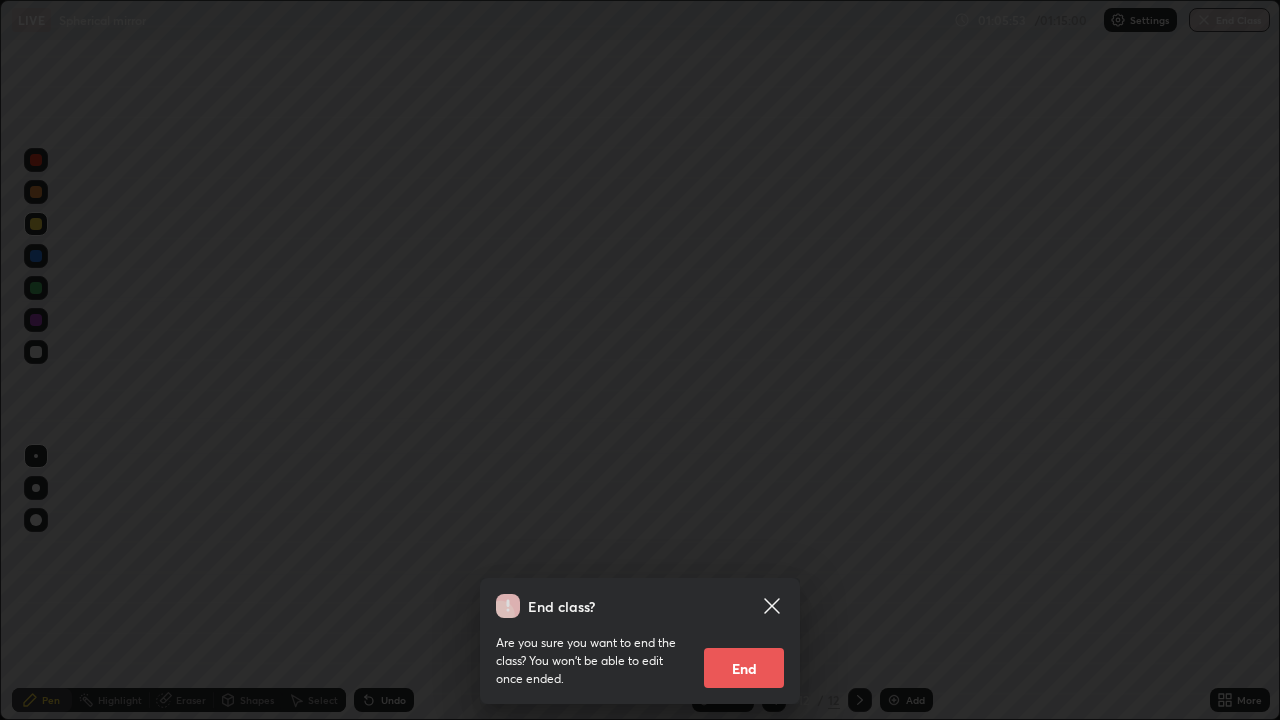 click 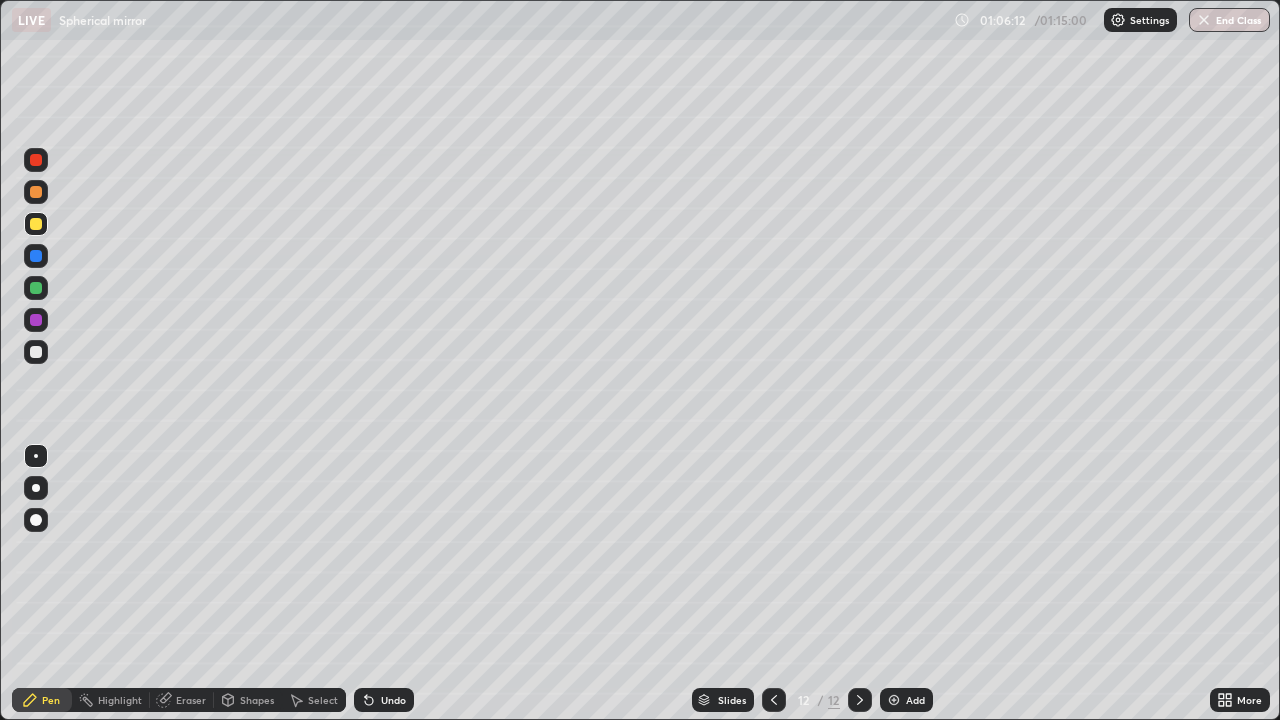 click on "Slides" at bounding box center (732, 700) 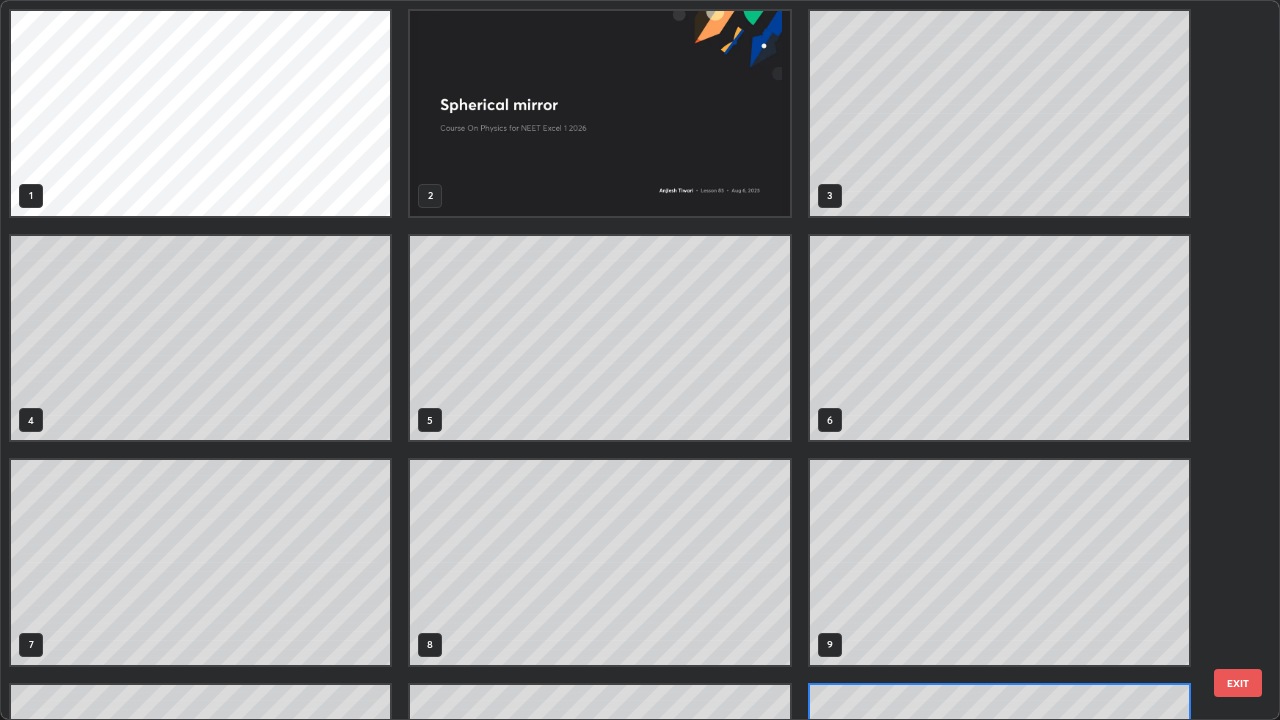 scroll, scrollTop: 180, scrollLeft: 0, axis: vertical 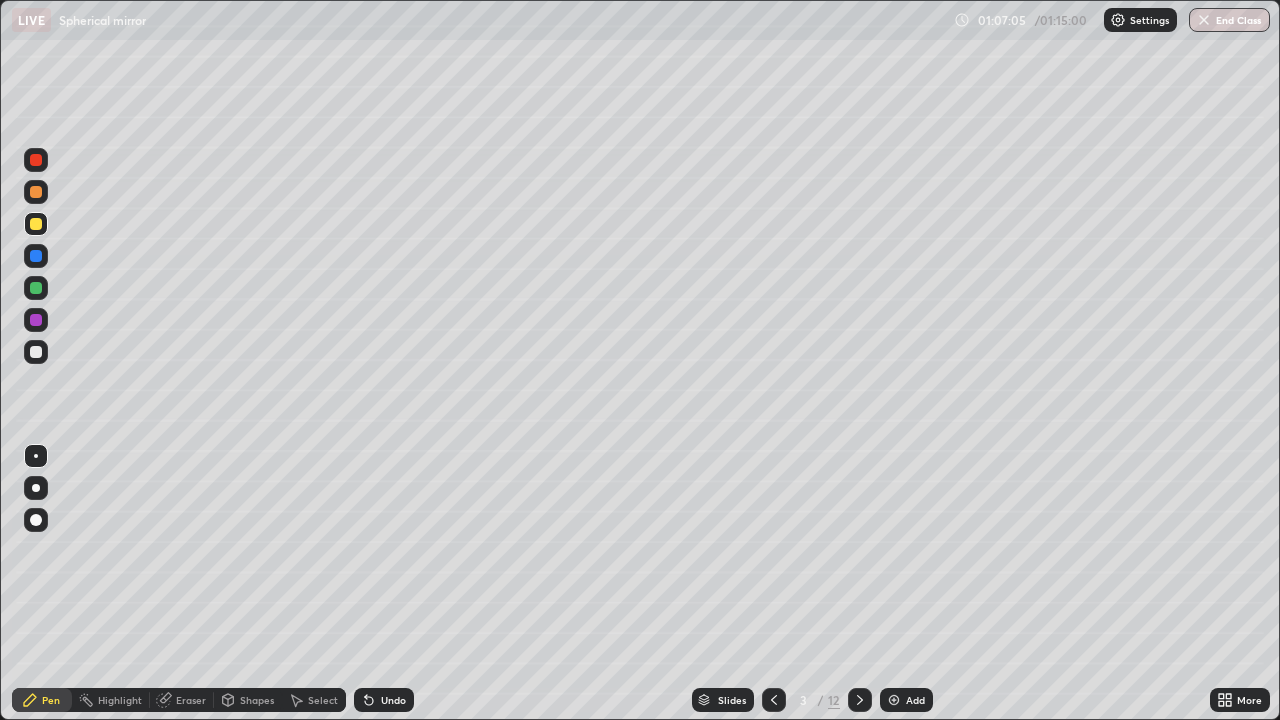 click 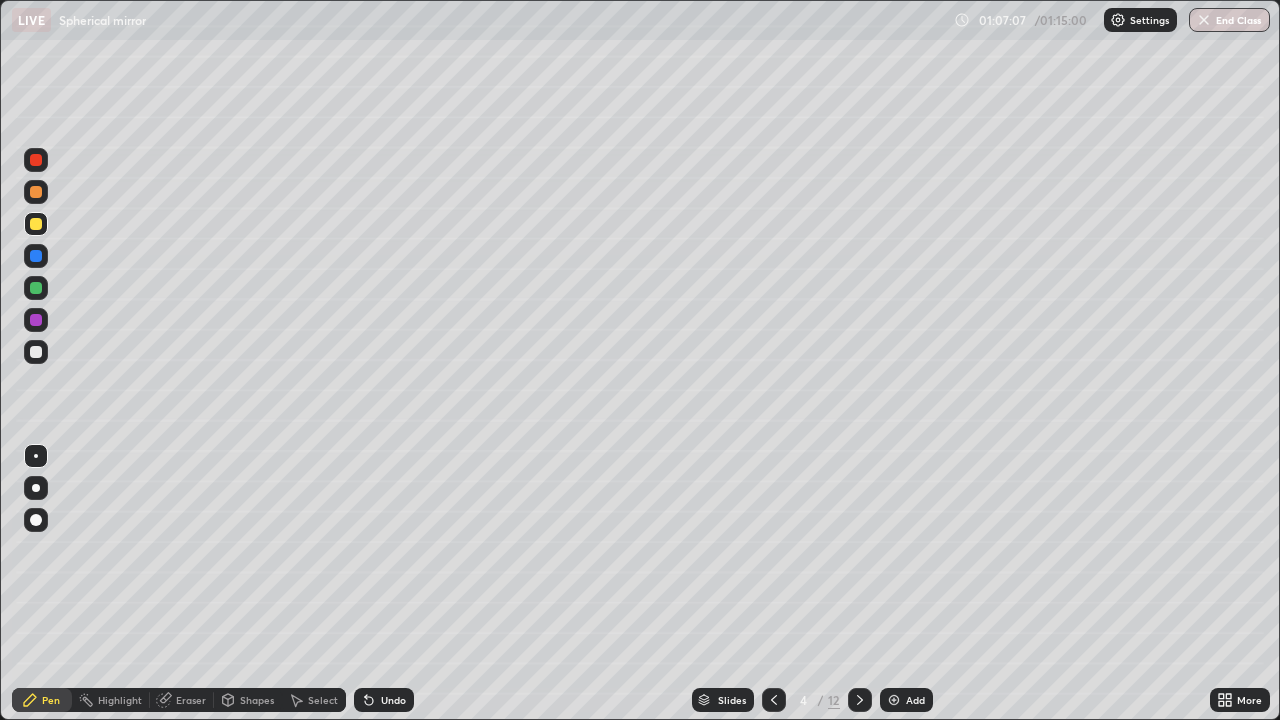 click 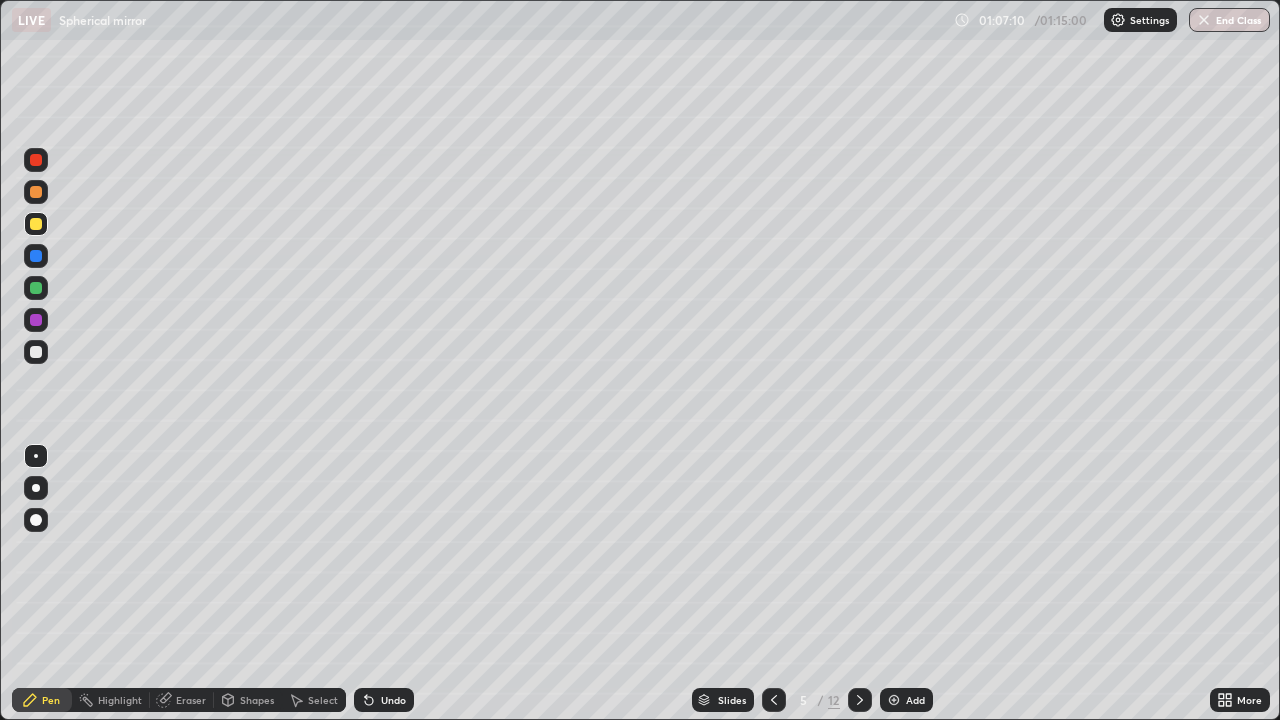 click 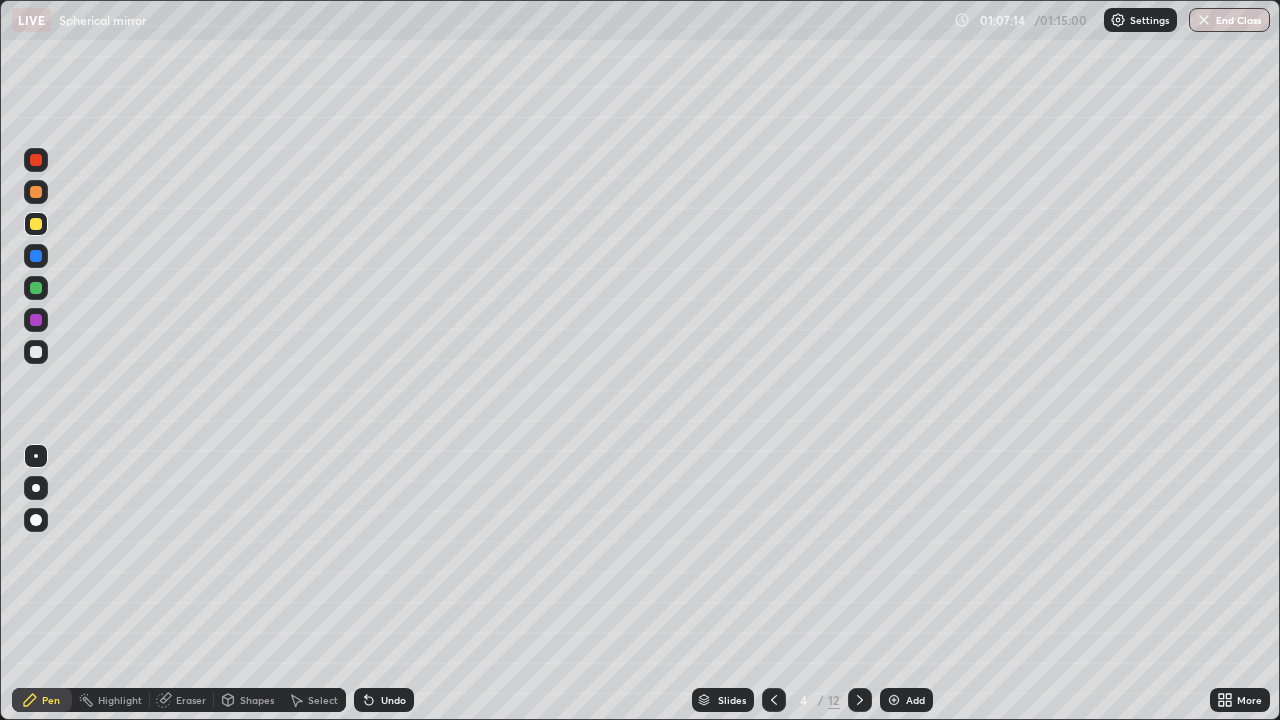 click 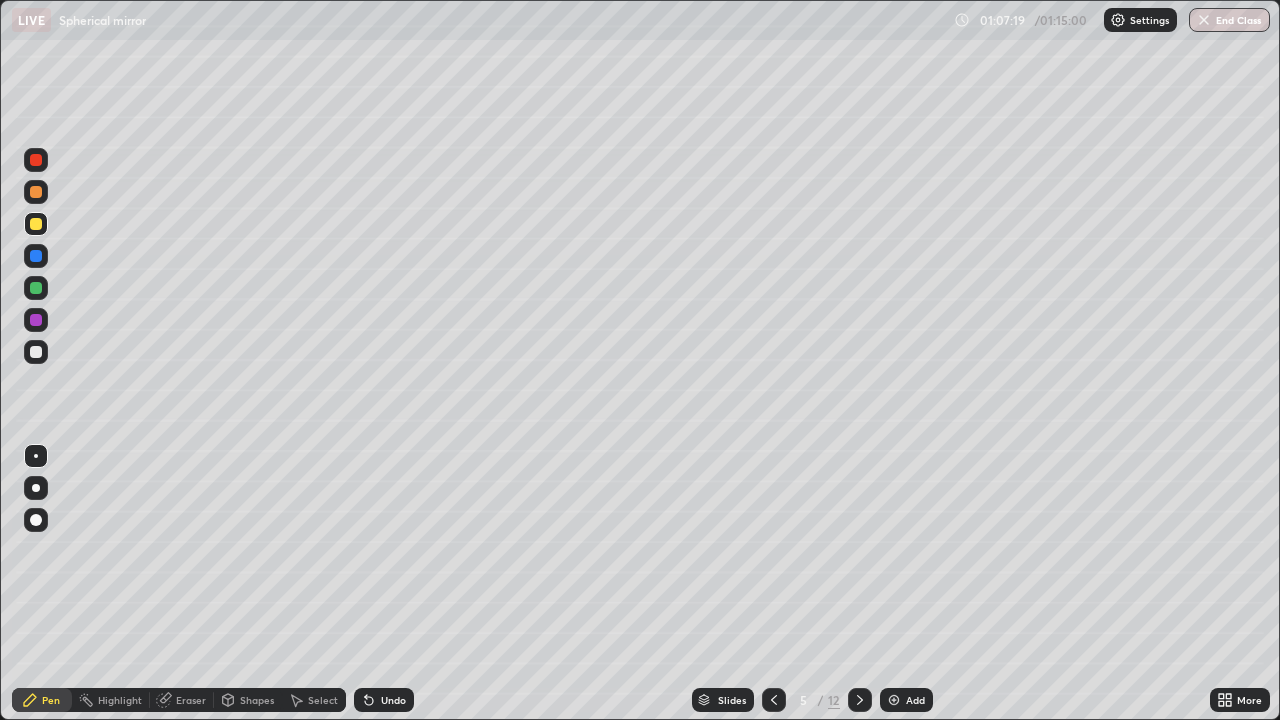 click 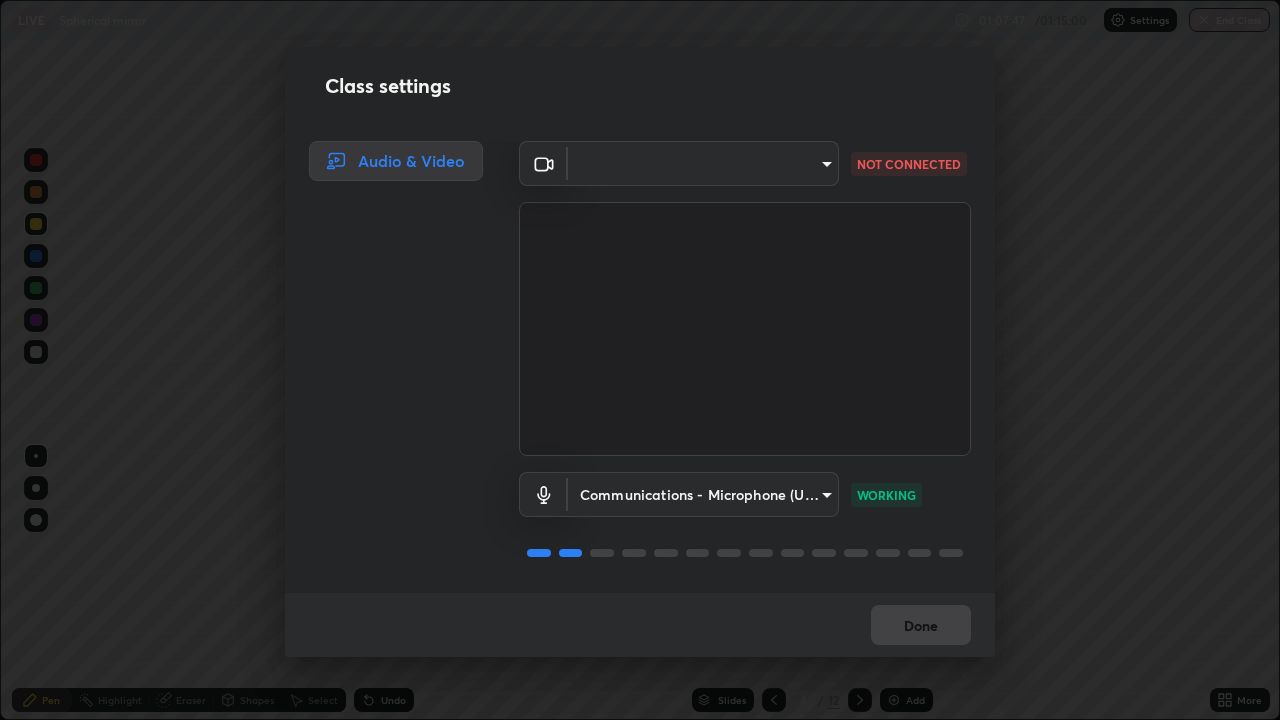 click on "Erase all LIVE Spherical mirror 01:07:47 / 01:15:00 Settings End Class Setting up your live class Spherical mirror • L85 of Course On Physics for NEET Excel 1 2026 [PERSON] Pen Highlight Eraser Shapes Select Undo Slides 4 / 12 Add More Enable hand raising Enable raise hand to speak to learners. Once enabled, chat will be turned off temporarily. Enable x No doubts shared Encourage your learners to ask a doubt for better clarity Report an issue Reason for reporting Buffering Chat not working Audio - Video sync issue Educator video quality low Attach an image Report Class settings Audio & Video [UUID] NOT CONNECTED Communications - Microphone (USB PnP Sound Device) communications WORKING Done" at bounding box center (640, 360) 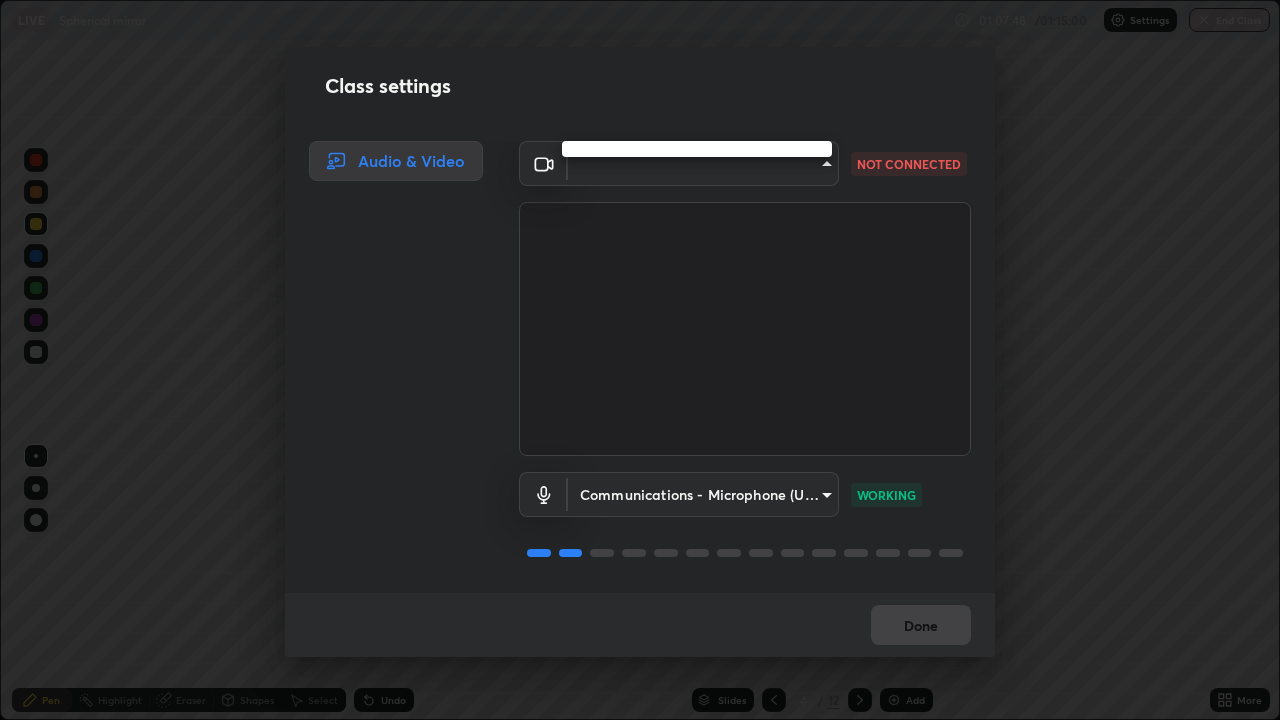 click at bounding box center (640, 360) 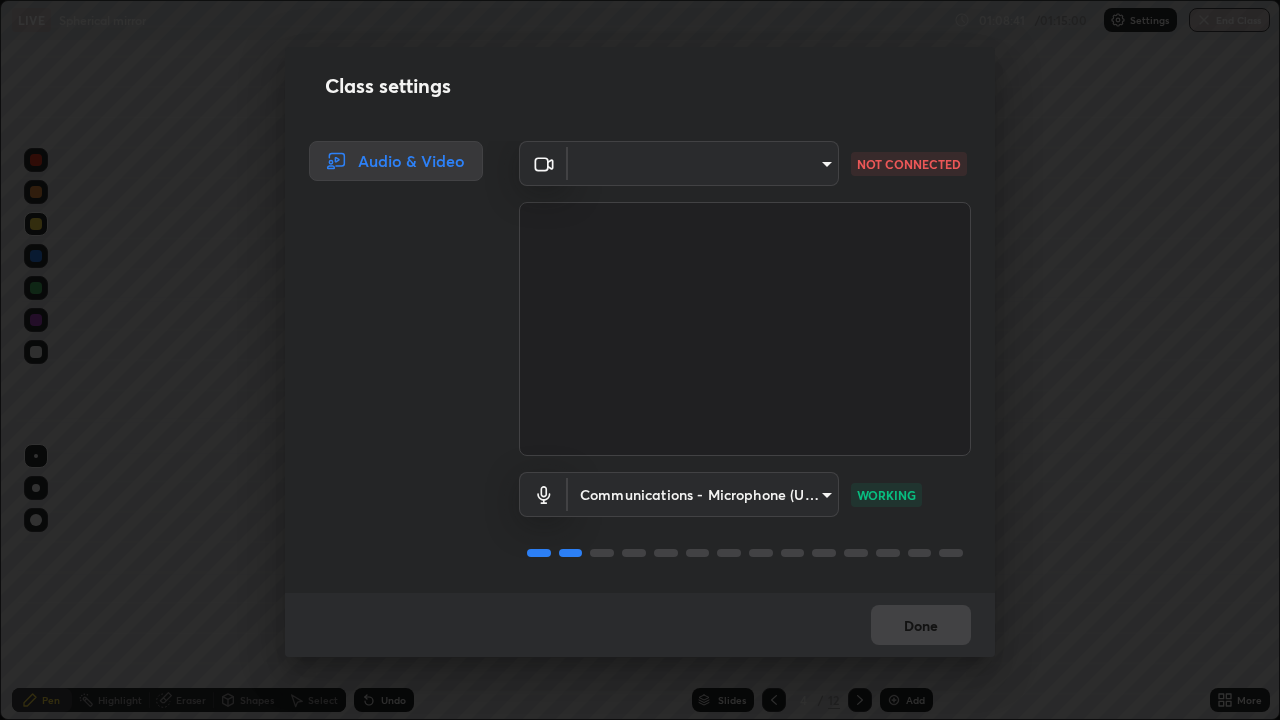 click on "Class settings Audio & Video [UUID] NOT CONNECTED Communications - Microphone (USB PnP Sound Device) communications WORKING Done" at bounding box center [640, 360] 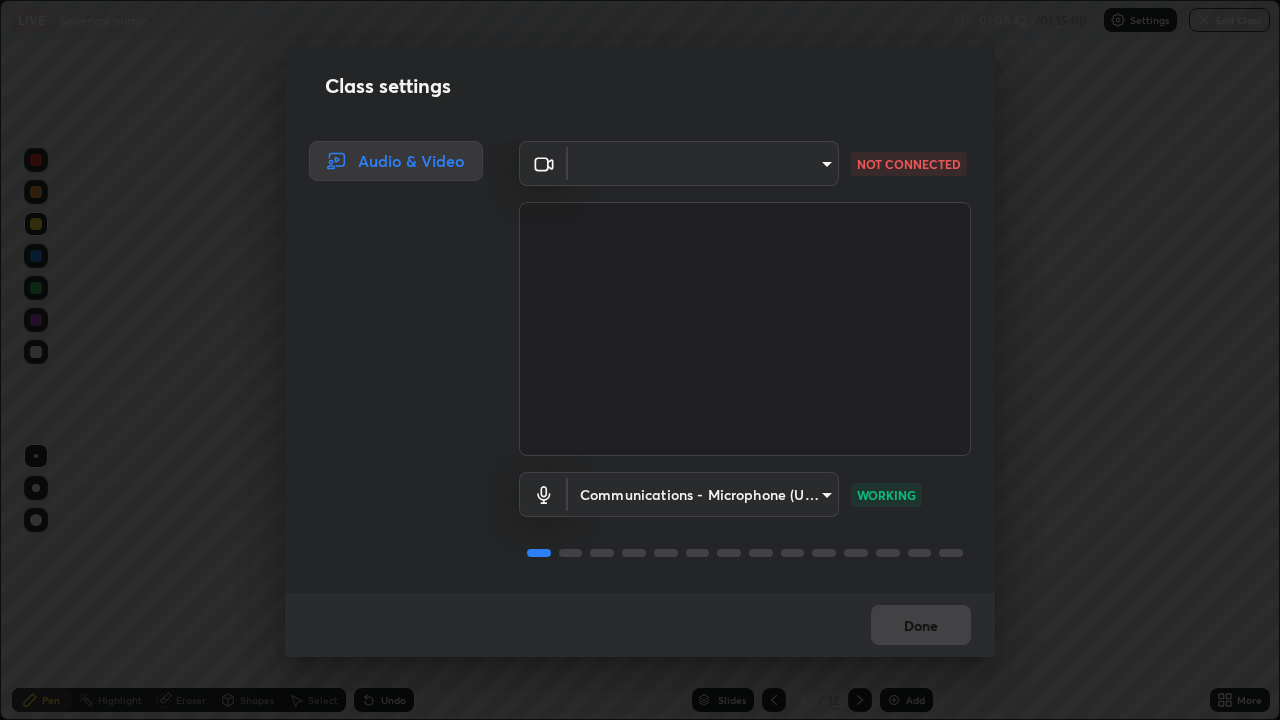 click on "Done" at bounding box center [640, 625] 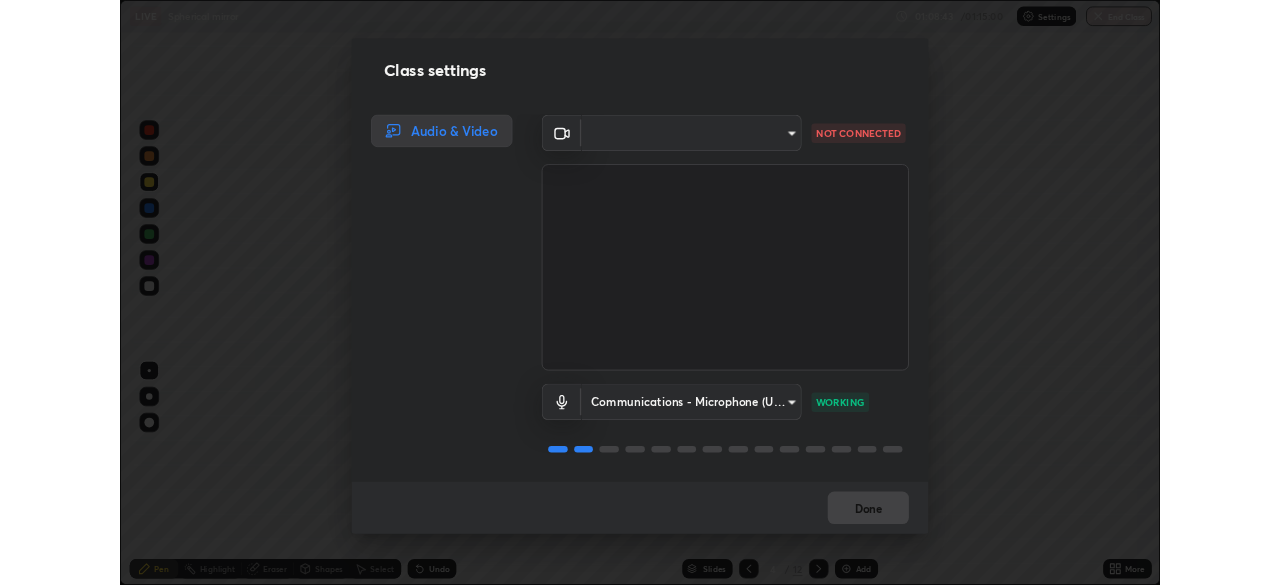 scroll, scrollTop: 0, scrollLeft: 0, axis: both 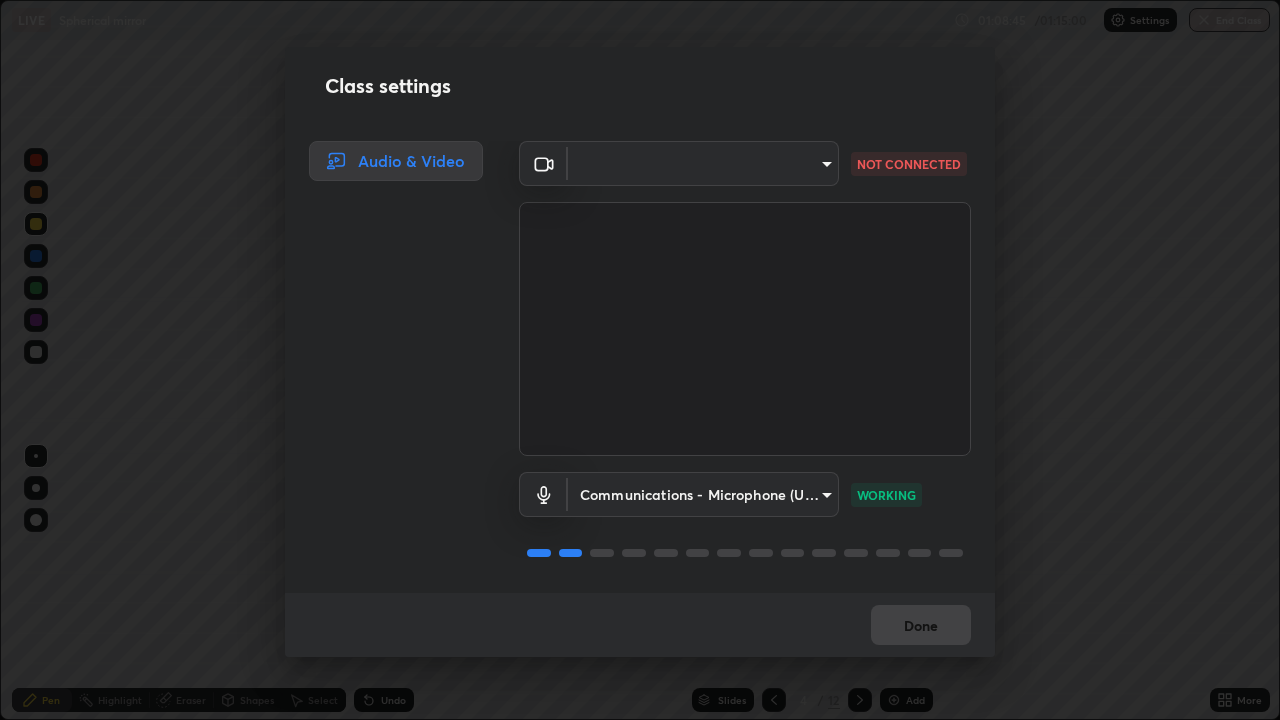 click on "Class settings Audio & Video [UUID] NOT CONNECTED Communications - Microphone (USB PnP Sound Device) communications WORKING Done" at bounding box center [640, 360] 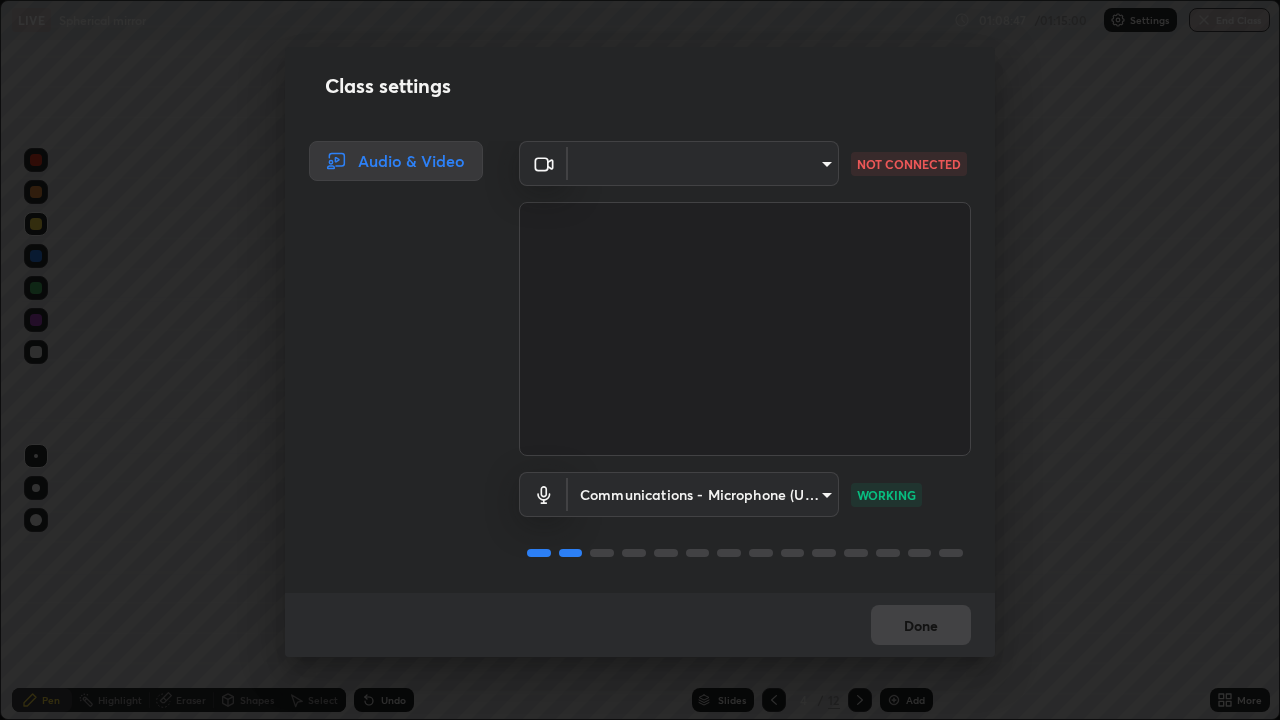 click on "Class settings Audio & Video [UUID] NOT CONNECTED Communications - Microphone (USB PnP Sound Device) communications WORKING Done" at bounding box center [640, 360] 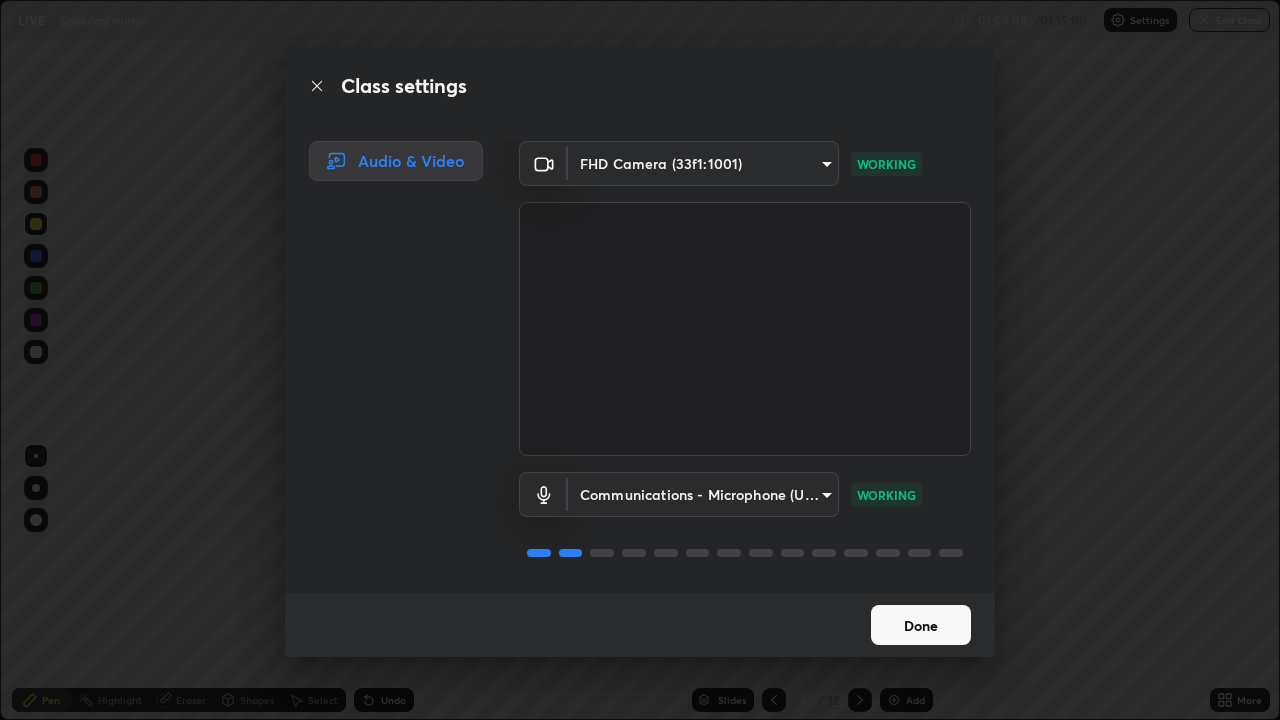 click on "Done" at bounding box center (921, 625) 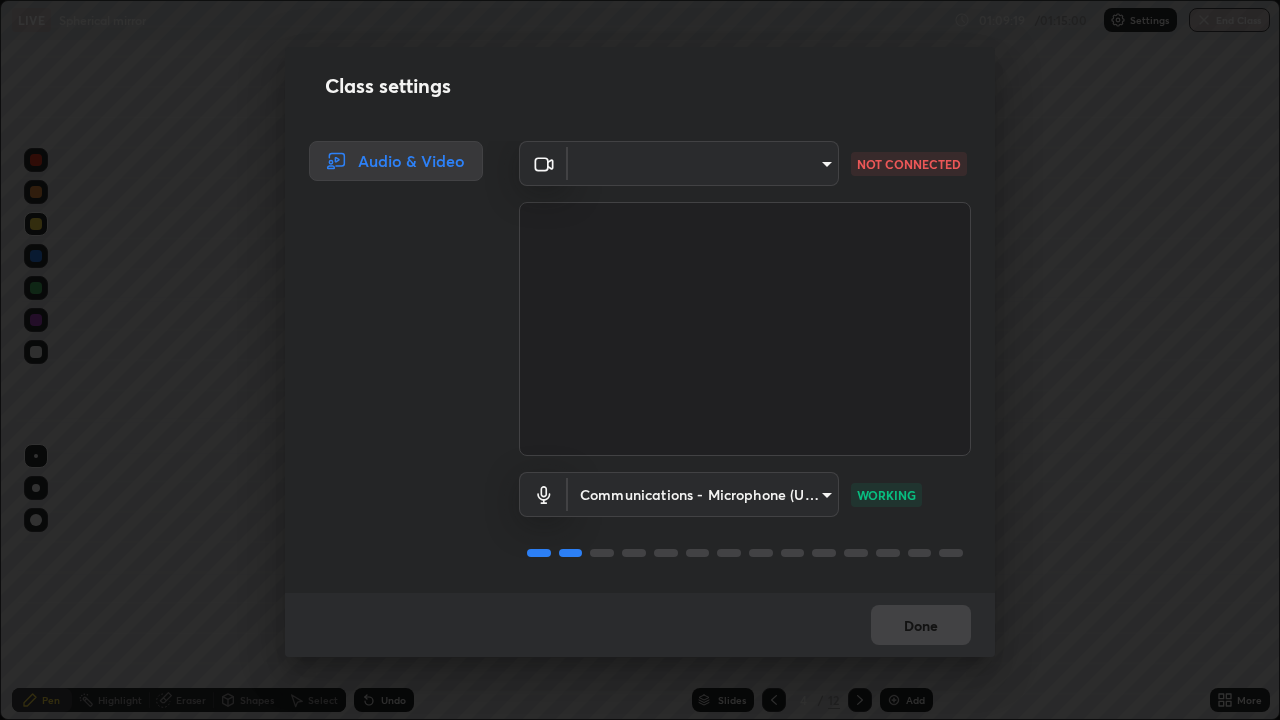 click on "Erase all LIVE Spherical mirror 01:09:19 /  01:15:00 Settings End Class Setting up your live class Spherical mirror • L85 of Course On Physics for NEET Excel 1 2026 [PERSON] Pen Highlight Eraser Shapes Select Undo Slides 4 / 12 Add More Enable hand raising Enable raise hand to speak to learners. Once enabled, chat will be turned off temporarily. Enable x   No doubts shared Encourage your learners to ask a doubt for better clarity Report an issue Reason for reporting Buffering Chat not working Audio - Video sync issue Educator video quality low ​ Attach an image Report Class settings Audio & Video ​ [UUID] NOT CONNECTED Communications - Microphone (USB PnP Sound Device) communications WORKING Done" at bounding box center [640, 360] 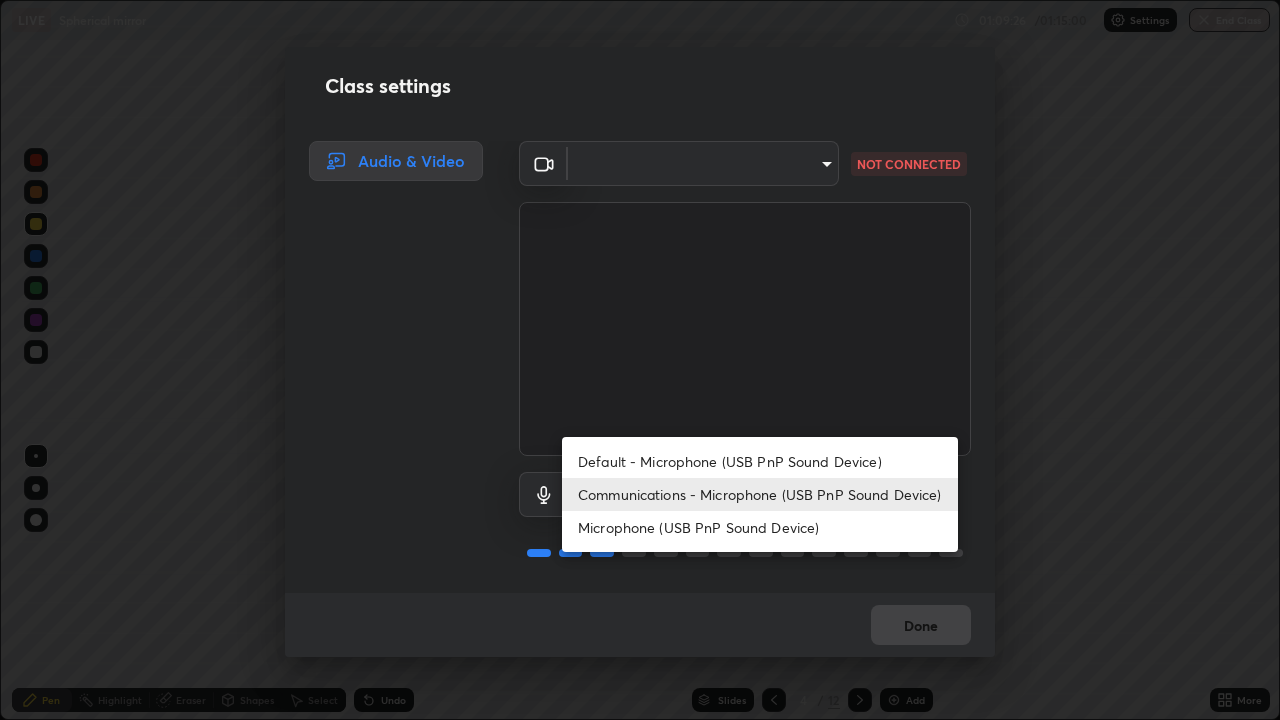 click on "Default - Microphone (USB PnP Sound Device) Communications - Microphone (USB PnP Sound Device) Microphone (USB PnP Sound Device)" at bounding box center [760, 494] 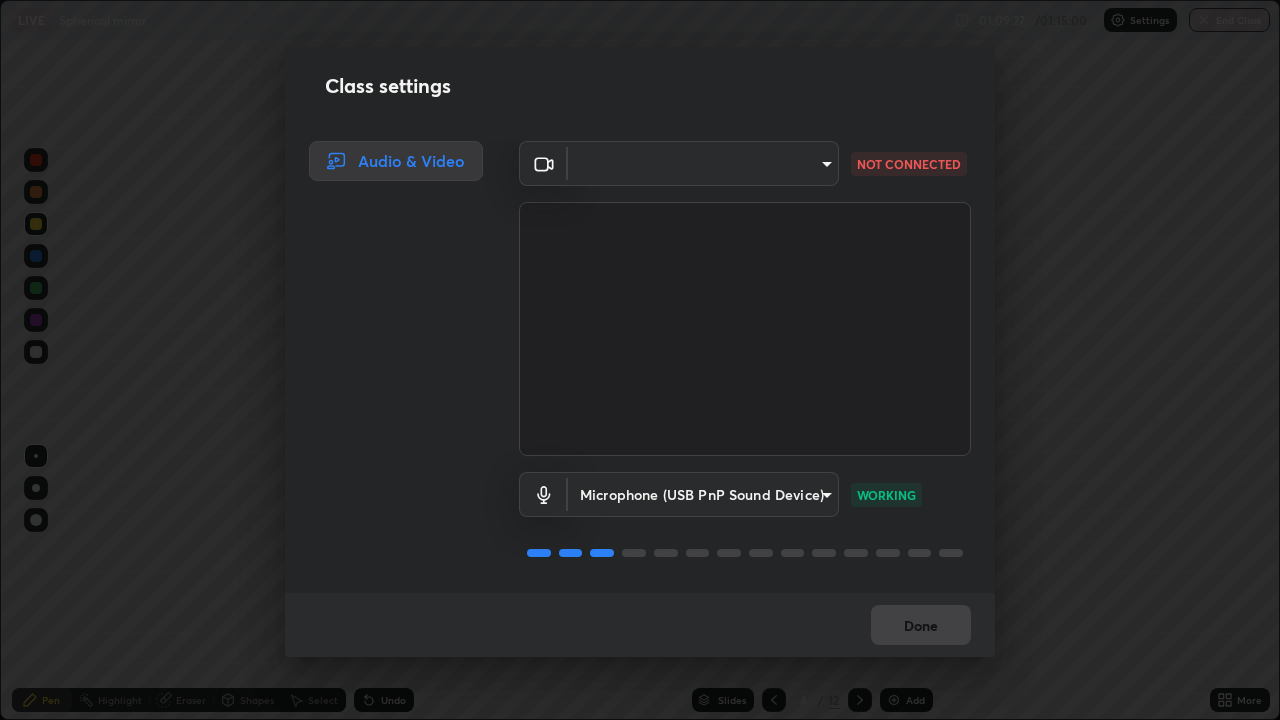 click on "Done" at bounding box center [640, 625] 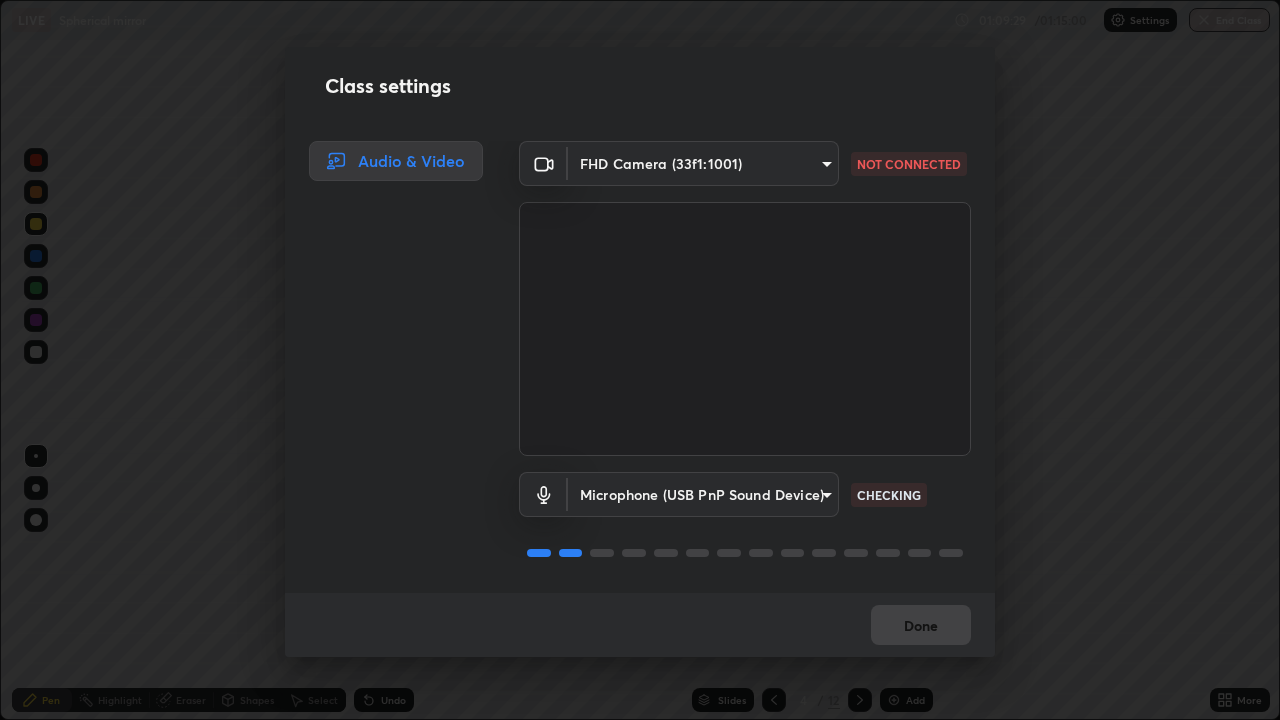 click on "Erase all LIVE Spherical mirror 01:09:29 / 01:15:00 Settings End Class Setting up your live class Spherical mirror • L85 of Course On Physics for NEET Excel 1 2026 [PERSON] Pen Highlight Eraser Shapes Select Undo Slides 4 / 12 Add More Enable hand raising Enable raise hand to speak to learners. Once enabled, chat will be turned off temporarily. Enable x No doubts shared Encourage your learners to ask a doubt for better clarity Report an issue Reason for reporting Buffering Chat not working Audio - Video sync issue Educator video quality low Attach an image Report Class settings Audio & Video FHD Camera ([DEVICE_ID]) [UUID] NOT CONNECTED Microphone (USB PnP Sound Device) [UUID] CHECKING Done" at bounding box center (640, 360) 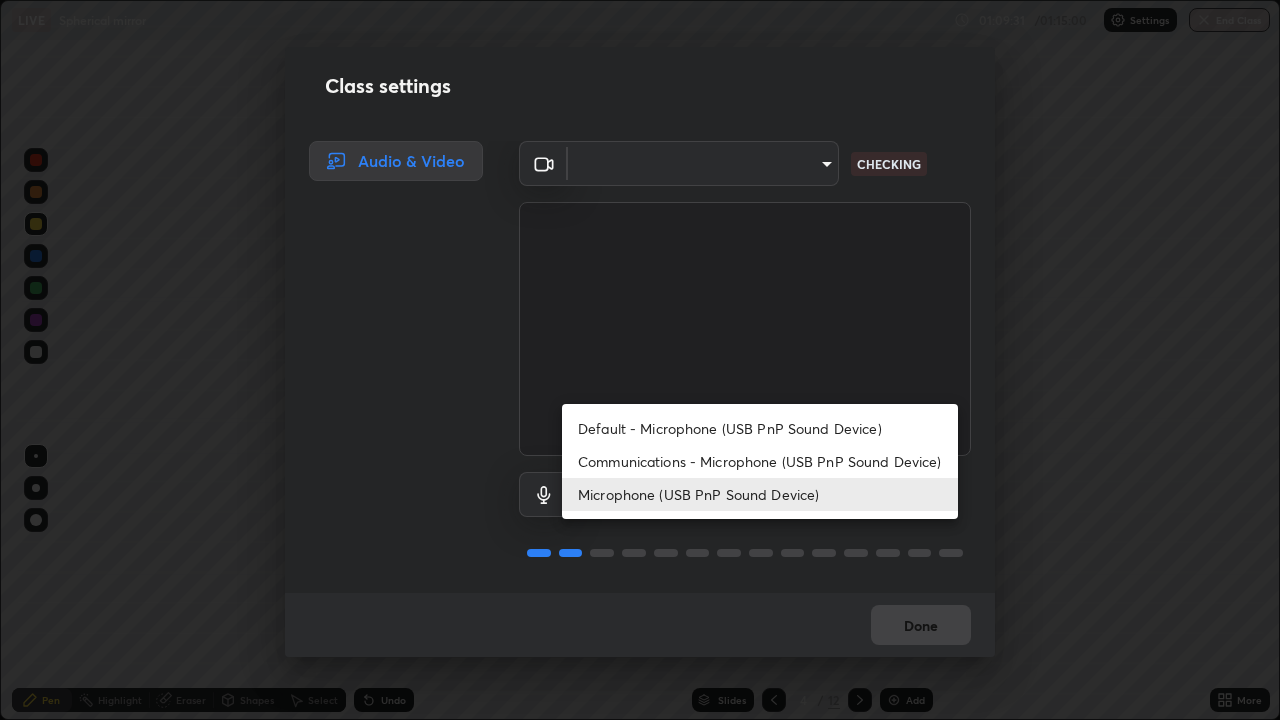 click at bounding box center [640, 360] 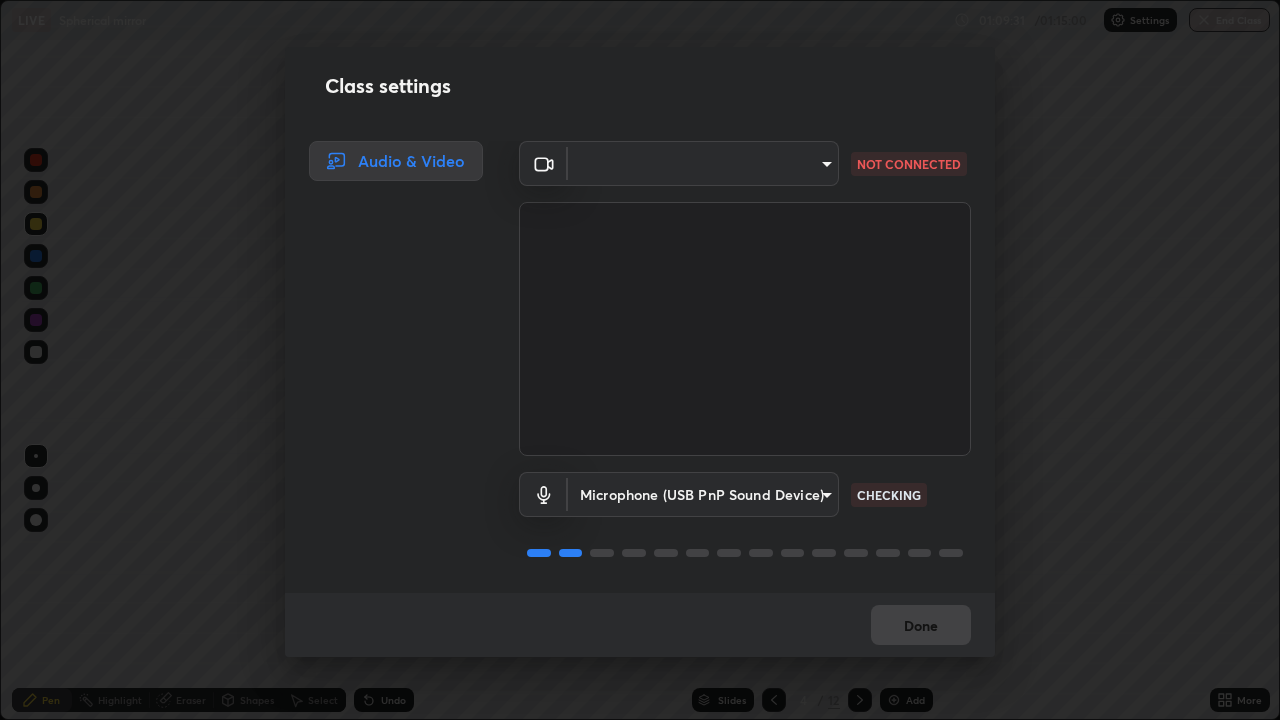 click on "Microphone (USB PnP Sound Device) [UUID] CHECKING" at bounding box center [745, 522] 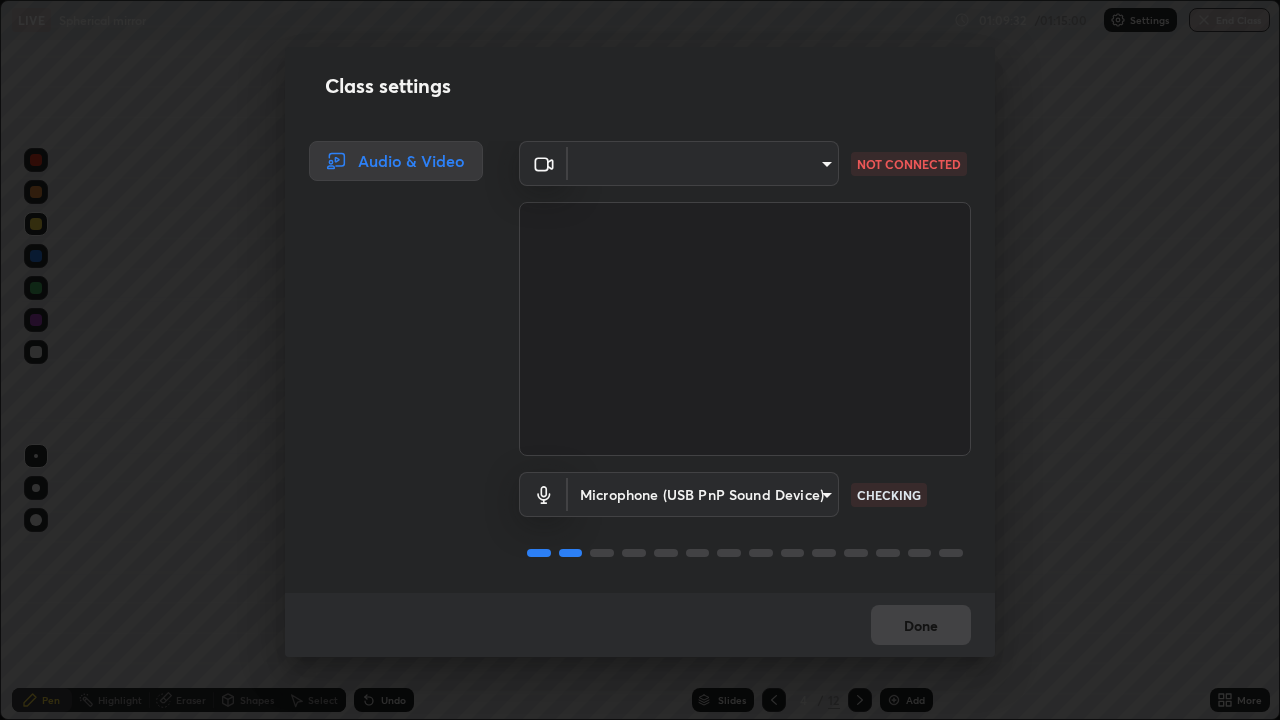 click on "Erase all LIVE Spherical mirror 01:09:32 /  01:15:00 Settings End Class Setting up your live class Spherical mirror • L85 of Course On Physics for NEET Excel 1 2026 [PERSON] Pen Highlight Eraser Shapes Select Undo Slides 4 / 12 Add More Enable hand raising Enable raise hand to speak to learners. Once enabled, chat will be turned off temporarily. Enable x   No doubts shared Encourage your learners to ask a doubt for better clarity Report an issue Reason for reporting Buffering Chat not working Audio - Video sync issue Educator video quality low ​ Attach an image Report Class settings Audio & Video ​ [UUID] NOT CONNECTED Microphone (USB PnP Sound Device) [UUID] CHECKING Done" at bounding box center [640, 360] 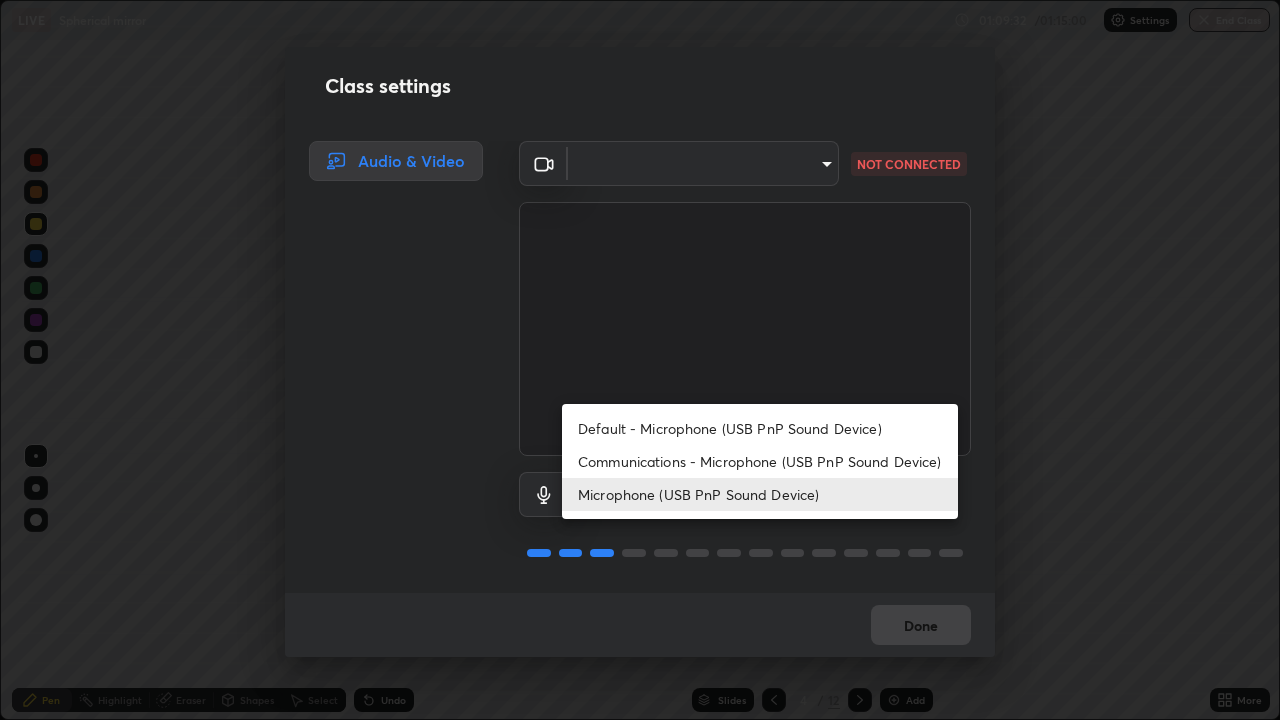 click at bounding box center [640, 360] 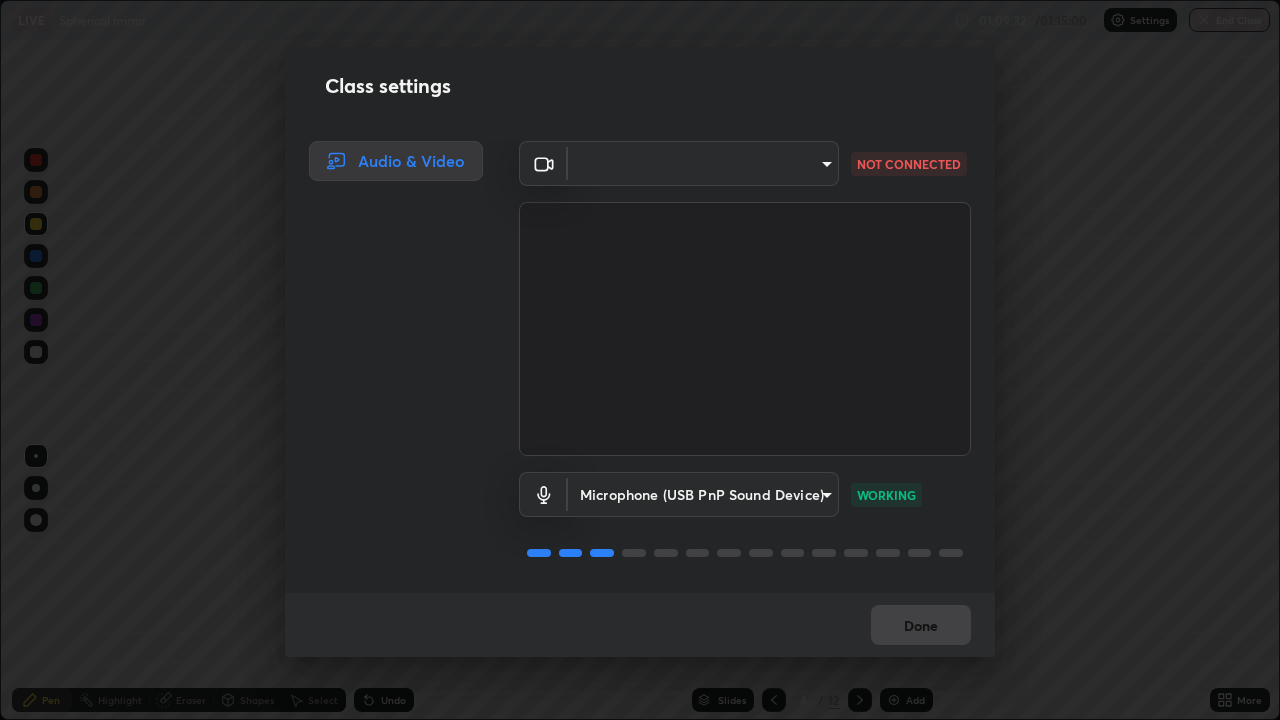 click on "Default - Microphone (USB PnP Sound Device) Communications - Microphone (USB PnP Sound Device) Microphone (USB PnP Sound Device)" at bounding box center (640, 360) 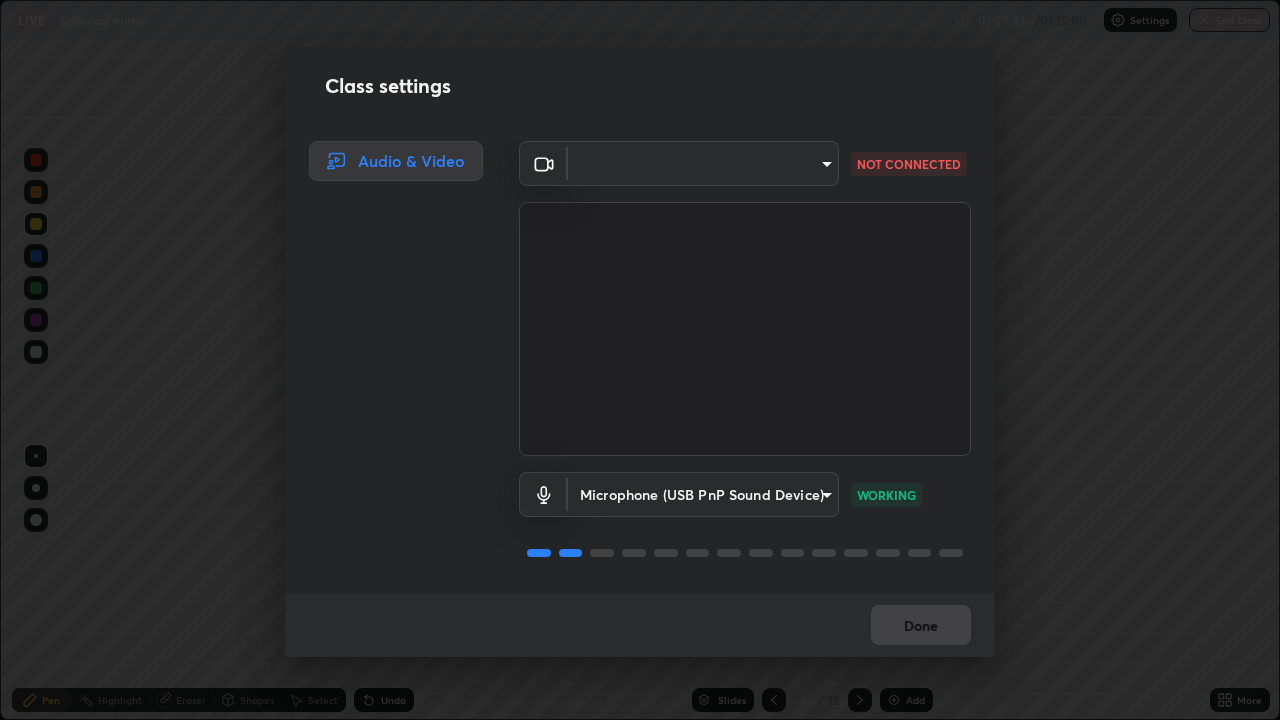 click on "Erase all LIVE Spherical mirror 01:09:33 / 01:15:00 Settings End Class Setting up your live class Spherical mirror • L85 of Course On Physics for NEET Excel 1 2026 [PERSON] Pen Highlight Eraser Shapes Select Undo Slides 4 / 12 Add More Enable hand raising Enable raise hand to speak to learners. Once enabled, chat will be turned off temporarily. Enable x No doubts shared Encourage your learners to ask a doubt for better clarity Report an issue Reason for reporting Buffering Chat not working Audio - Video sync issue Educator video quality low Attach an image Report Class settings Audio & Video [UUID] NOT CONNECTED Microphone (USB PnP Sound Device) [UUID] WORKING Done" at bounding box center (640, 360) 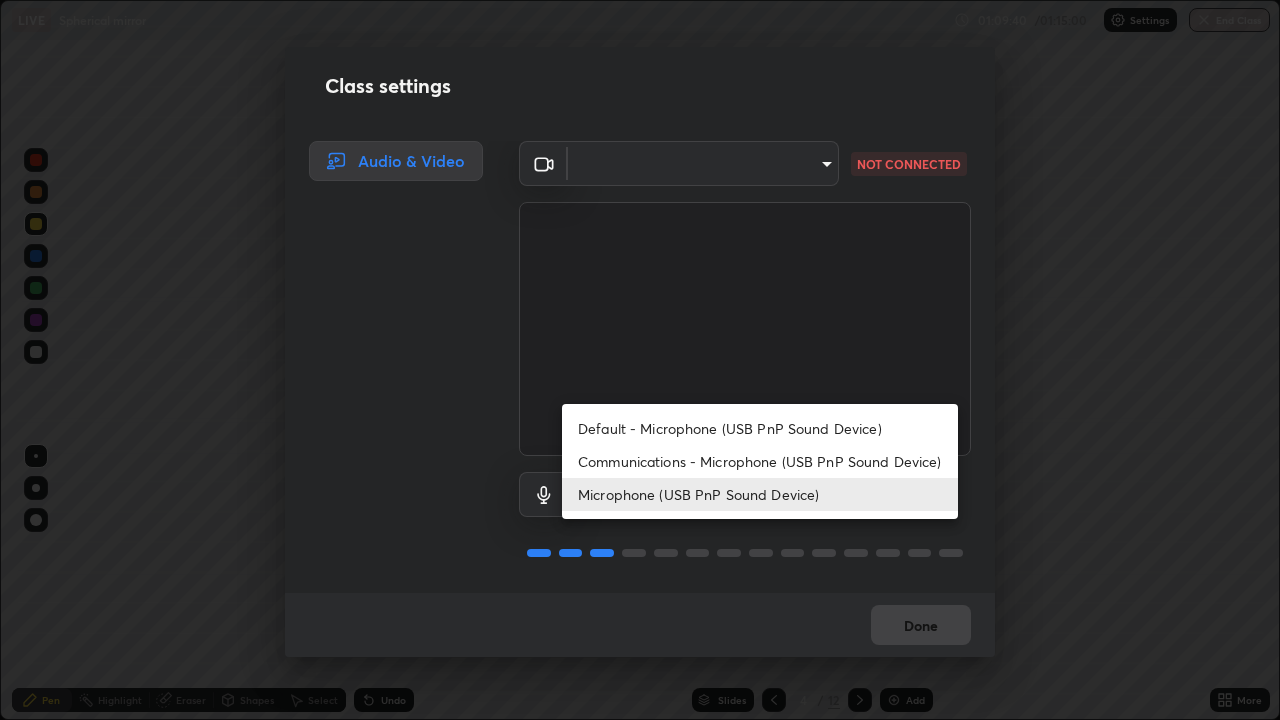 click on "Communications - Microphone (USB PnP Sound Device)" at bounding box center (760, 461) 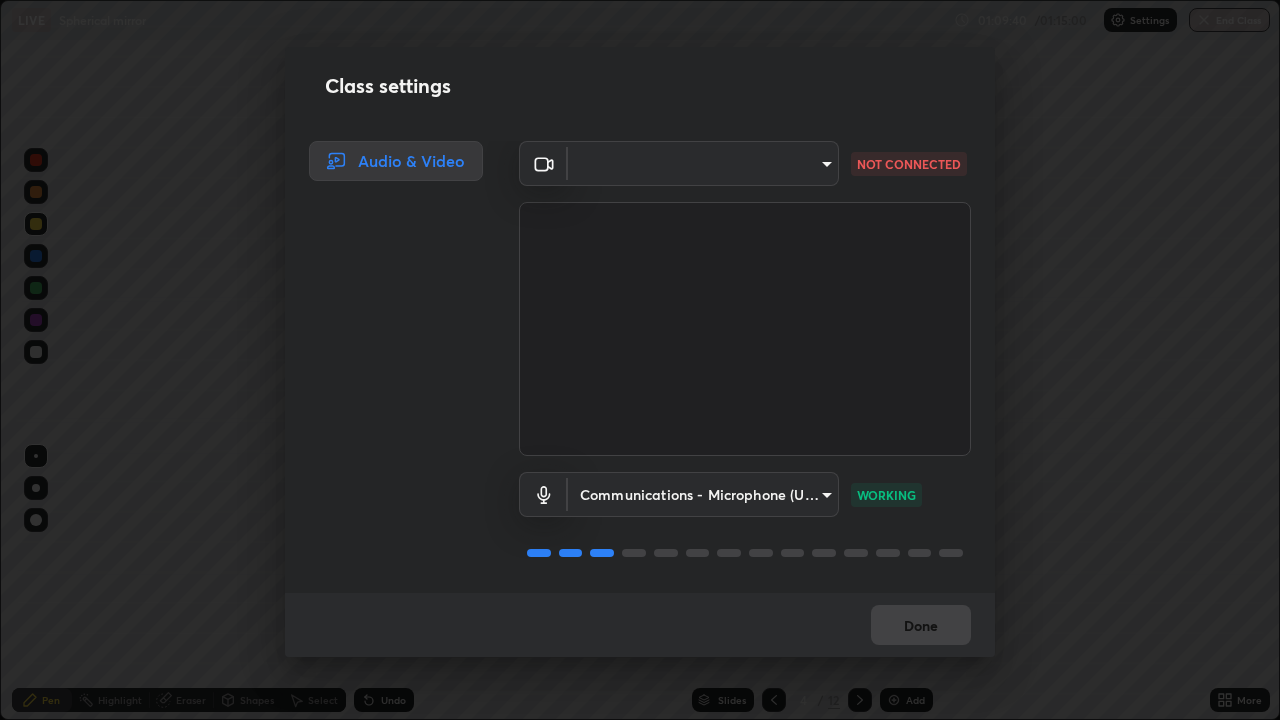 type on "communications" 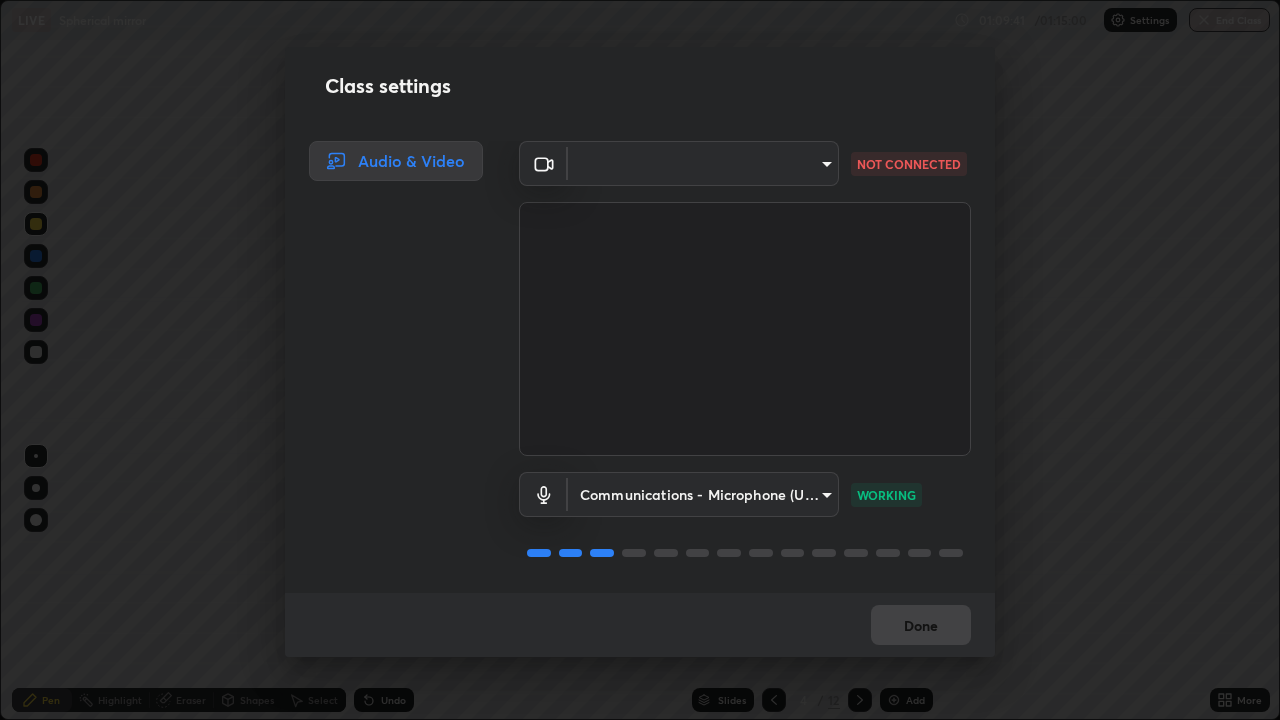 click on "Class settings Audio & Video [UUID] NOT CONNECTED Communications - Microphone (USB PnP Sound Device) communications WORKING Done" at bounding box center (640, 360) 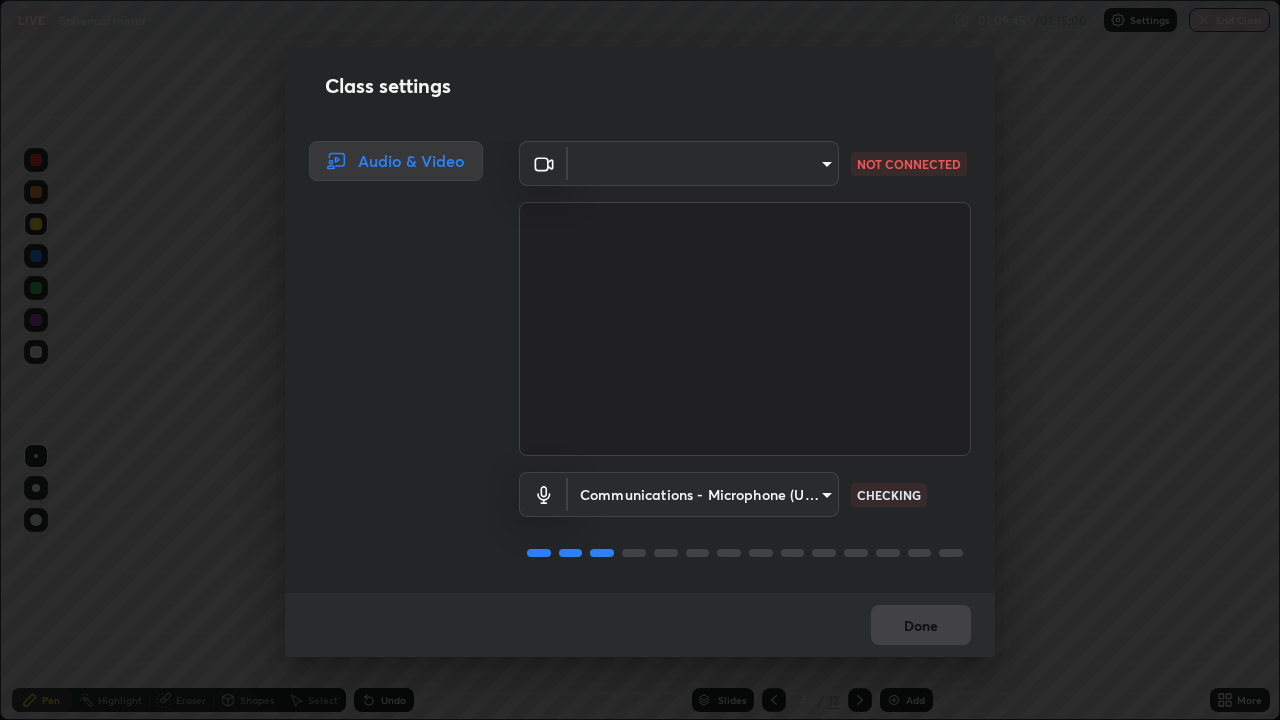click at bounding box center (745, 329) 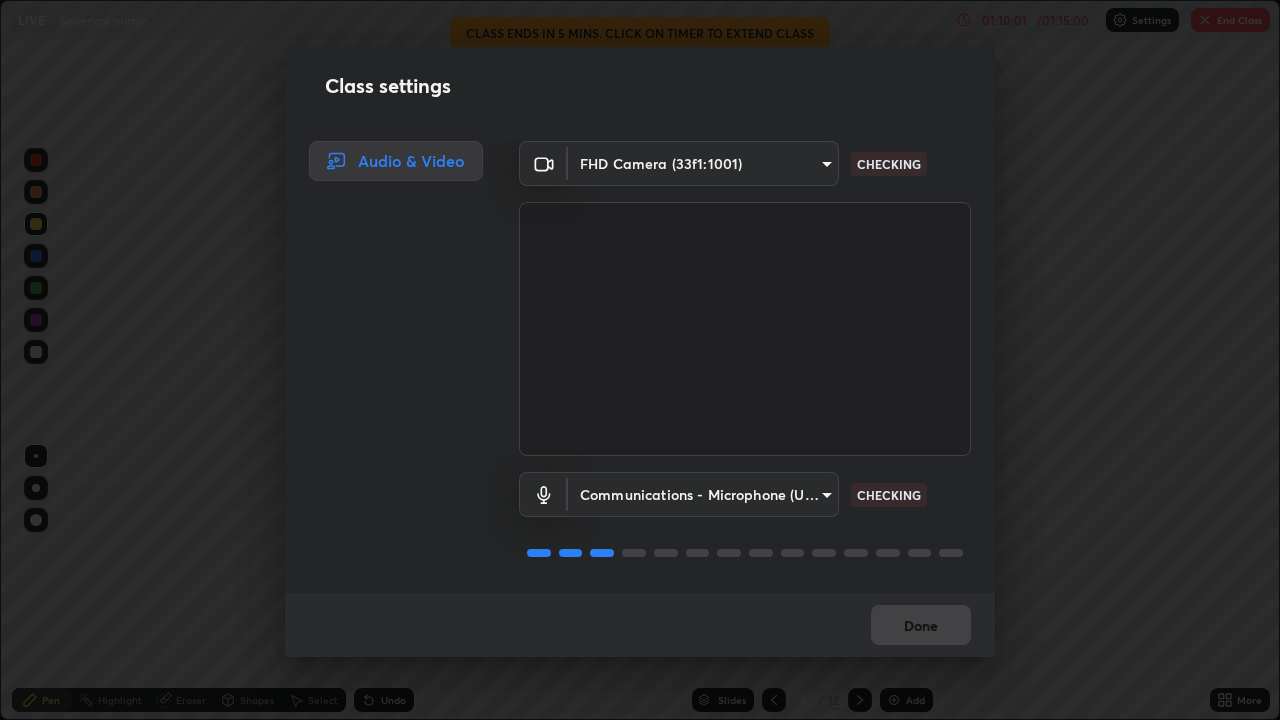 click on "Class settings Audio & Video FHD Camera ([DEVICE_ID]) [UUID] CHECKING Communications - Microphone (USB PnP Sound Device) [UUID] CHECKING Done" at bounding box center [640, 360] 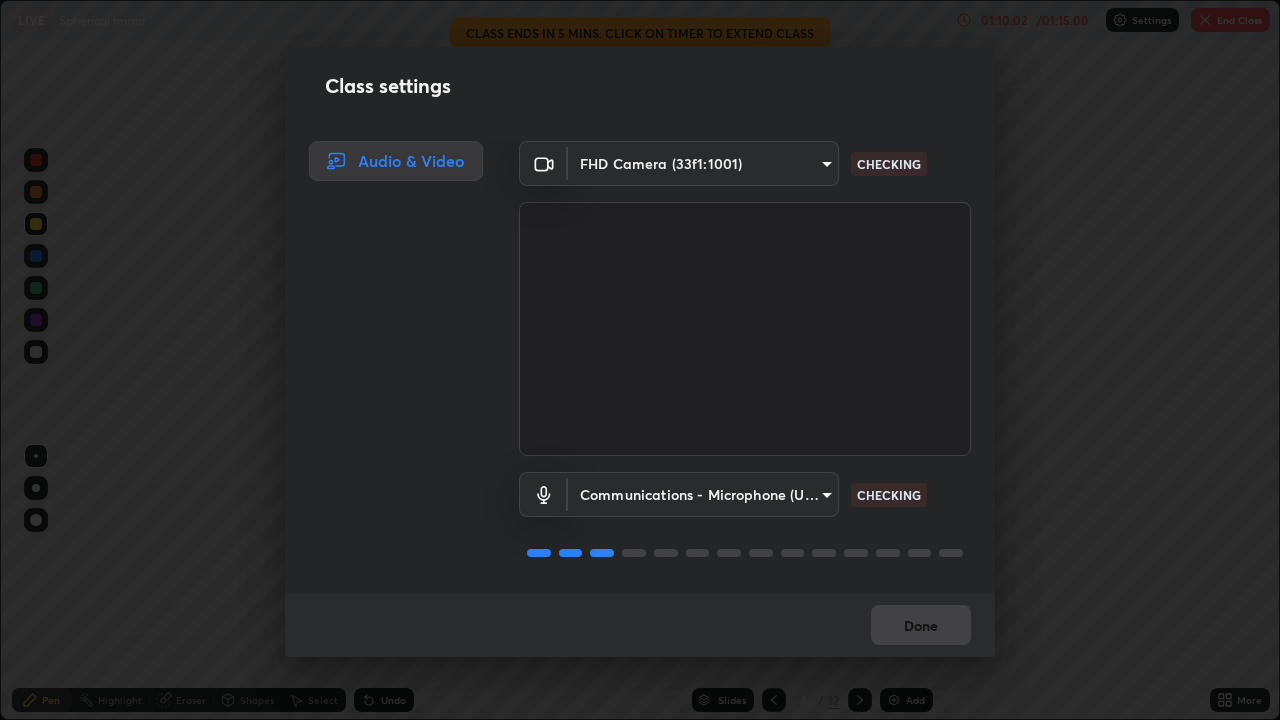 click on "Class settings Audio & Video FHD Camera ([DEVICE_ID]) [UUID] CHECKING Communications - Microphone (USB PnP Sound Device) [UUID] CHECKING Done" at bounding box center (640, 360) 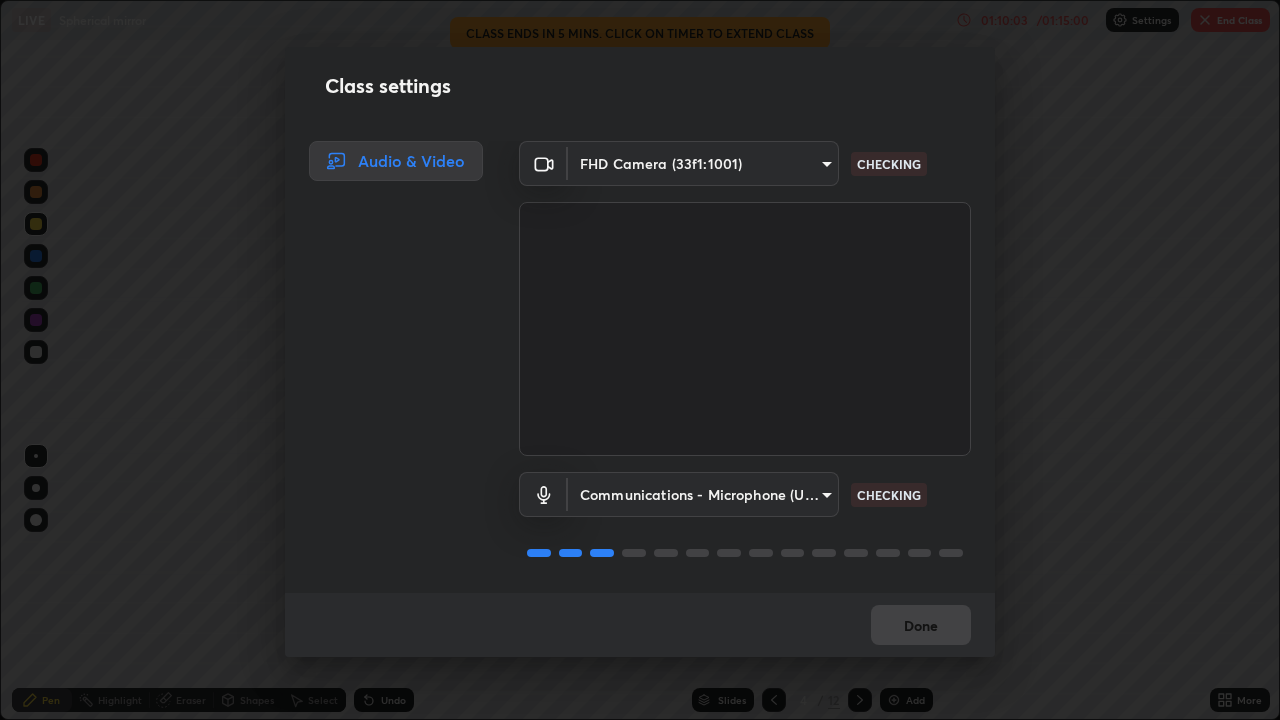 click on "Class settings Audio & Video FHD Camera ([DEVICE_ID]) [UUID] CHECKING Communications - Microphone (USB PnP Sound Device) [UUID] CHECKING Done" at bounding box center (640, 360) 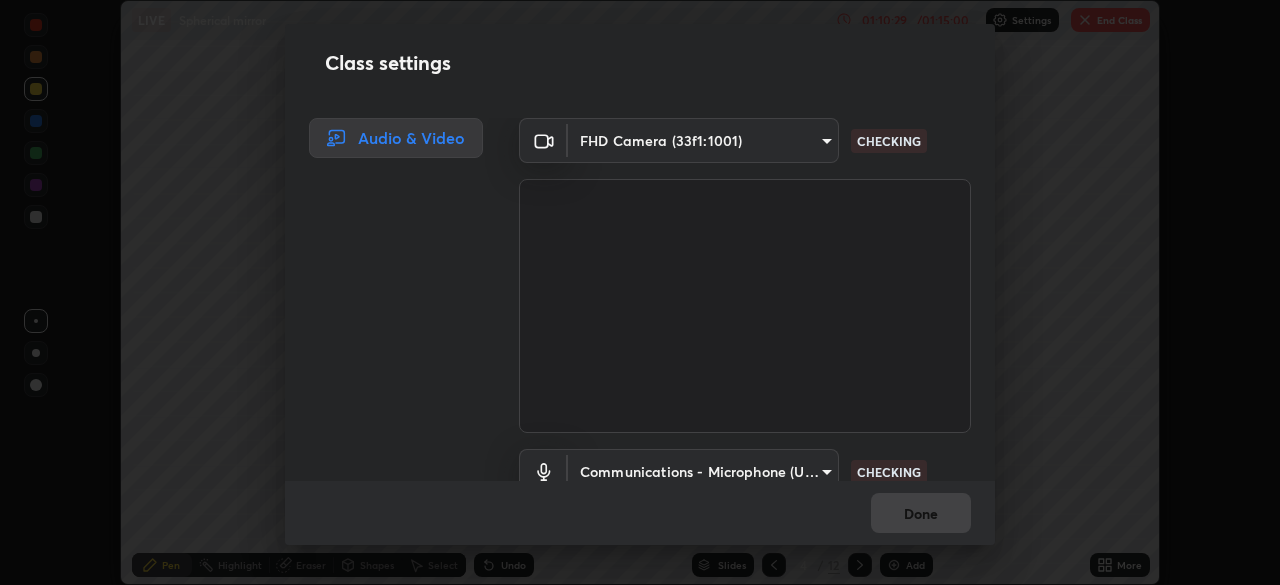 scroll, scrollTop: 585, scrollLeft: 1280, axis: both 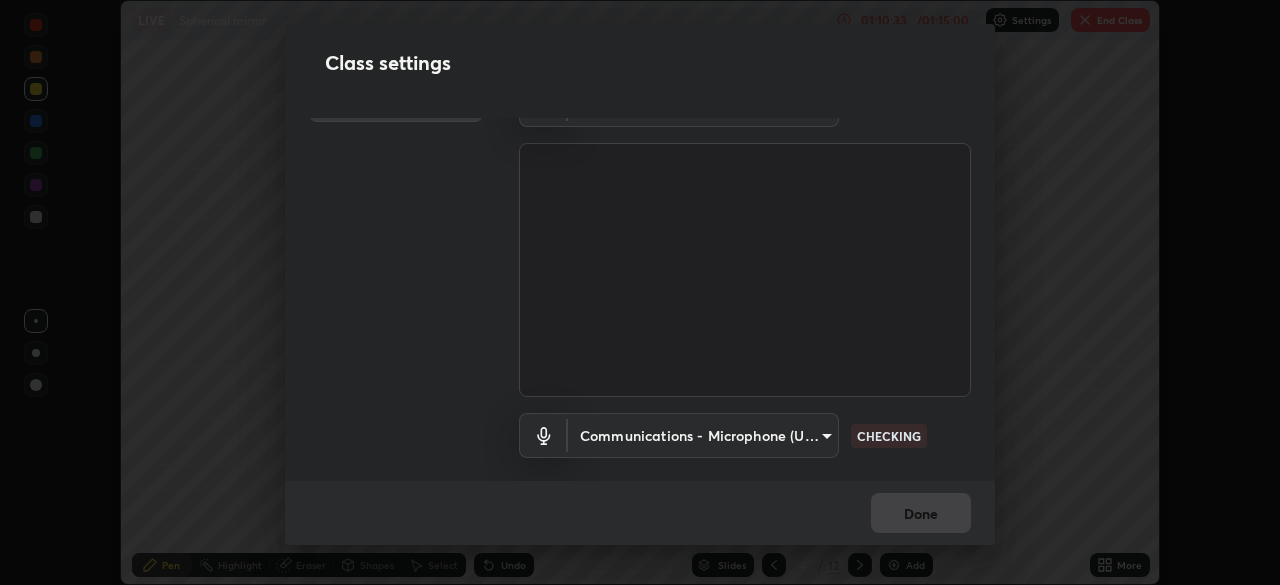 click on "Class settings Audio & Video FHD Camera ([DEVICE_ID]) [UUID] CHECKING Communications - Microphone (USB PnP Sound Device) [UUID] CHECKING Done" at bounding box center (640, 292) 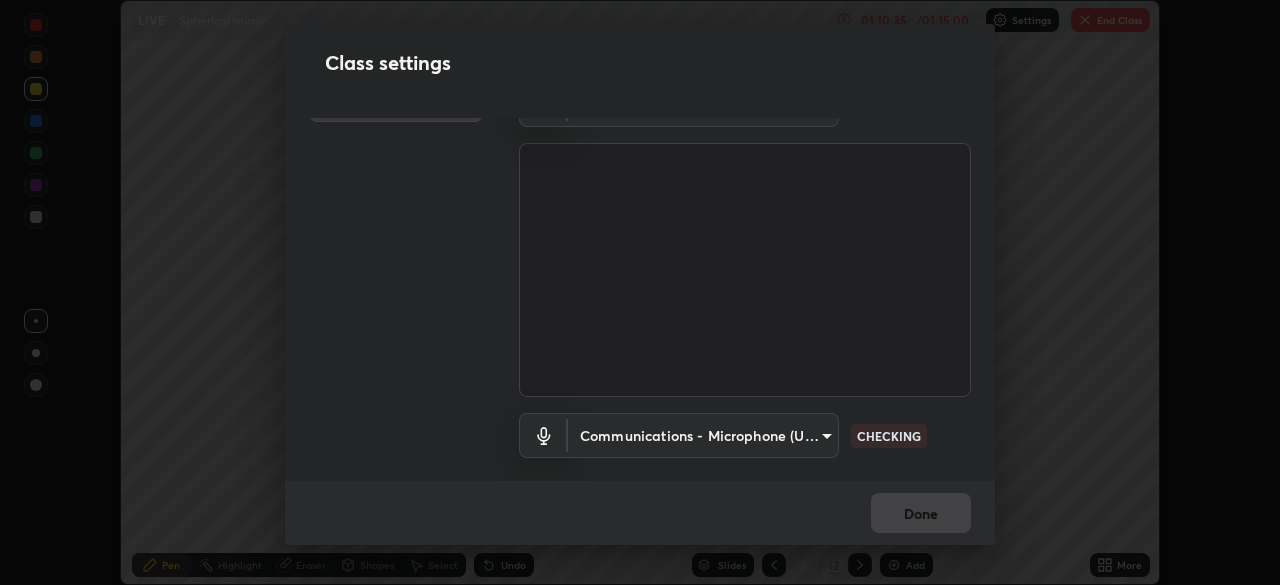 click on "Class settings Audio & Video FHD Camera ([DEVICE_ID]) [UUID] CHECKING Communications - Microphone (USB PnP Sound Device) [UUID] CHECKING Done" at bounding box center [640, 292] 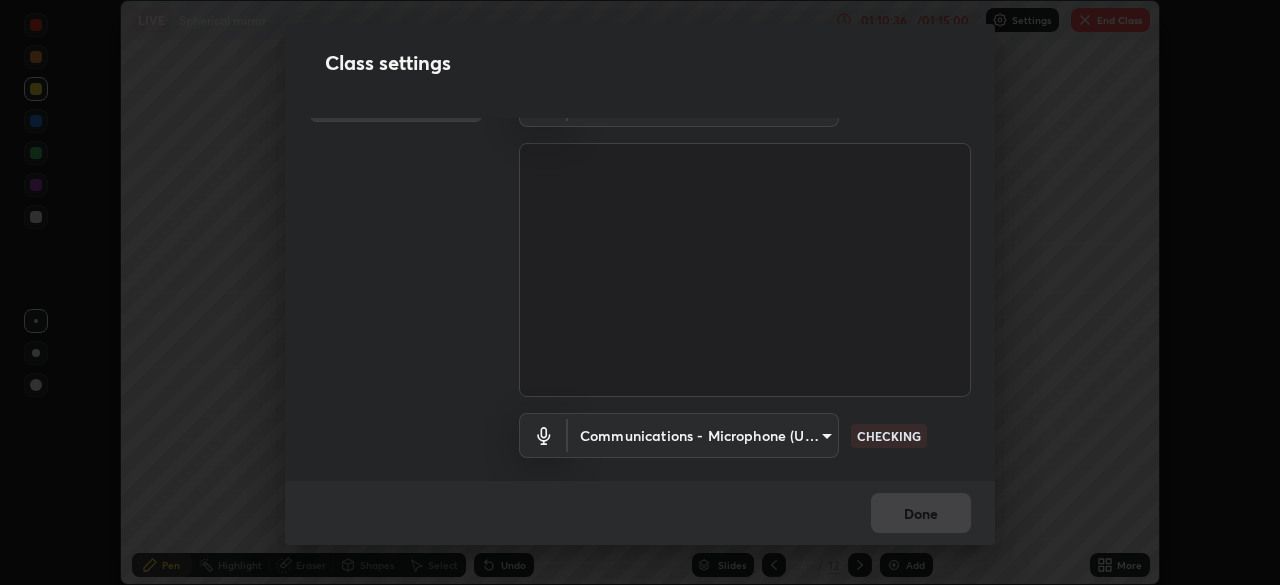 click on "Class settings Audio & Video FHD Camera ([DEVICE_ID]) [UUID] CHECKING Communications - Microphone (USB PnP Sound Device) [UUID] CHECKING Done" at bounding box center (640, 292) 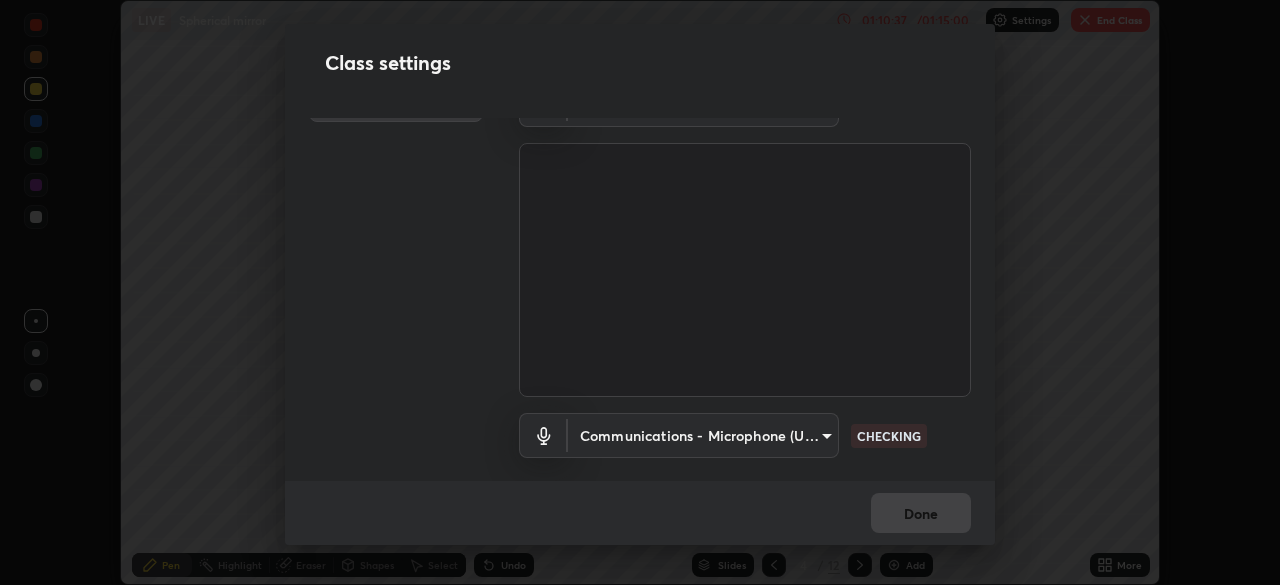 click on "Class settings Audio & Video FHD Camera ([DEVICE_ID]) [UUID] CHECKING Communications - Microphone (USB PnP Sound Device) [UUID] CHECKING Done" at bounding box center (640, 292) 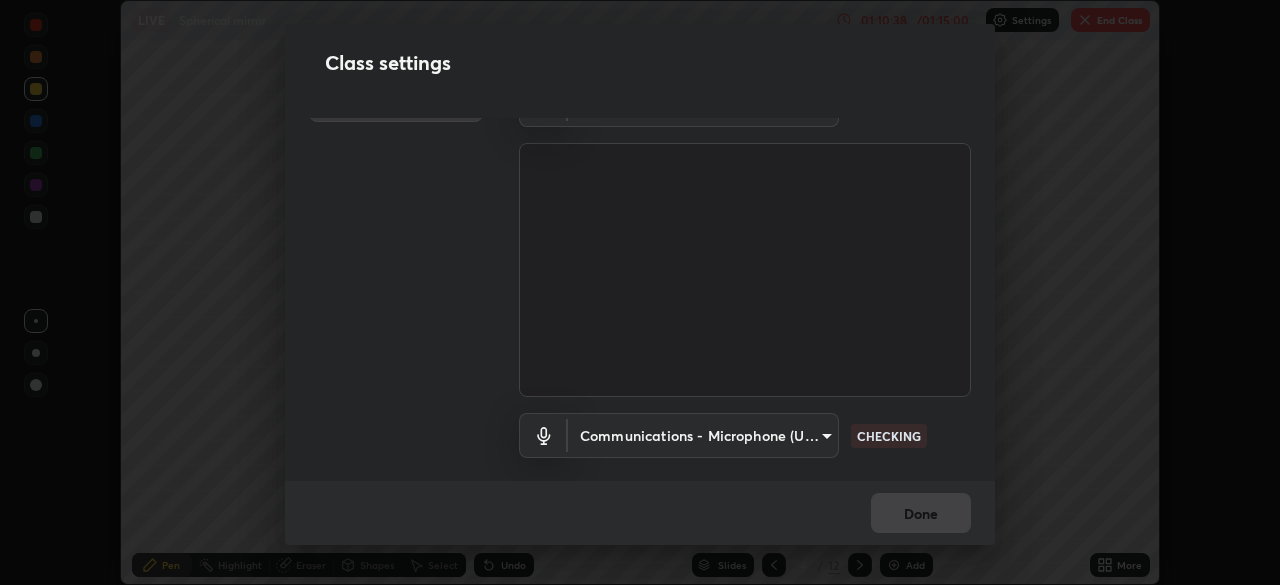 click on "Class settings Audio & Video FHD Camera ([DEVICE_ID]) [UUID] CHECKING Communications - Microphone (USB PnP Sound Device) [UUID] CHECKING Done" at bounding box center [640, 292] 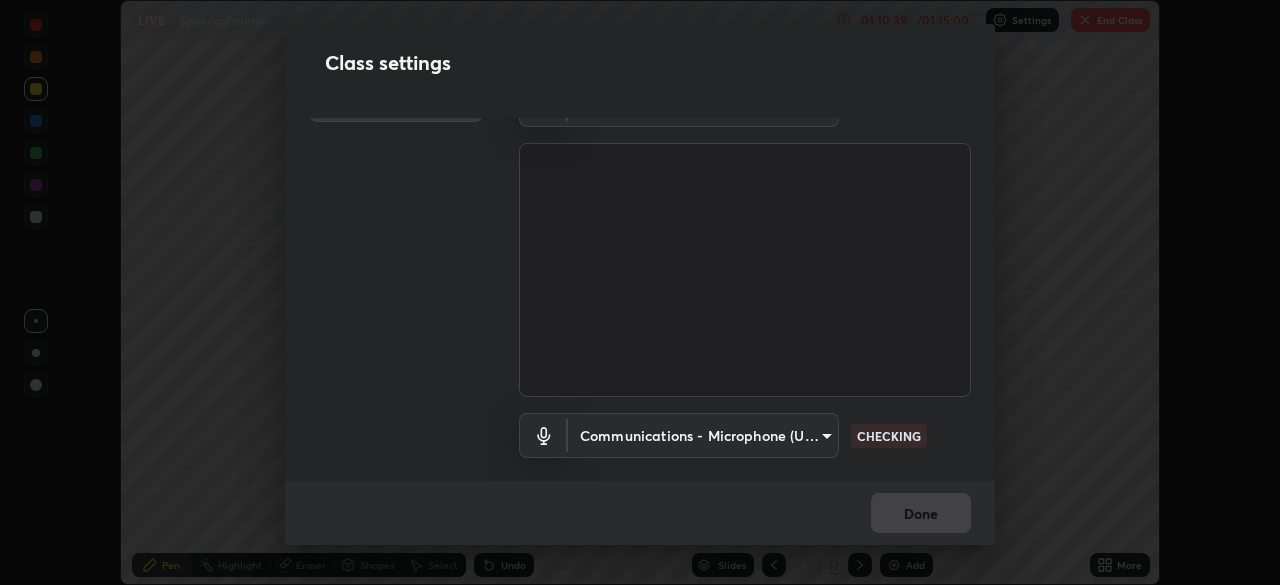 click on "Class settings Audio & Video FHD Camera ([DEVICE_ID]) [UUID] CHECKING Communications - Microphone (USB PnP Sound Device) [UUID] CHECKING Done" at bounding box center [640, 292] 